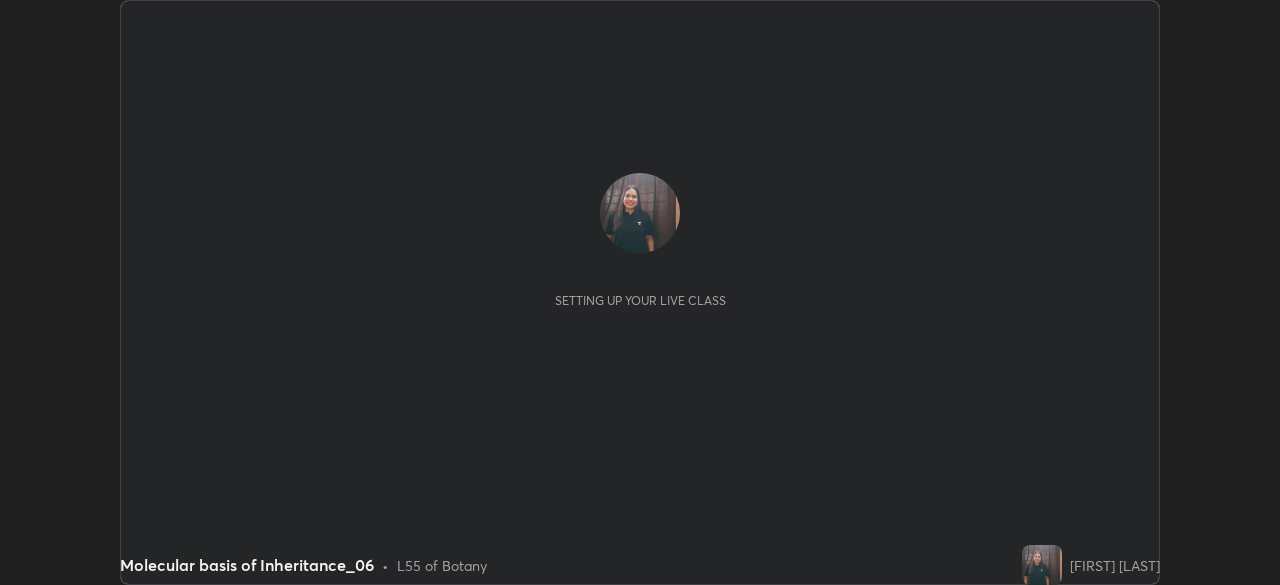 scroll, scrollTop: 0, scrollLeft: 0, axis: both 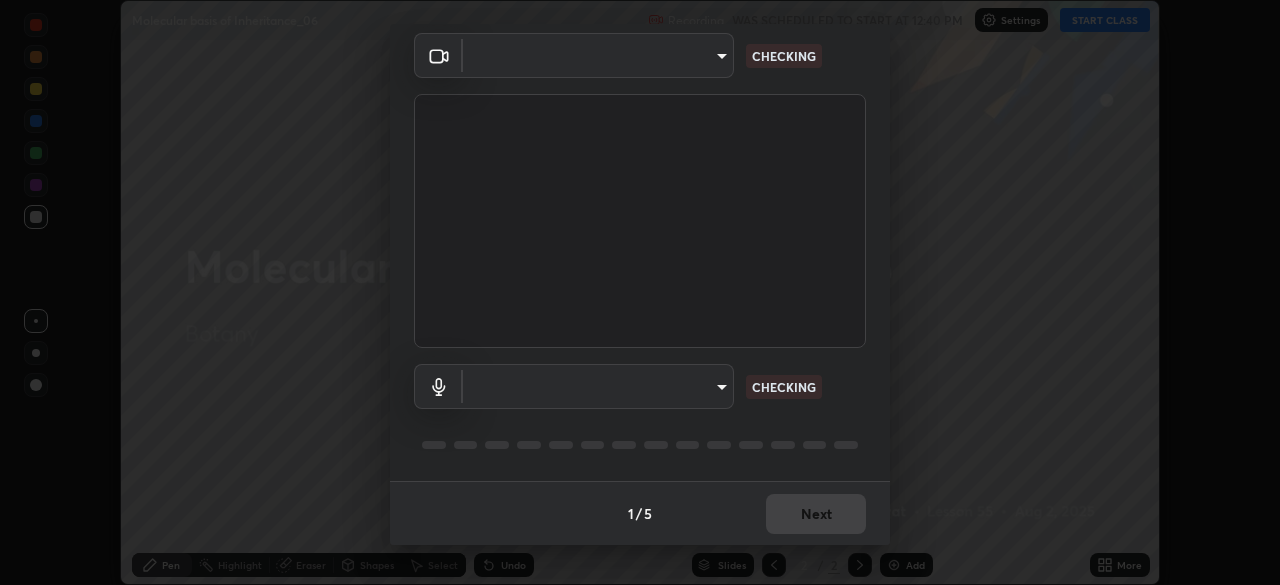 type on "f5ae6119dc4fab334a8cf66c369197aa9d1a3f6993b34b3aeb85a59339566d19" 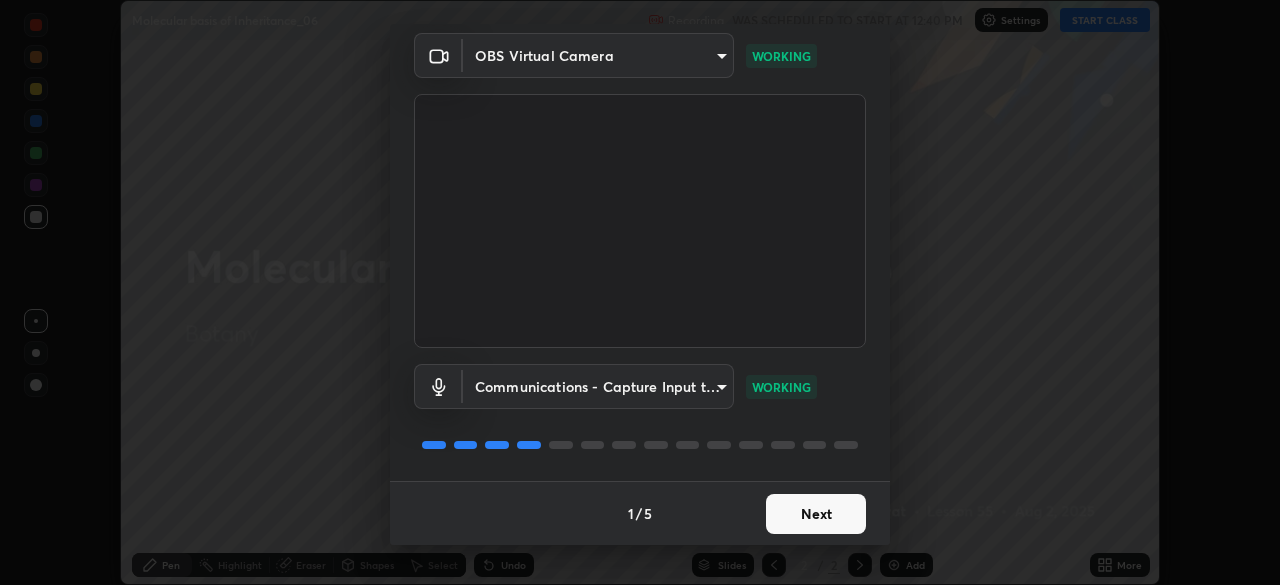 click on "Next" at bounding box center (816, 514) 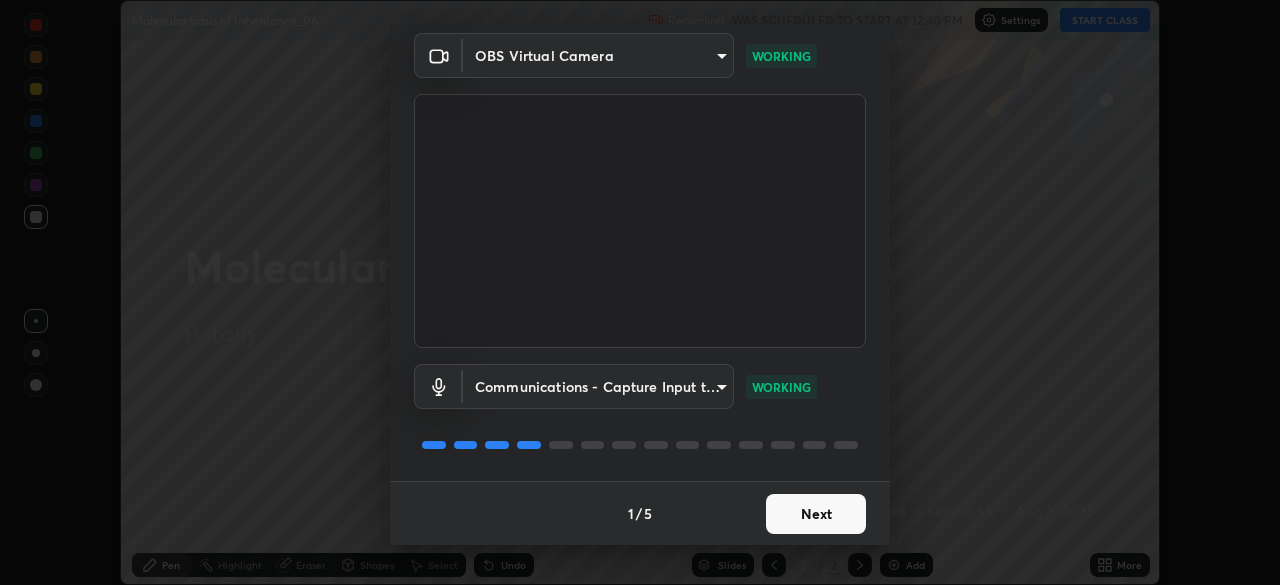 scroll, scrollTop: 0, scrollLeft: 0, axis: both 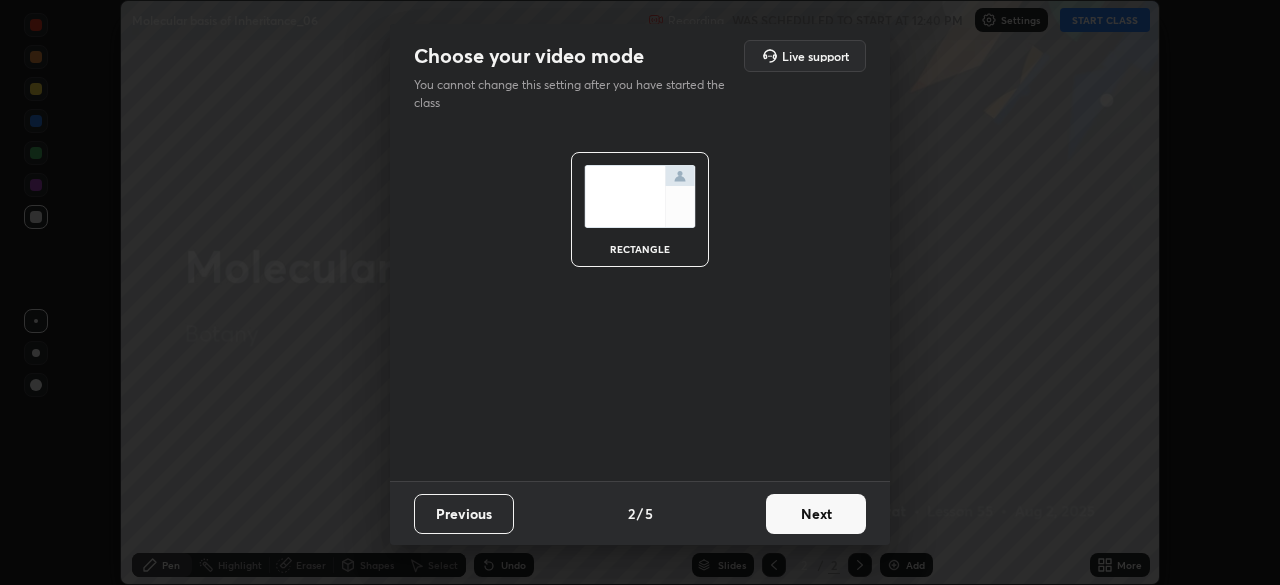 click on "Next" at bounding box center [816, 514] 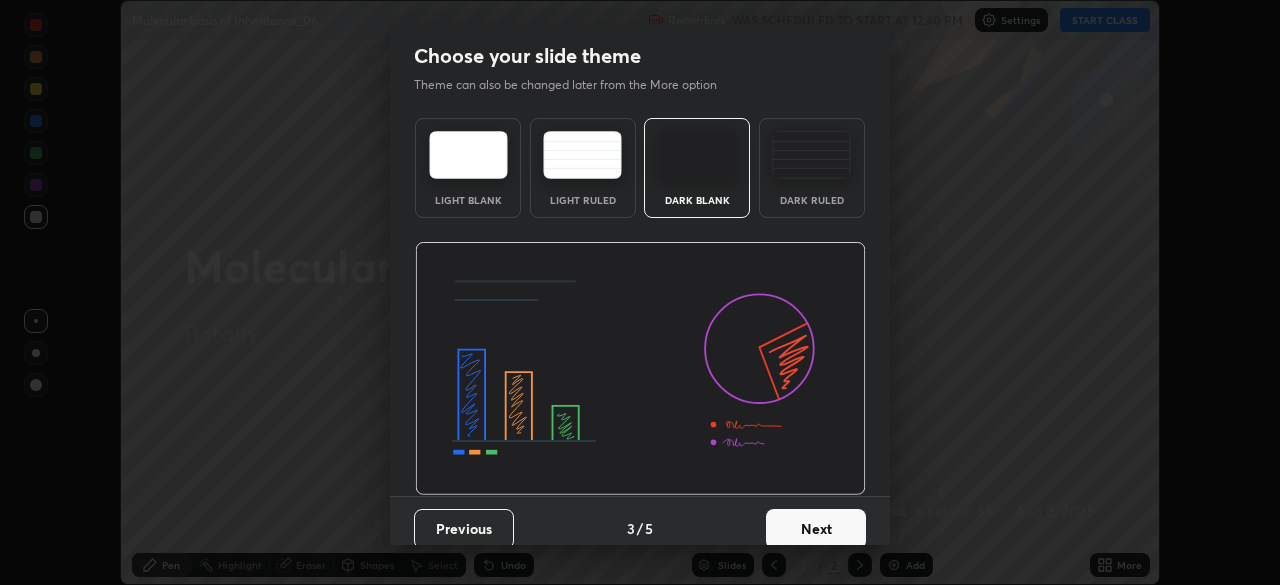 scroll, scrollTop: 15, scrollLeft: 0, axis: vertical 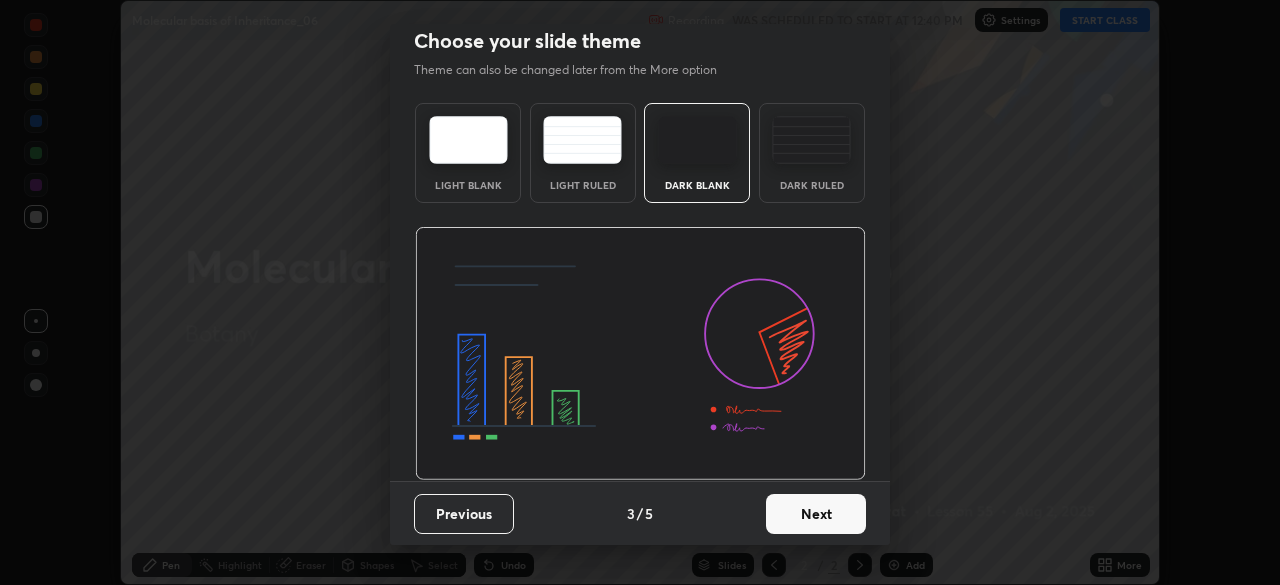 click on "Next" at bounding box center (816, 514) 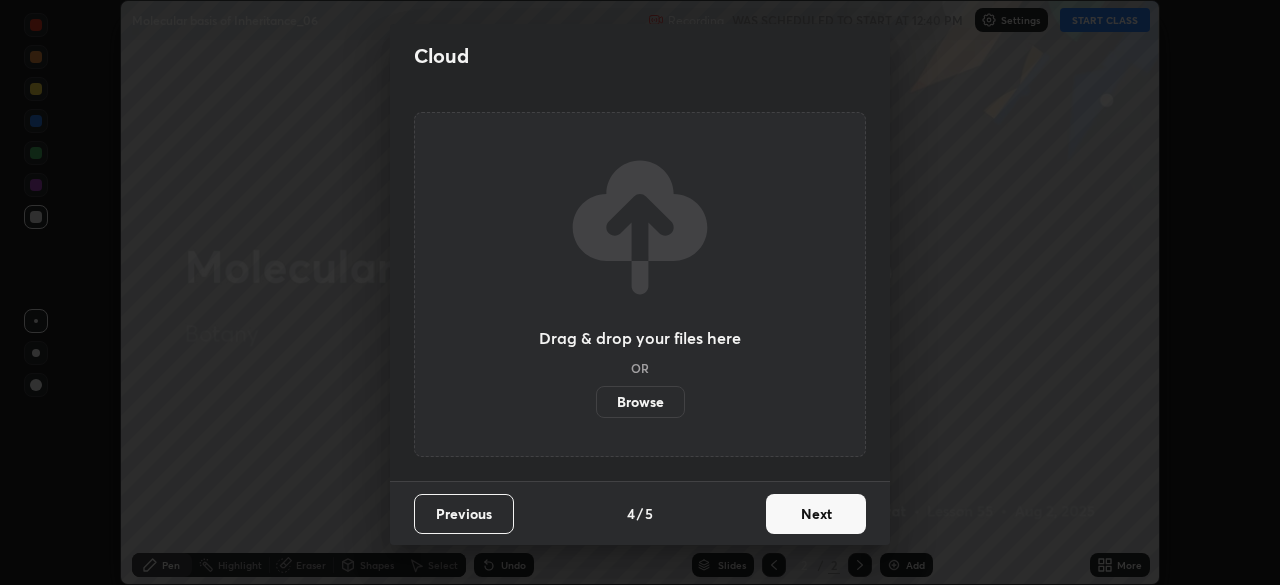 click on "Next" at bounding box center [816, 514] 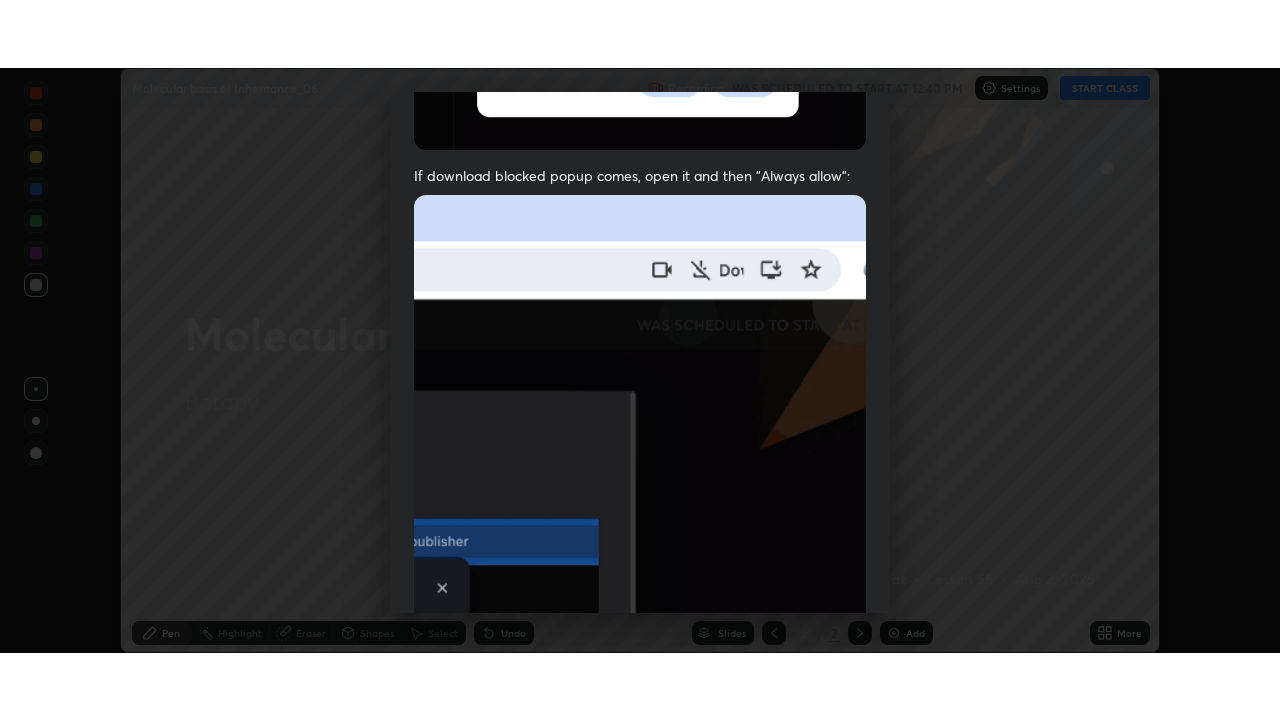scroll, scrollTop: 479, scrollLeft: 0, axis: vertical 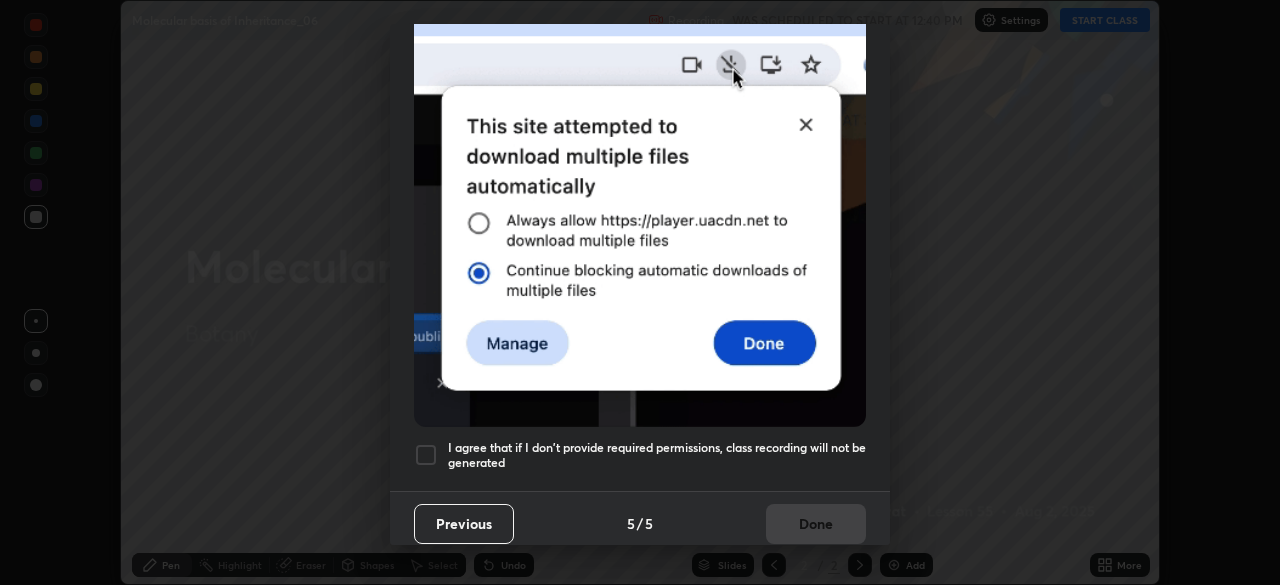 click at bounding box center [426, 455] 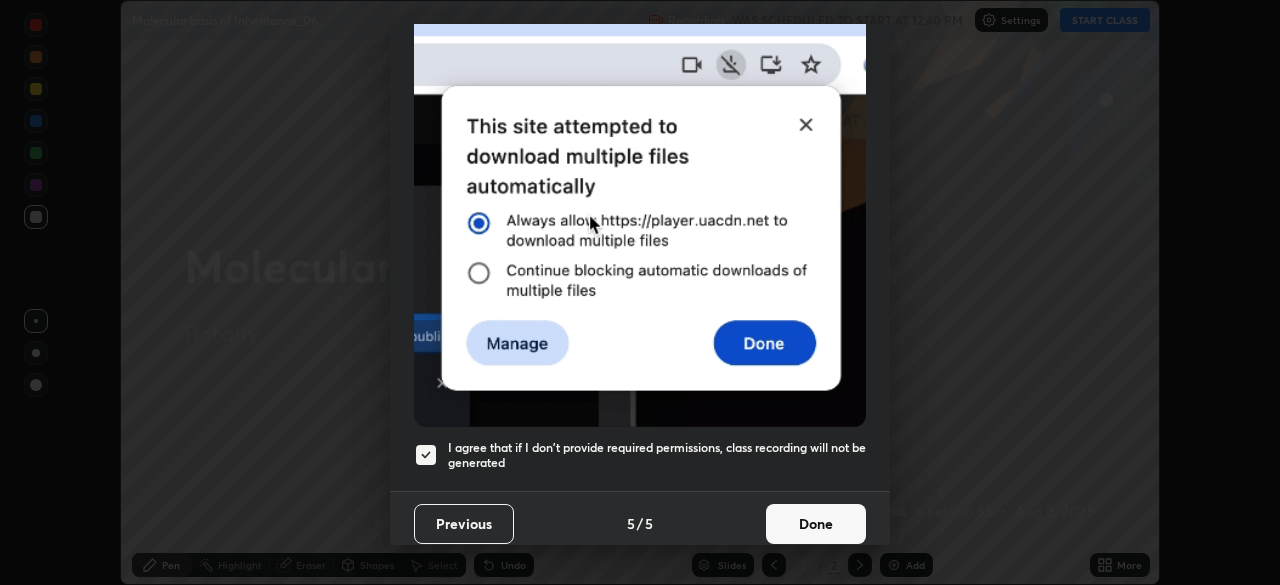click on "Done" at bounding box center [816, 524] 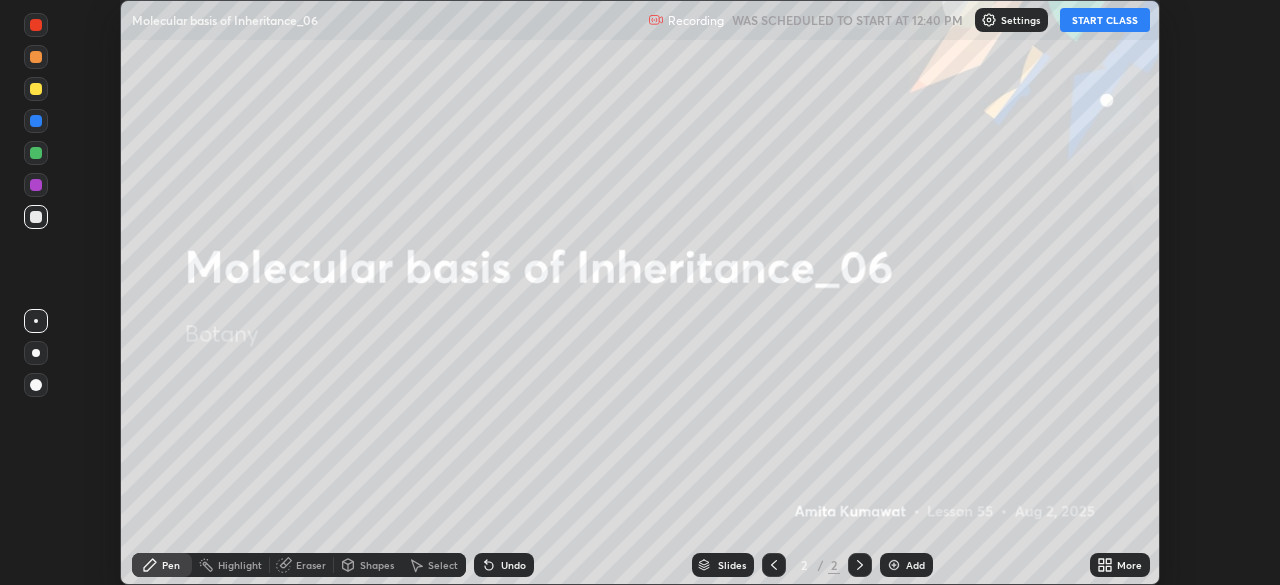 click on "START CLASS" at bounding box center (1105, 20) 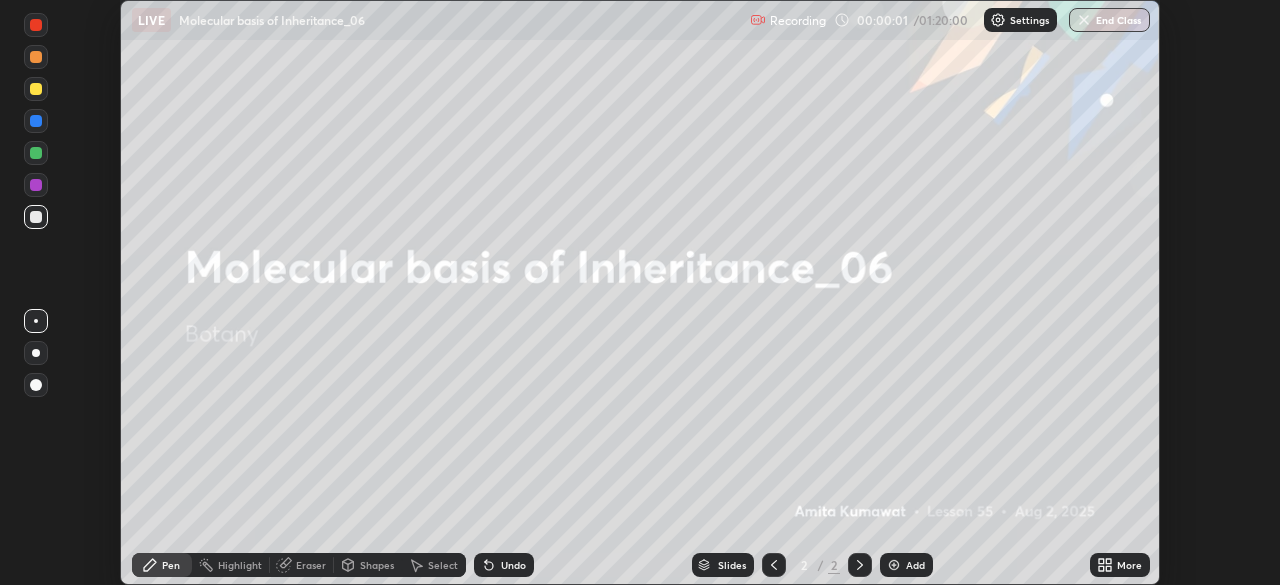click on "More" at bounding box center [1120, 565] 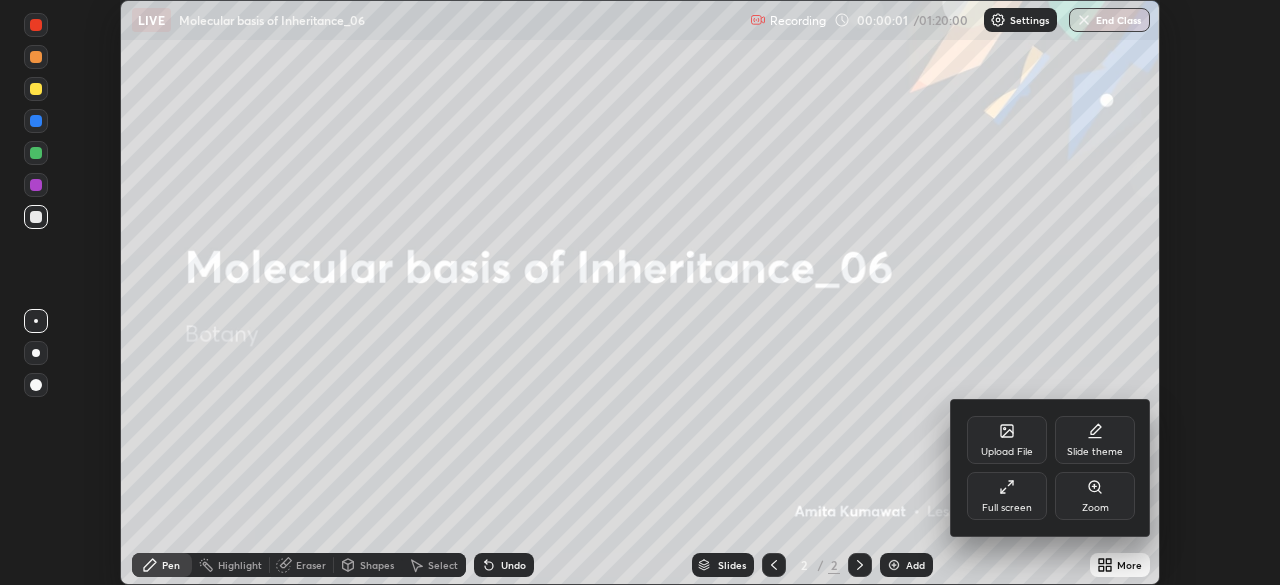 click 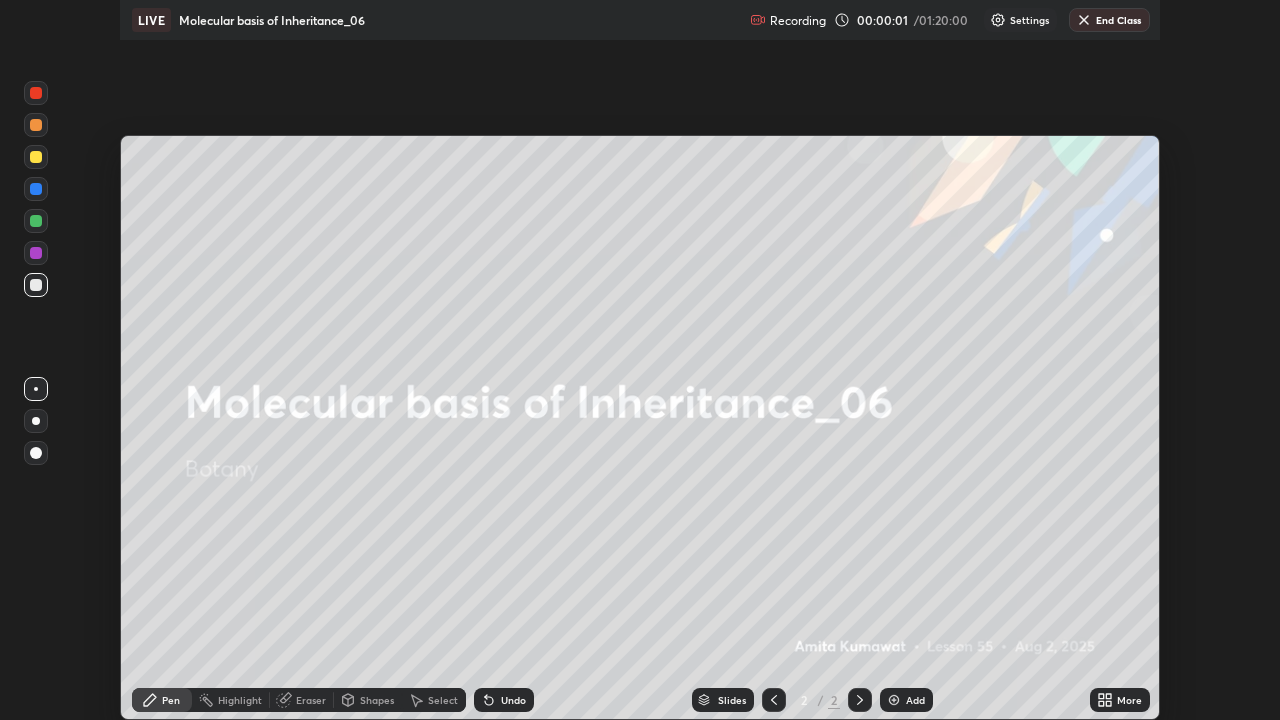 scroll, scrollTop: 99280, scrollLeft: 98720, axis: both 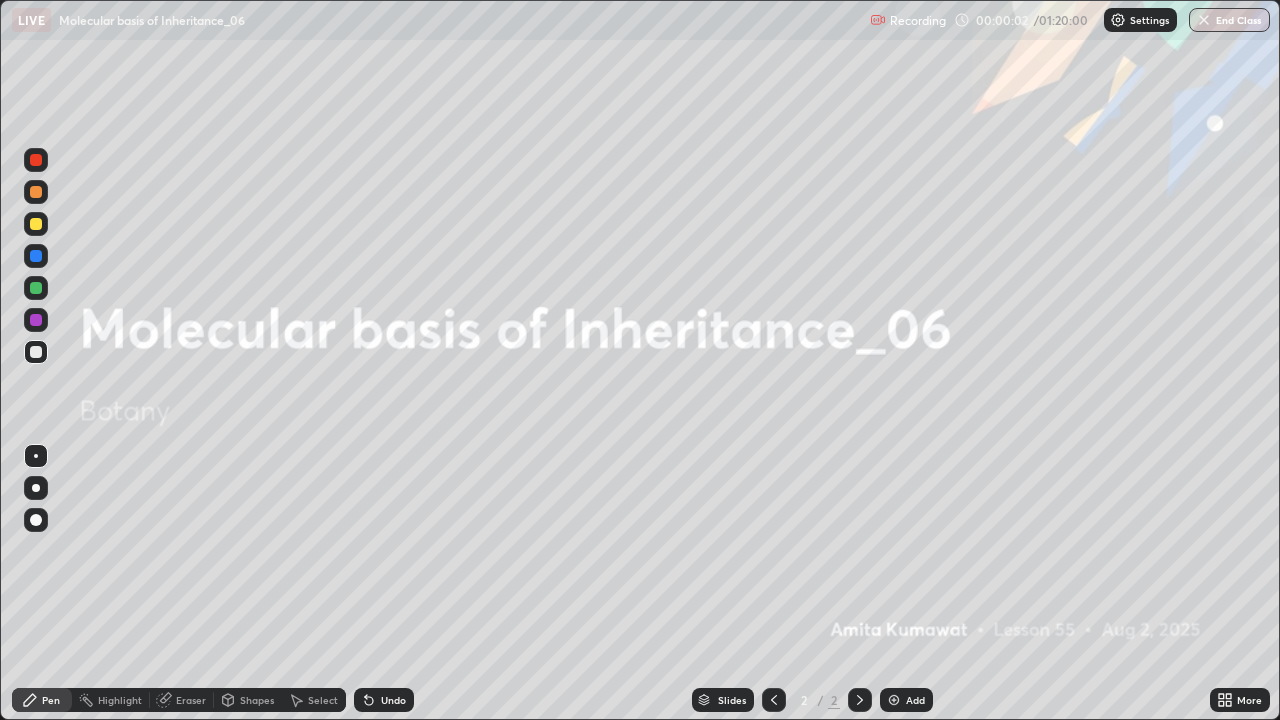 click 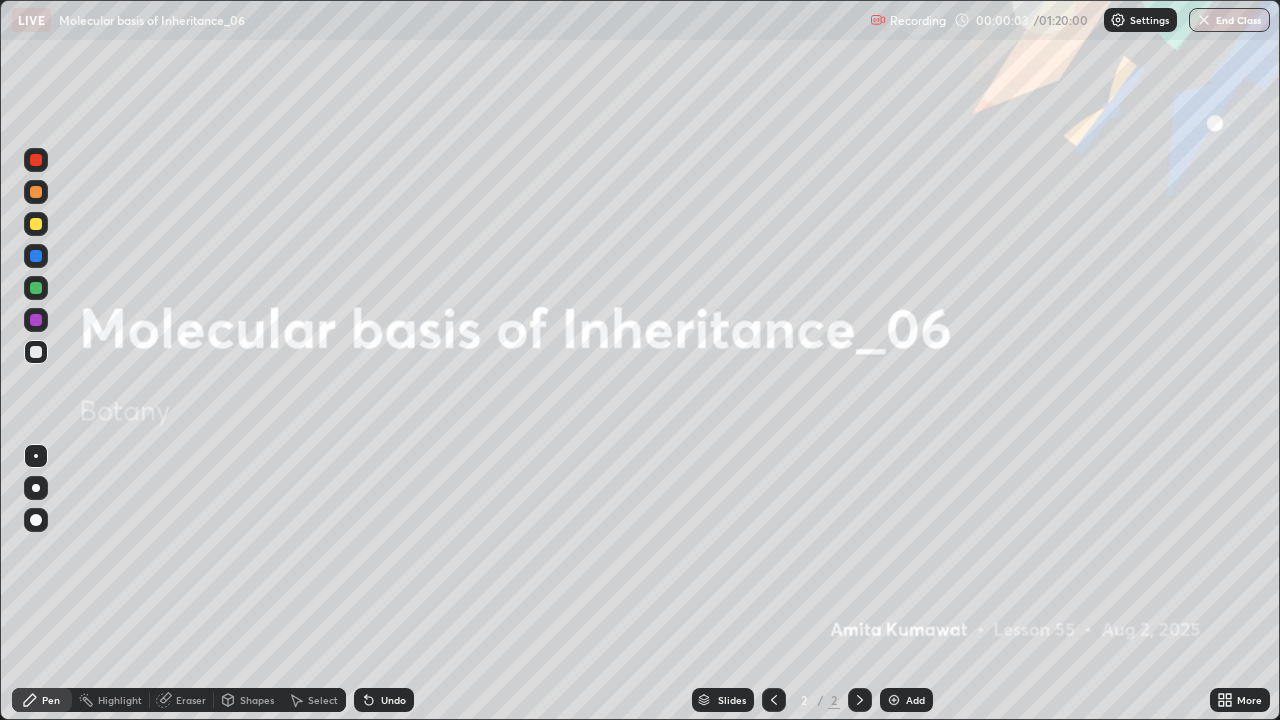 click at bounding box center [894, 700] 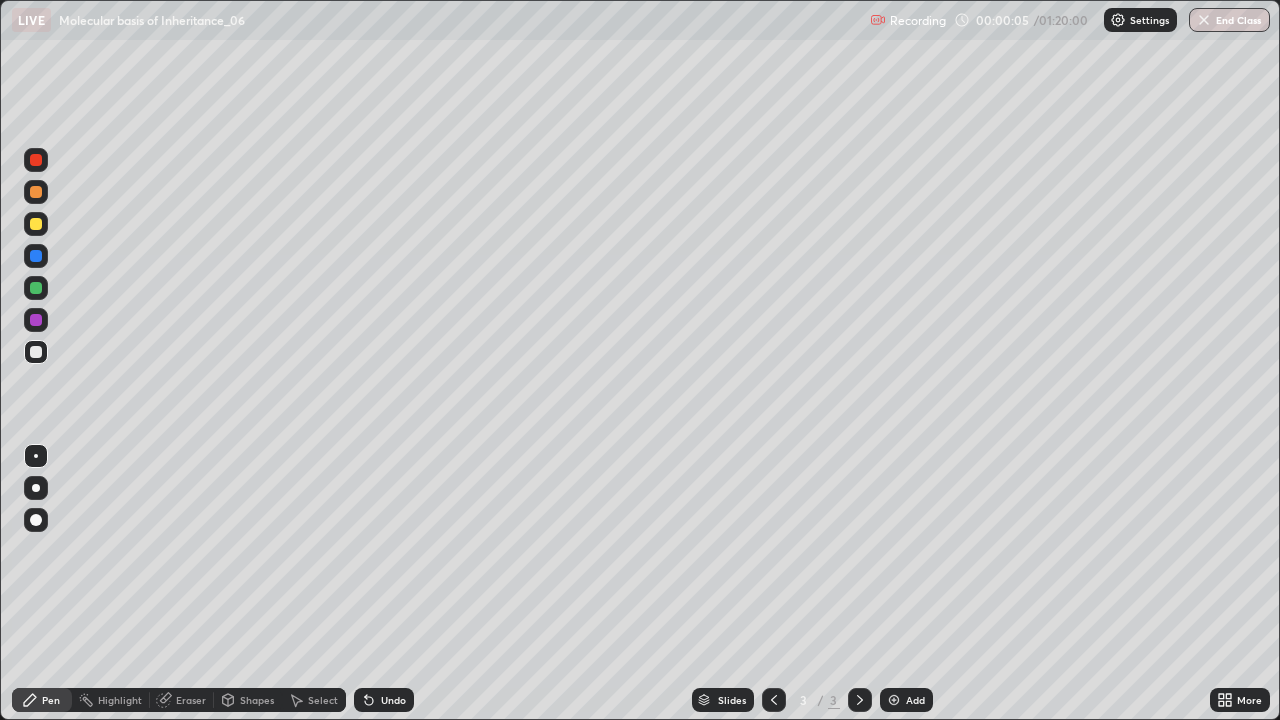 click at bounding box center (36, 488) 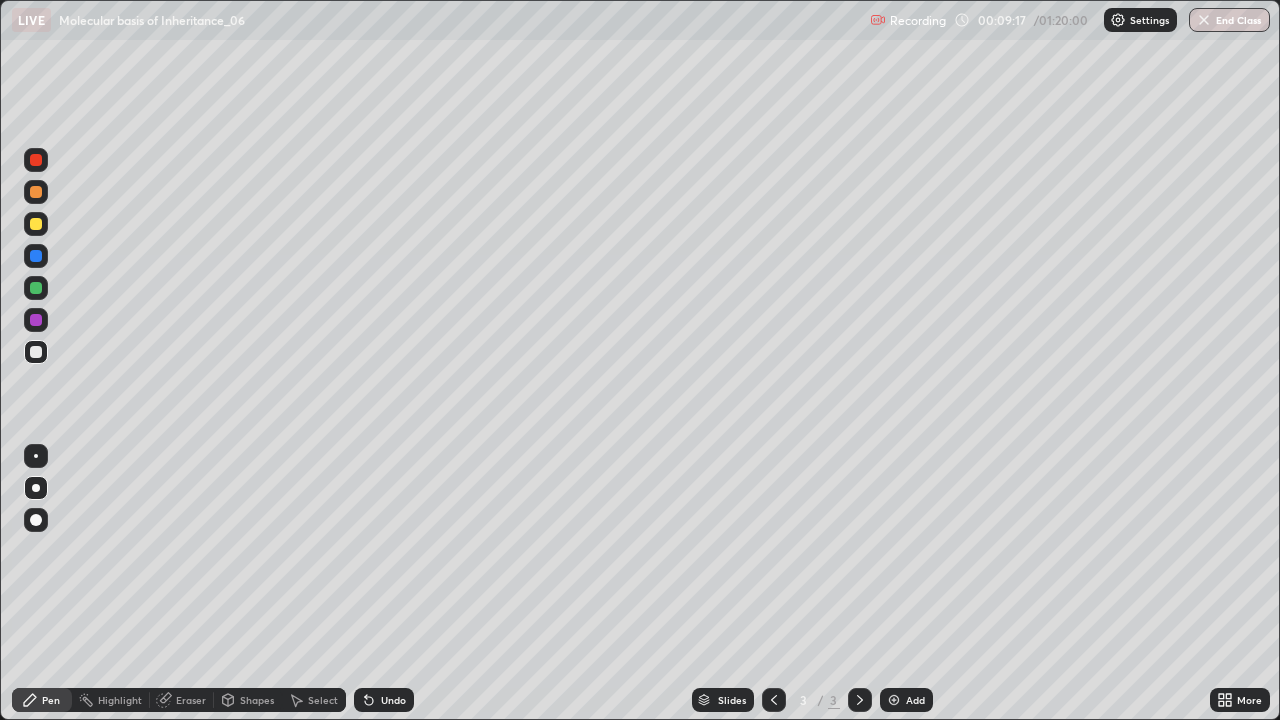 click at bounding box center (894, 700) 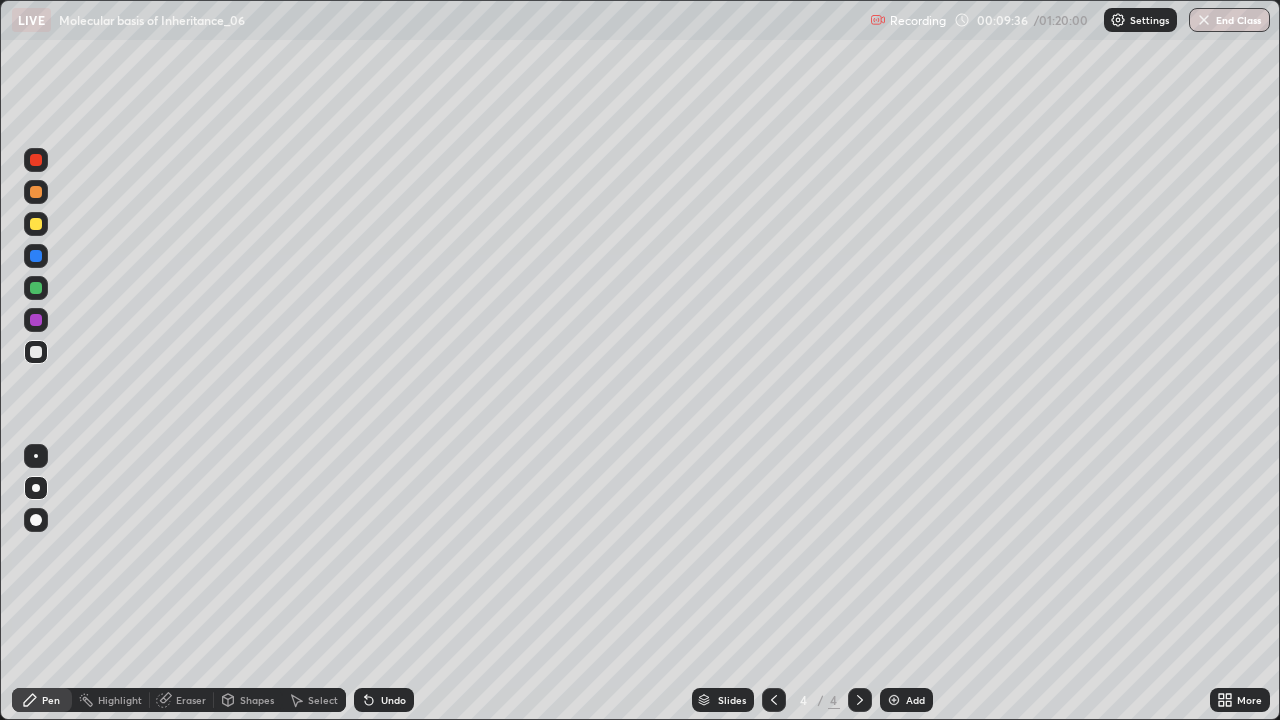 click on "Undo" at bounding box center (384, 700) 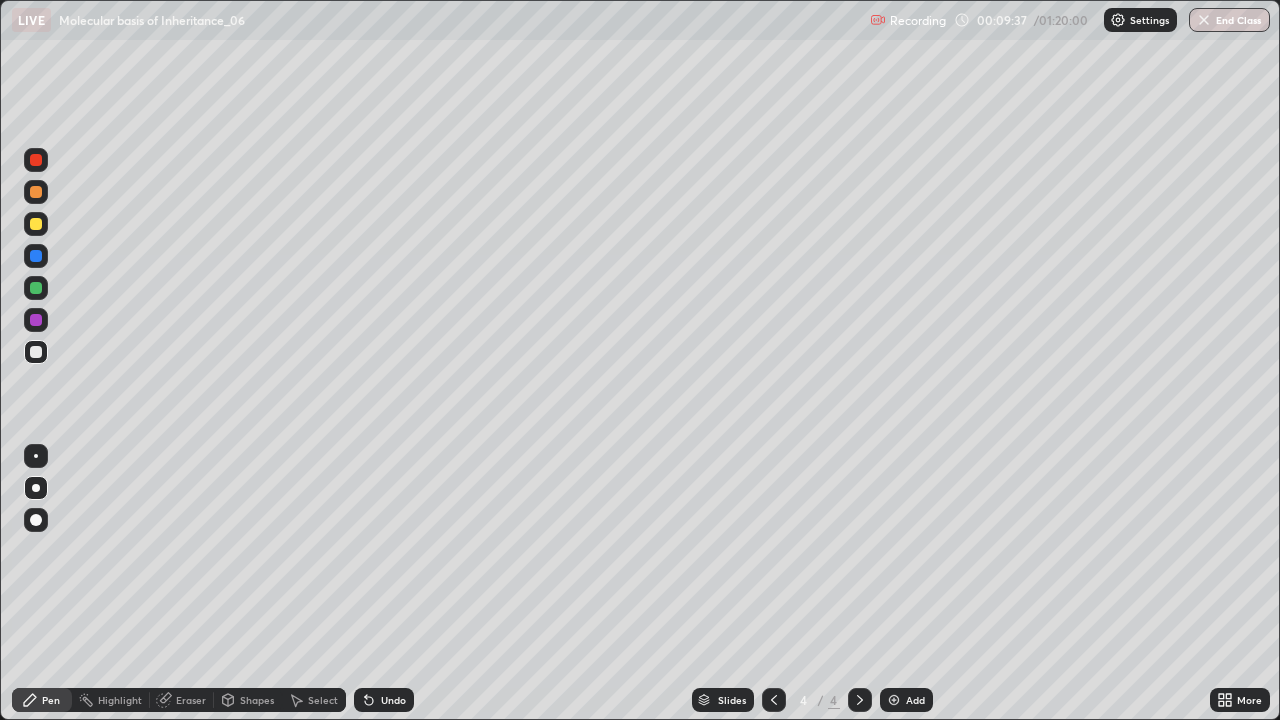 click on "Undo" at bounding box center (393, 700) 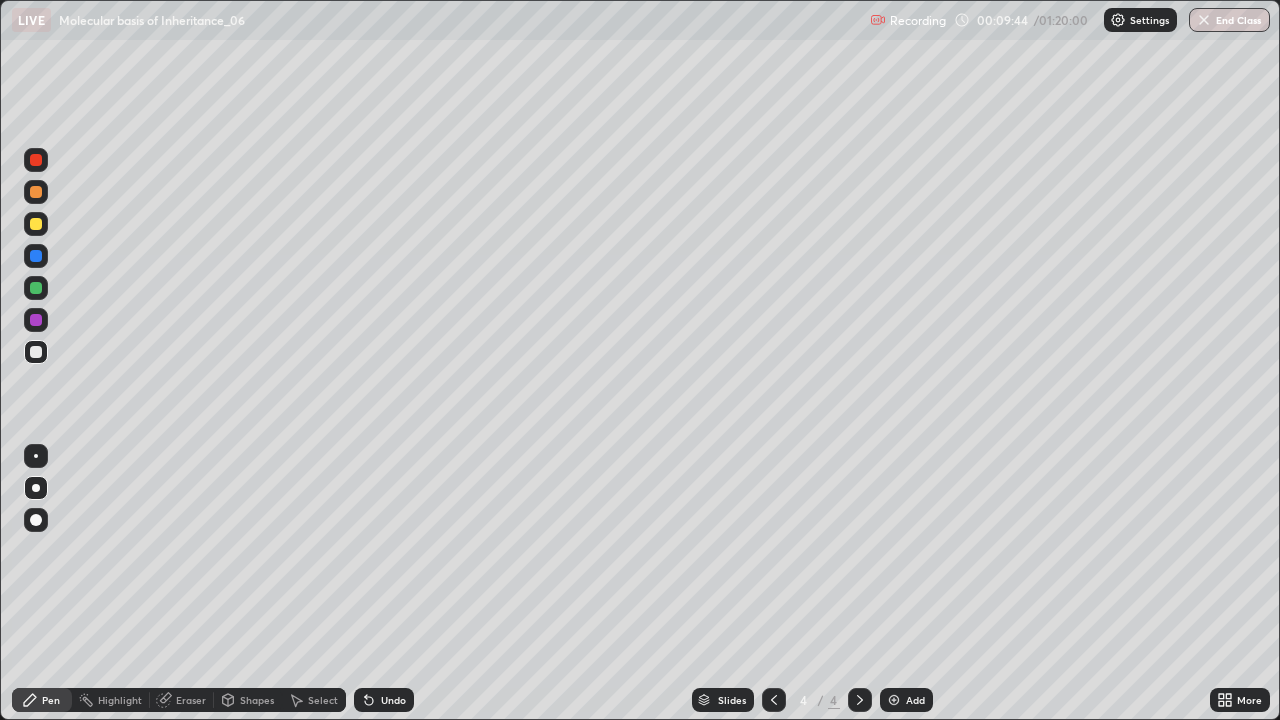 click on "Undo" at bounding box center (393, 700) 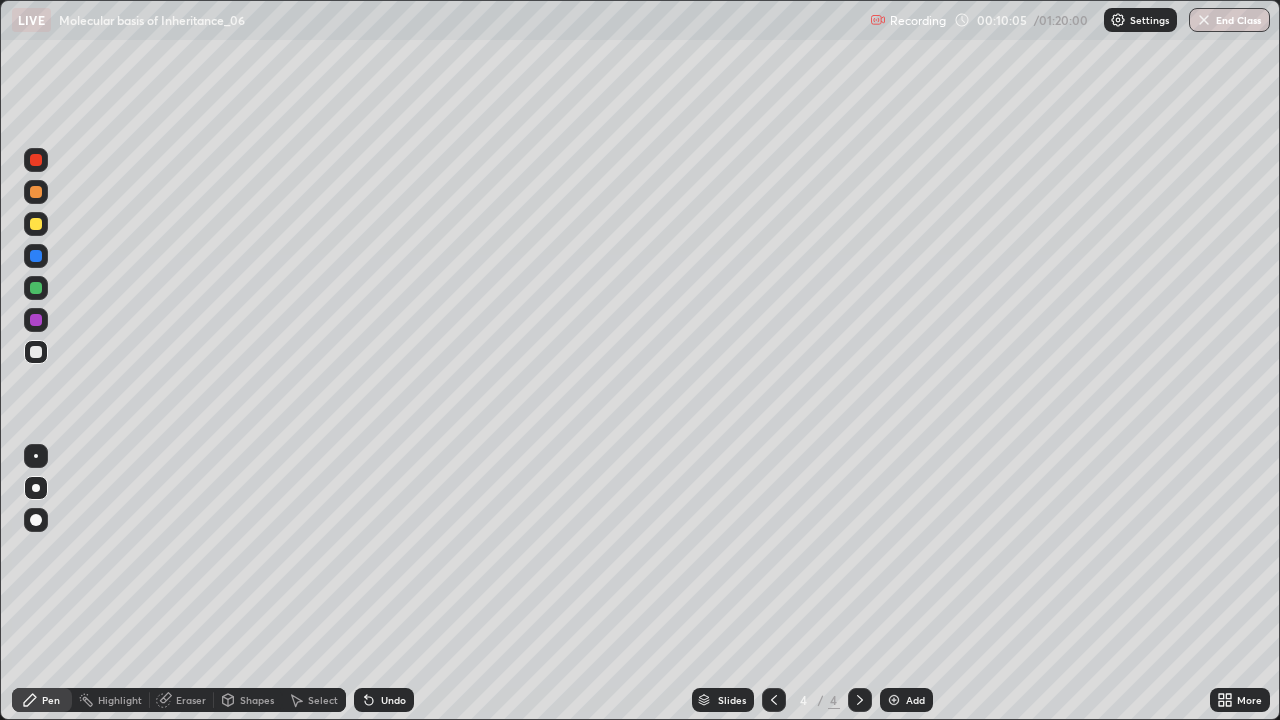 click at bounding box center (36, 320) 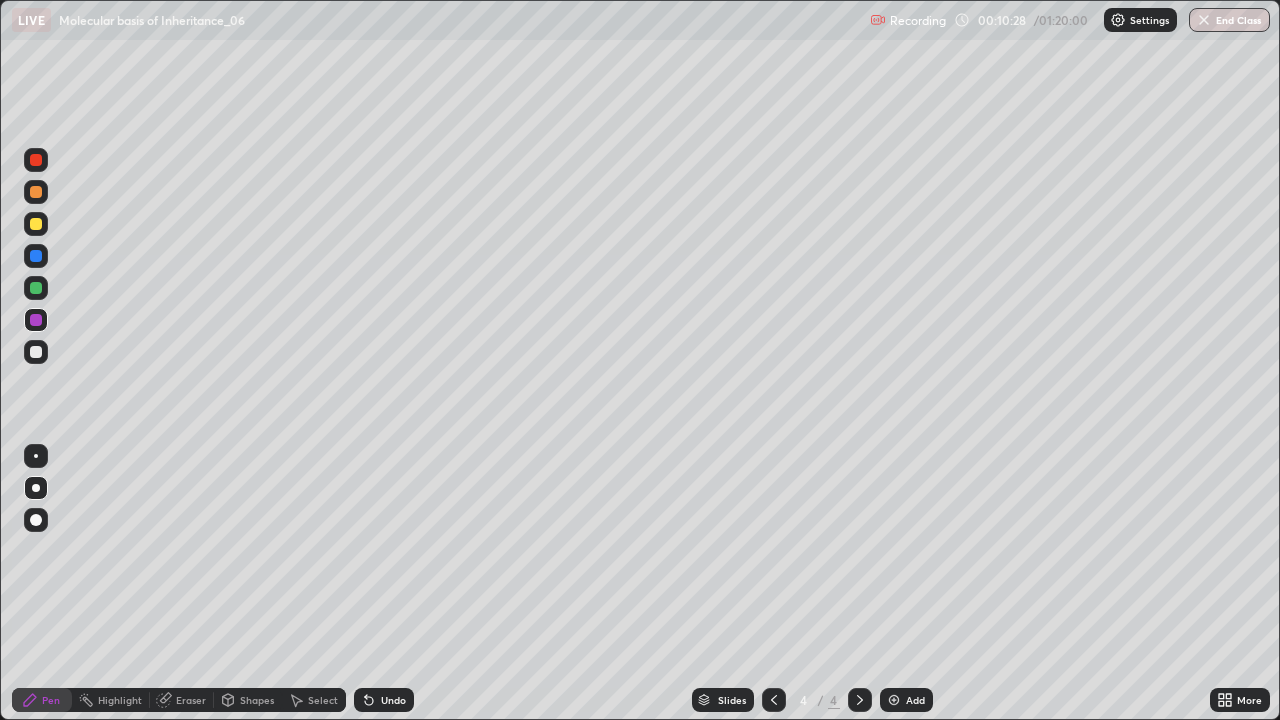 click at bounding box center (36, 352) 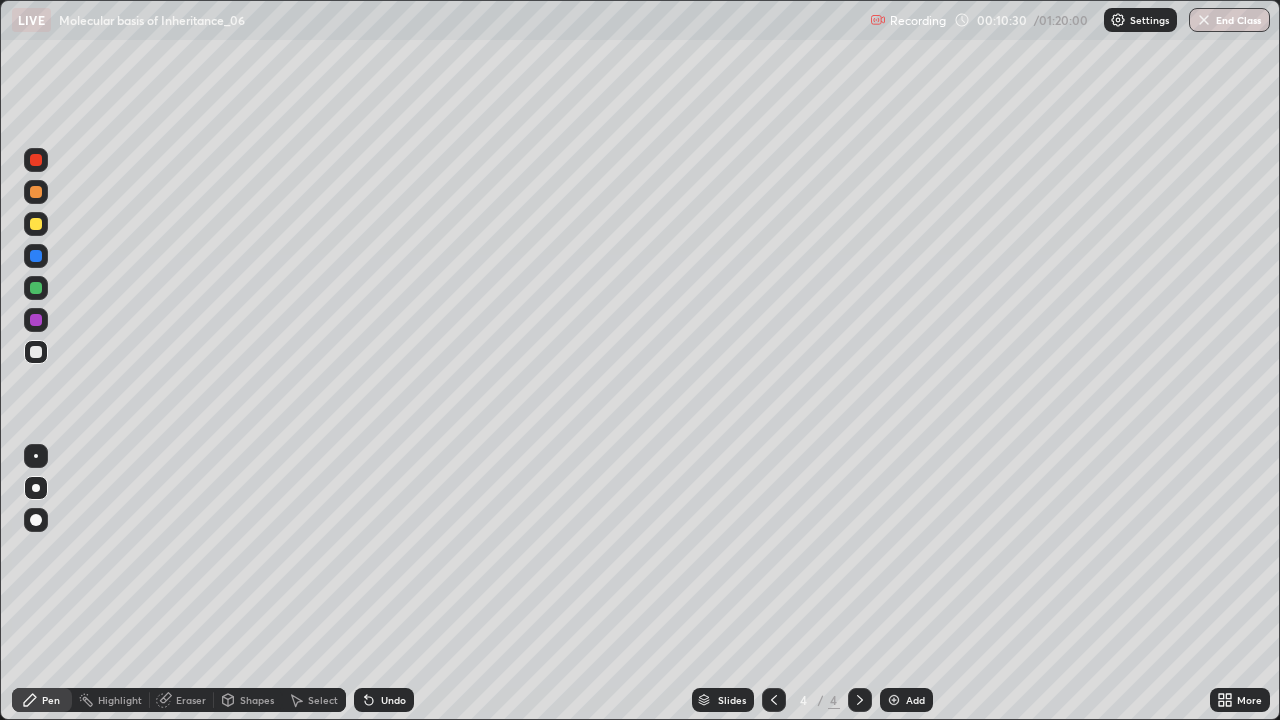 click 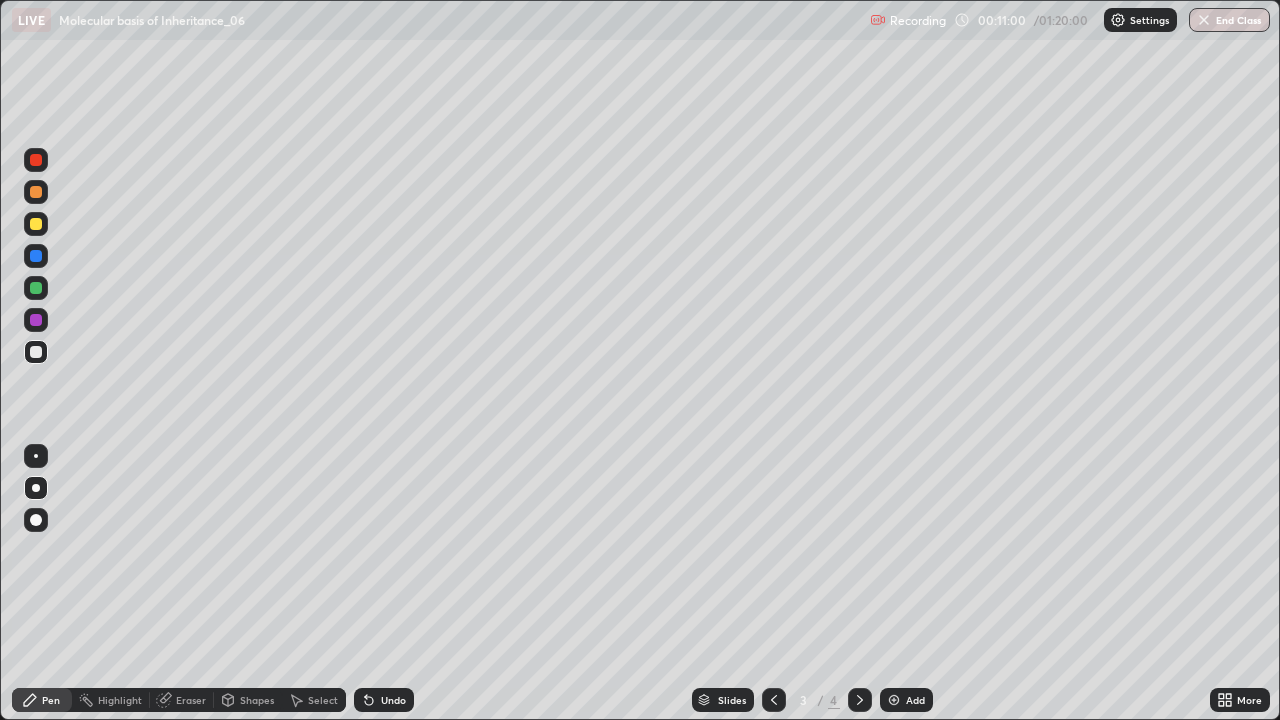click 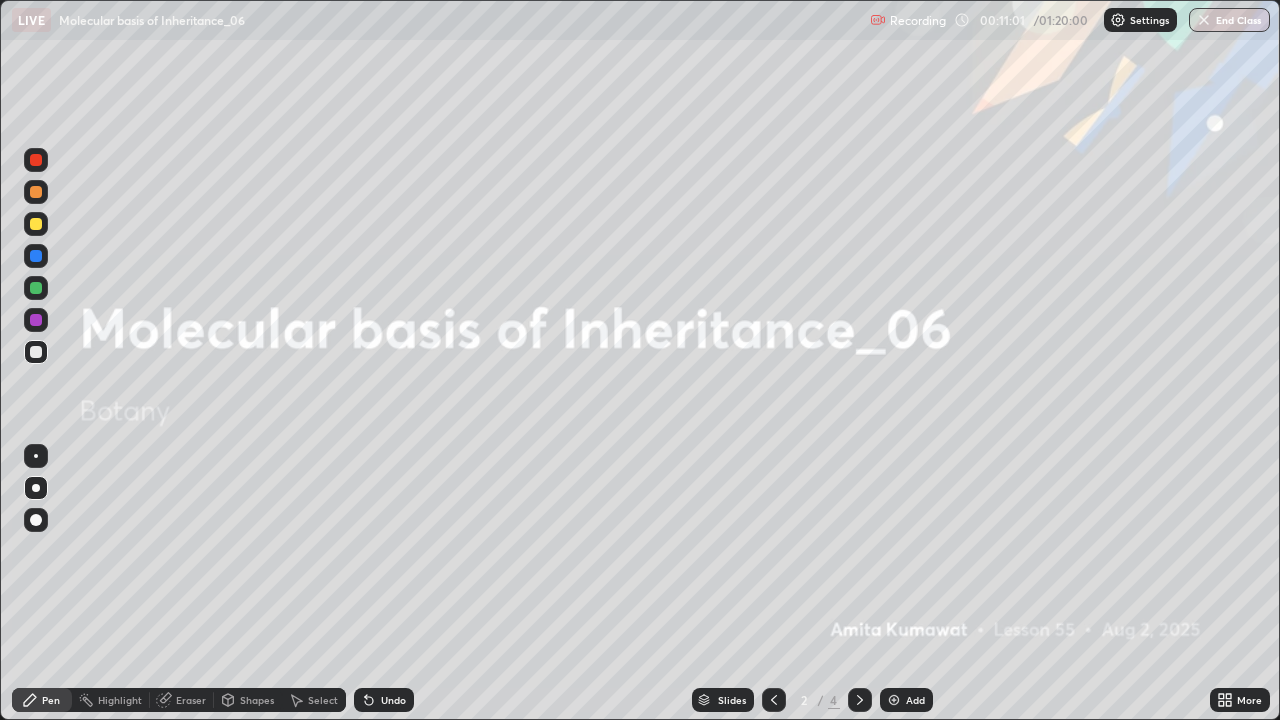click 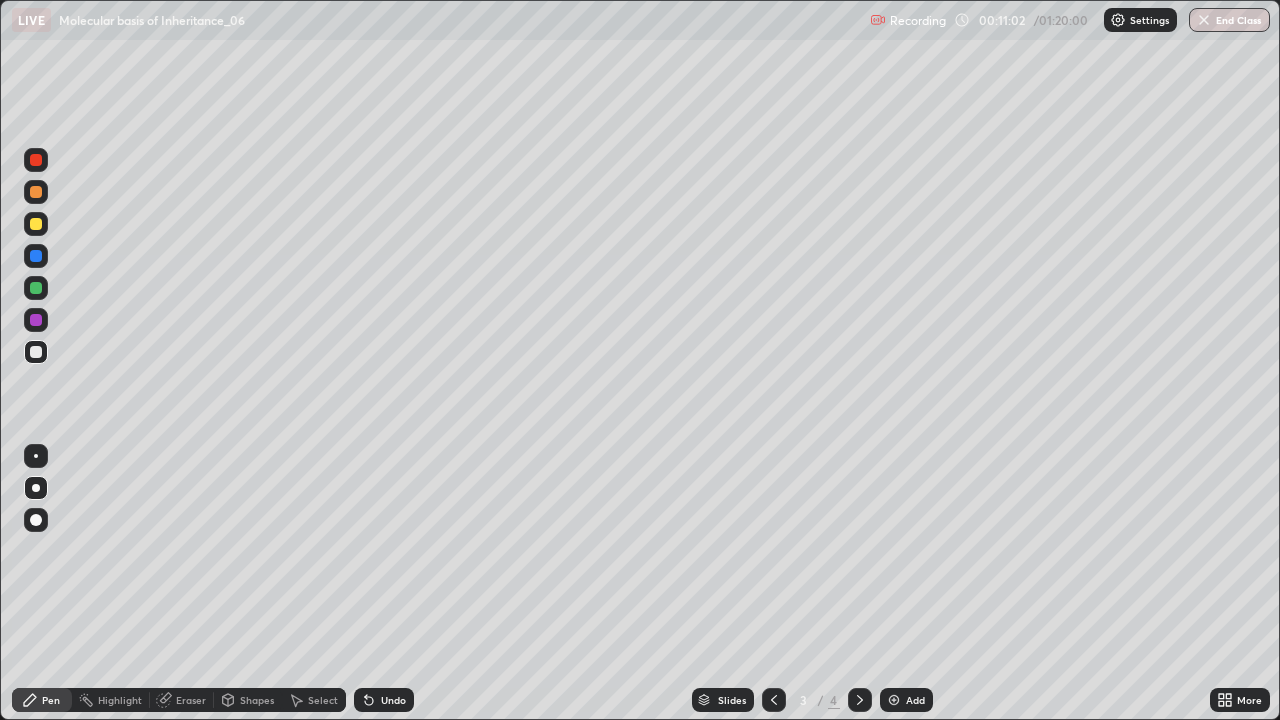 click 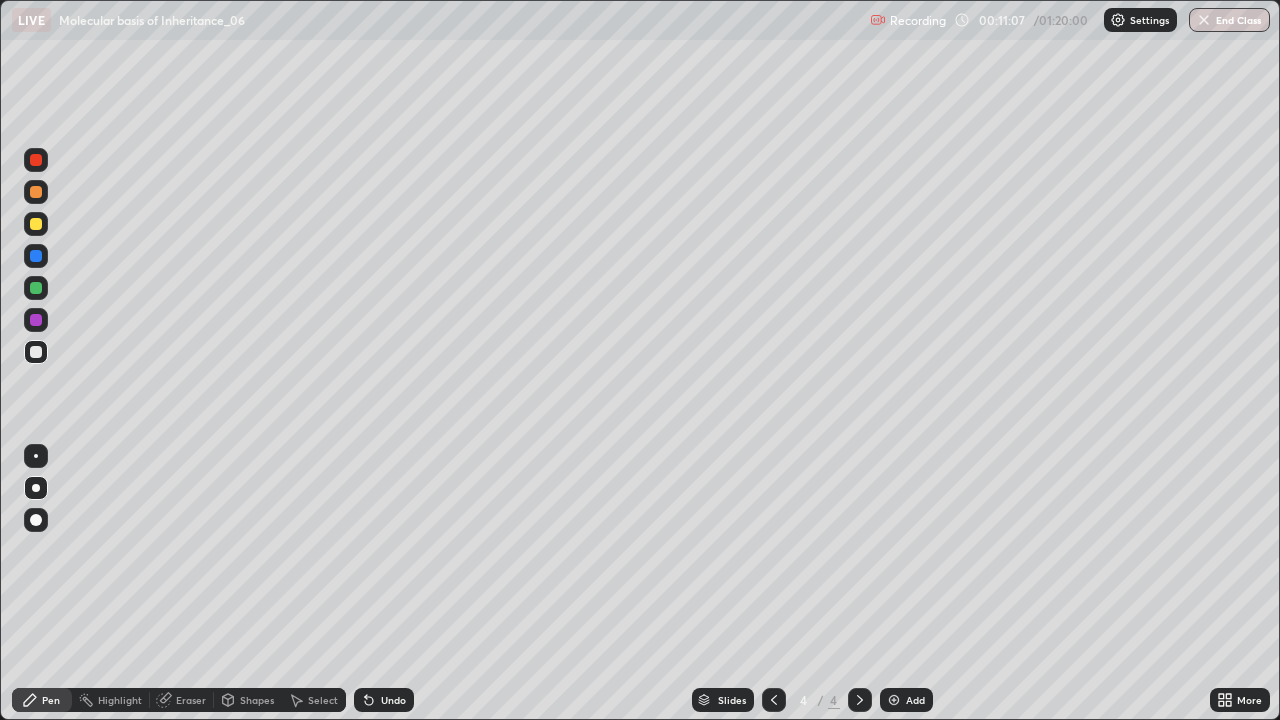 click at bounding box center [36, 352] 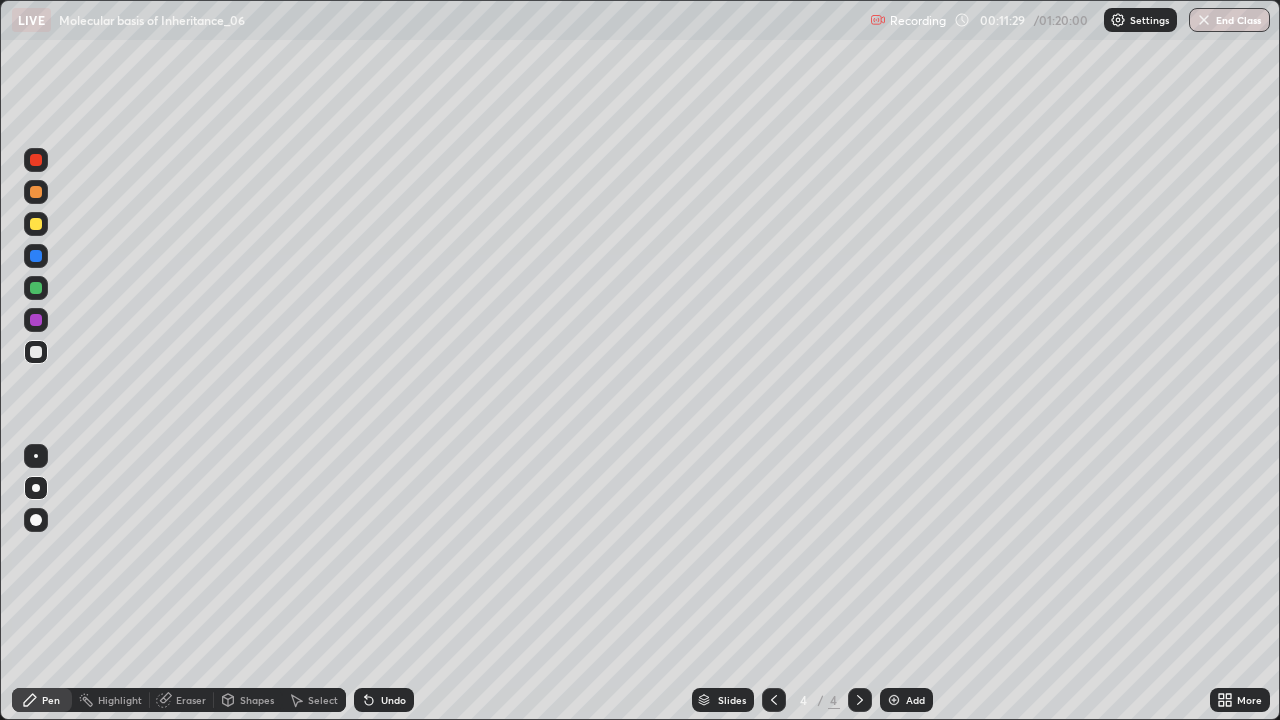 click 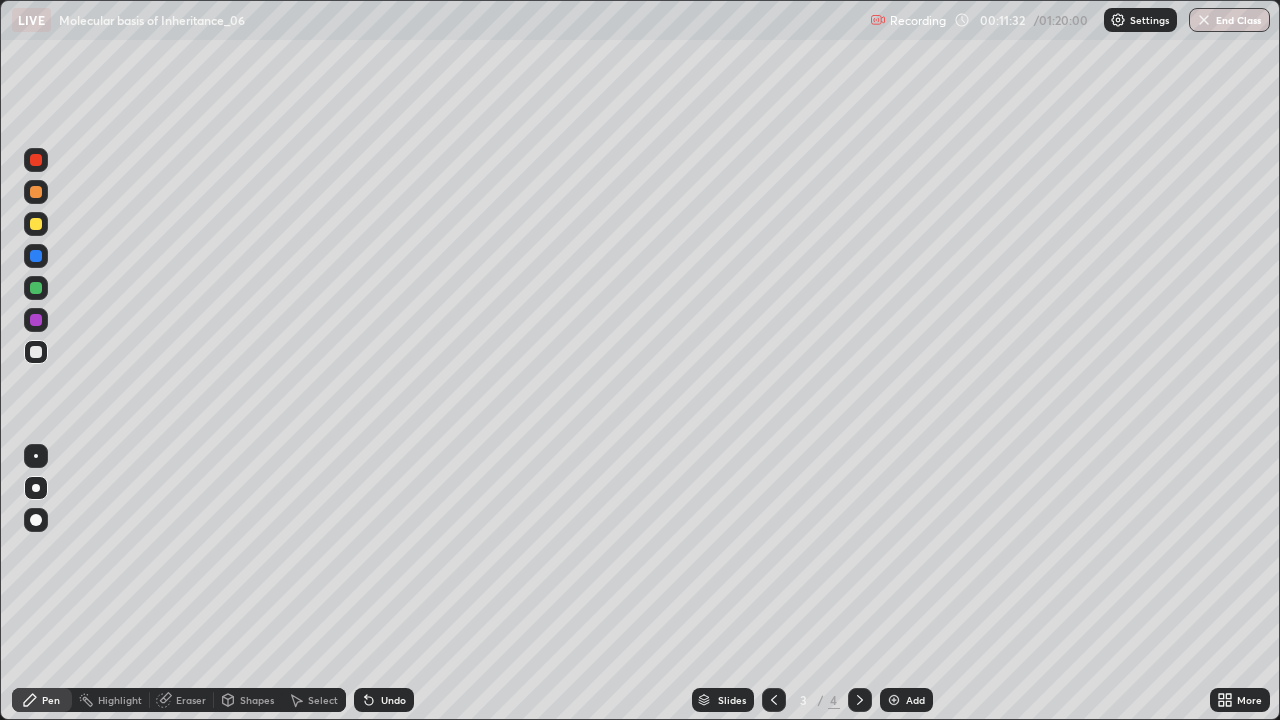 click on "Highlight" at bounding box center (120, 700) 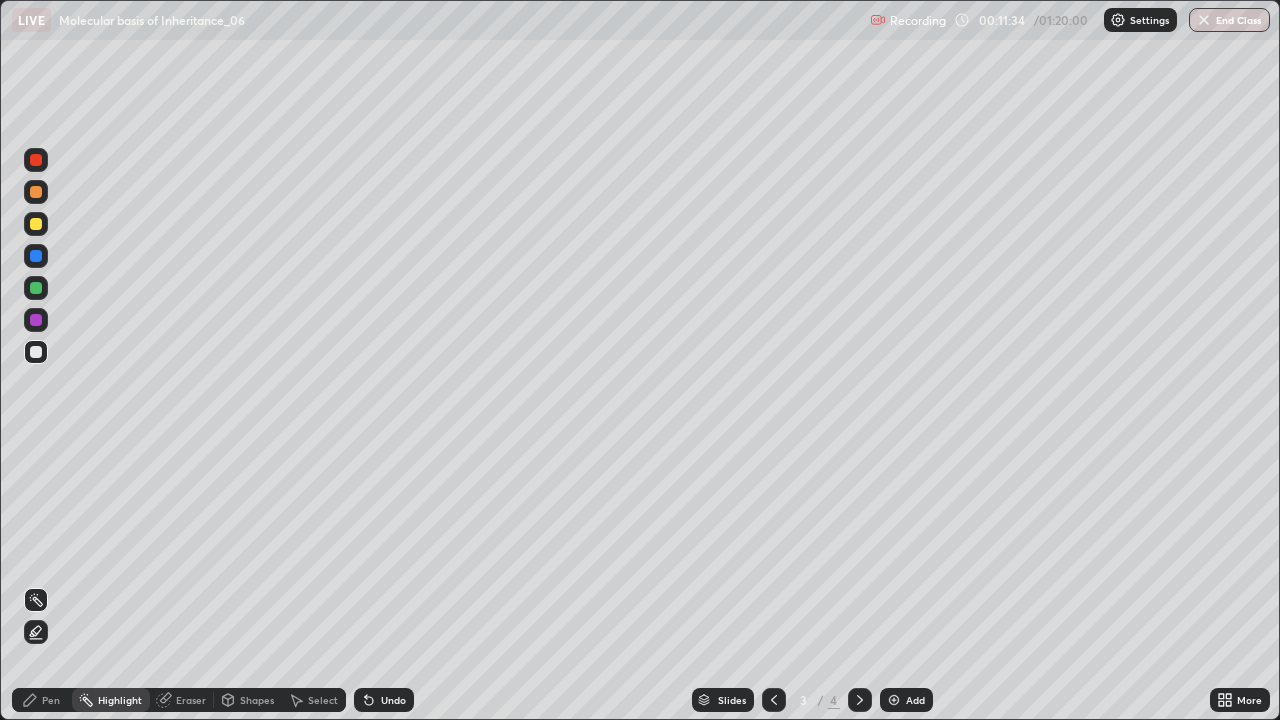 click at bounding box center (36, 160) 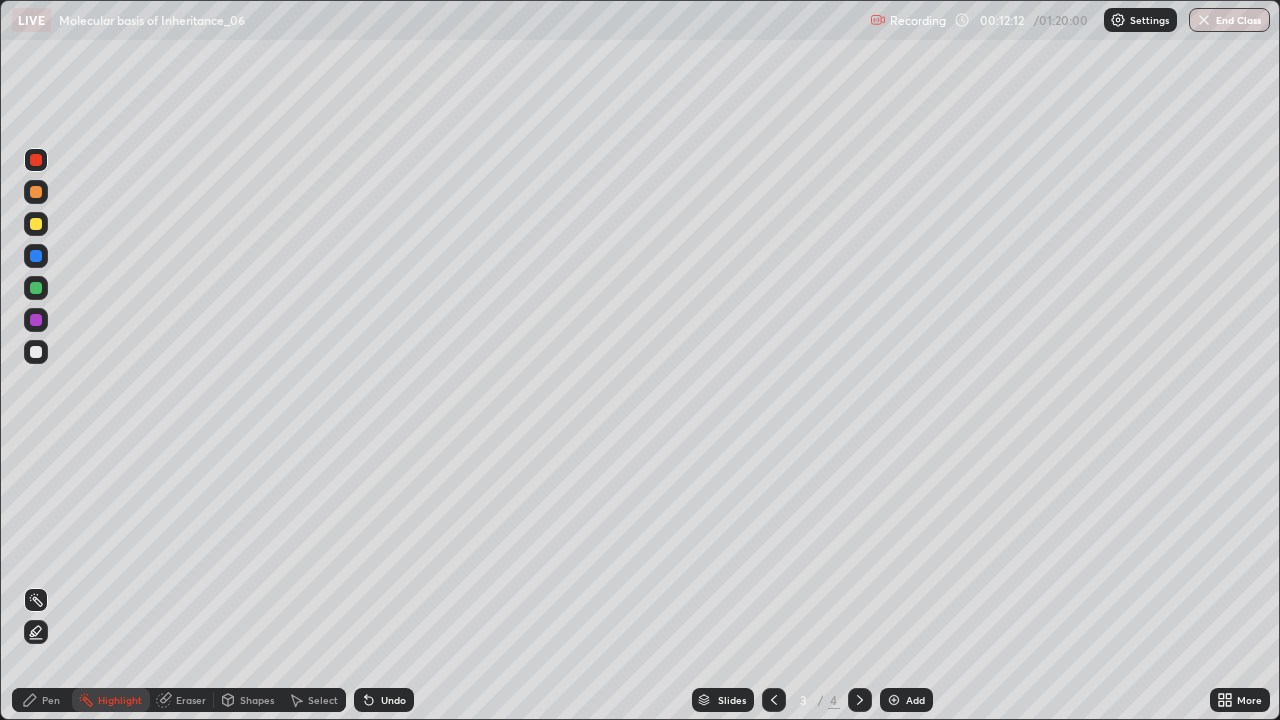 click 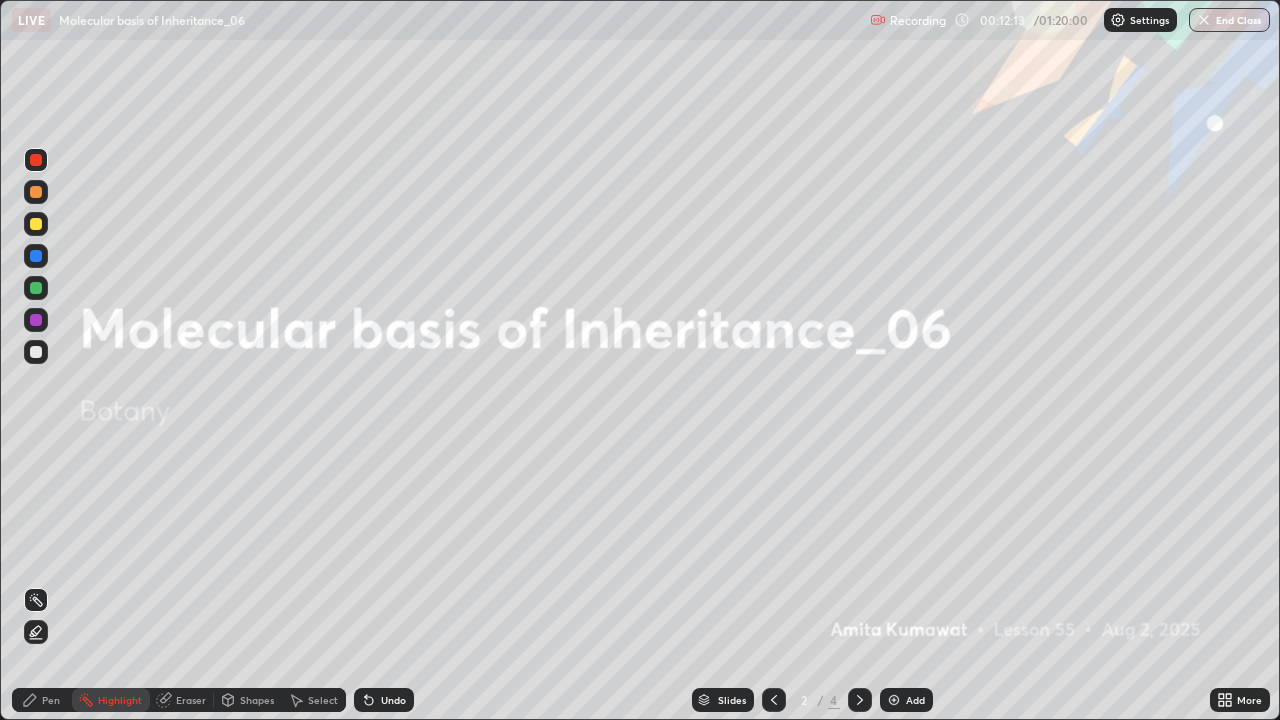 click 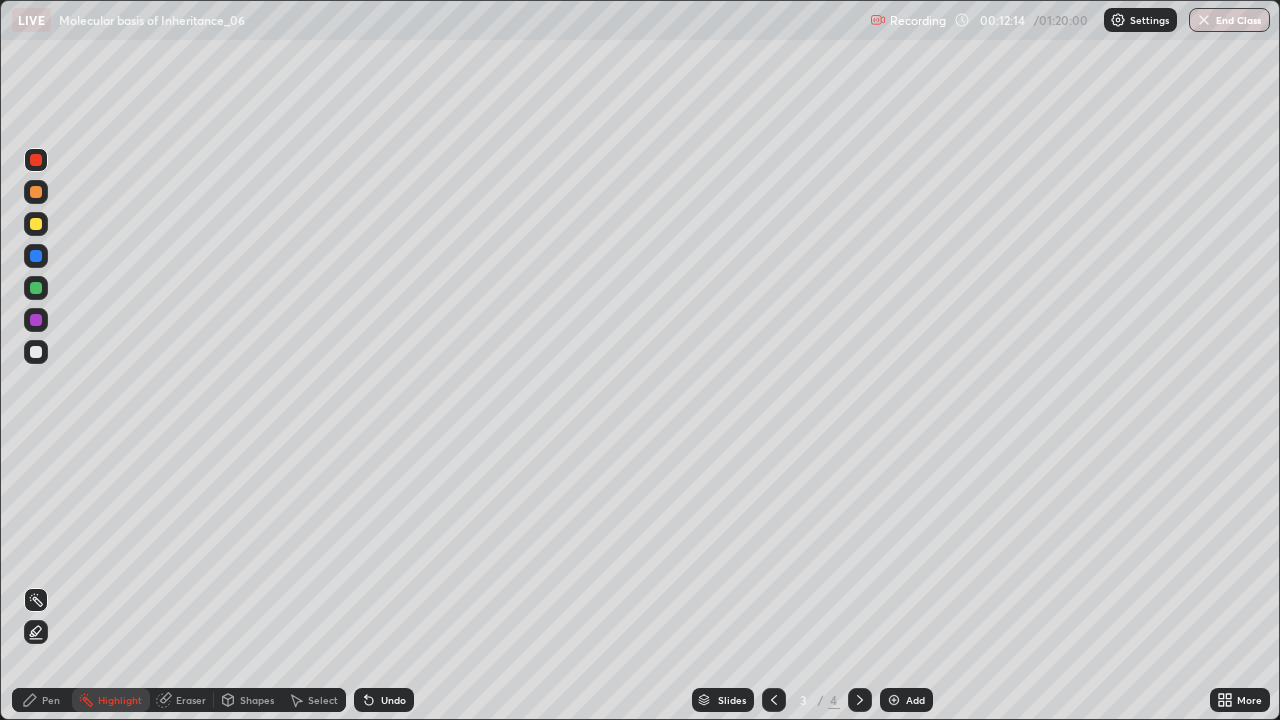 click 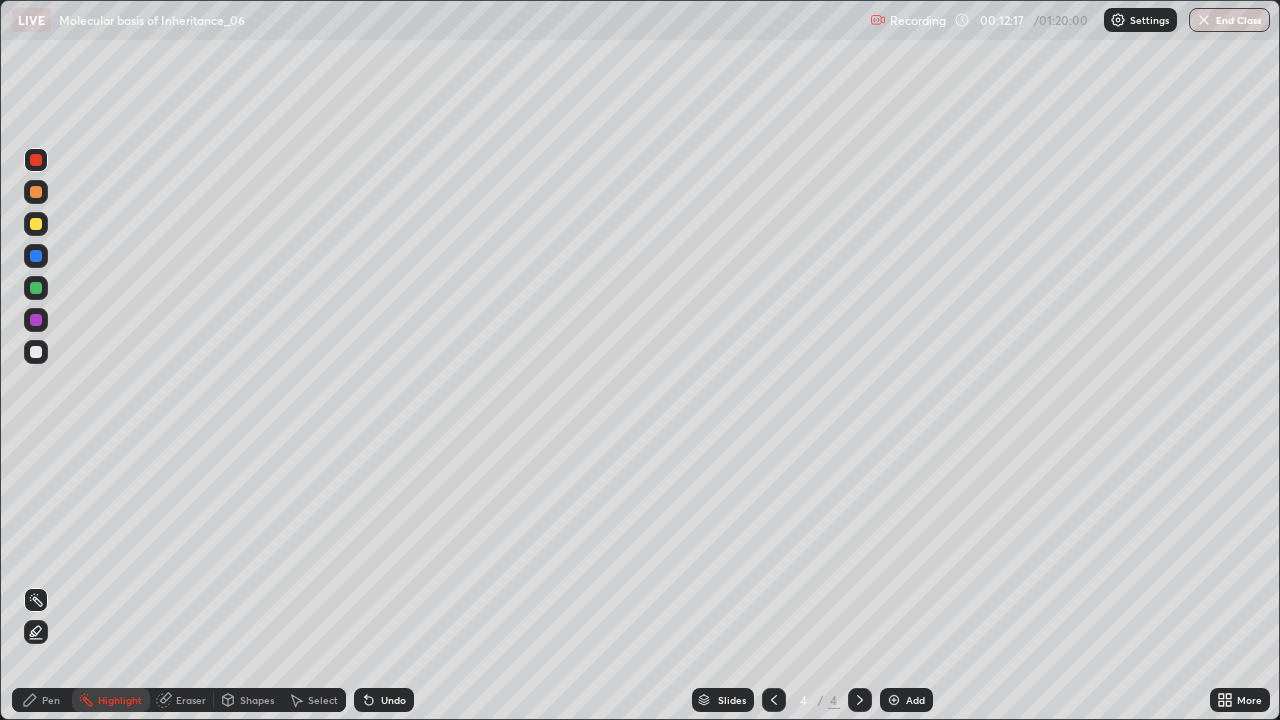 click at bounding box center (36, 352) 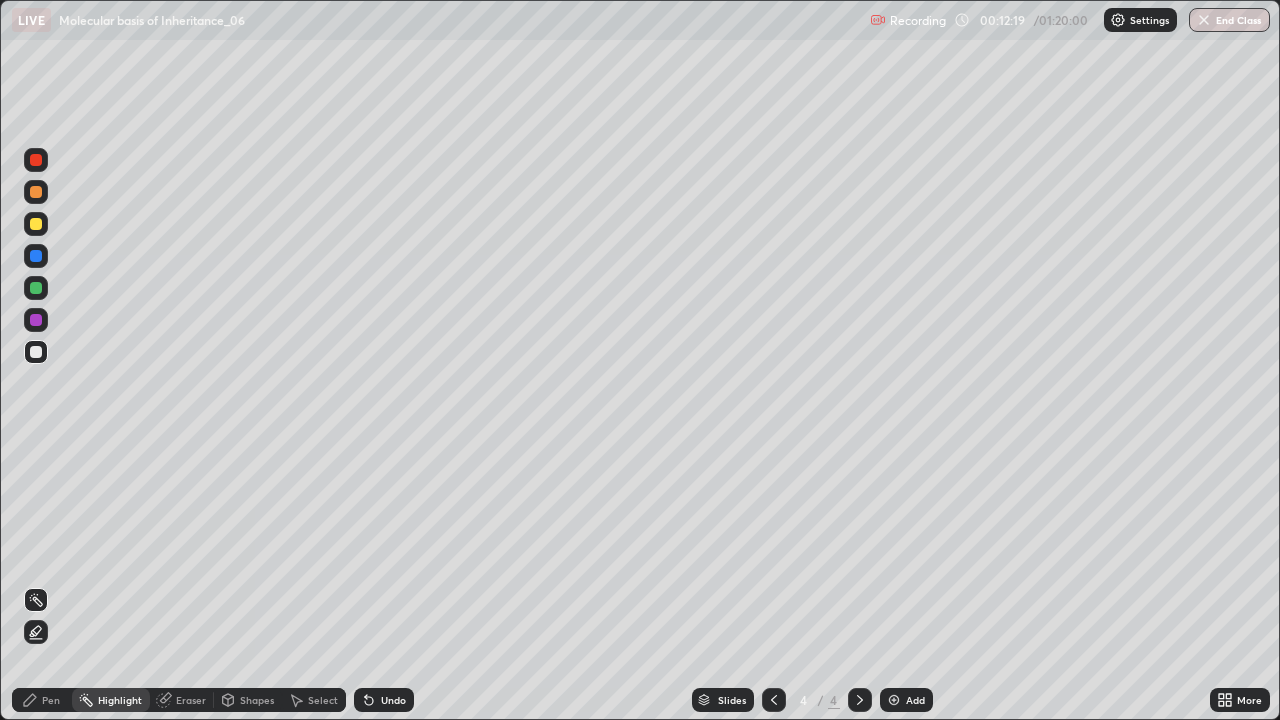 click on "Pen" at bounding box center (42, 700) 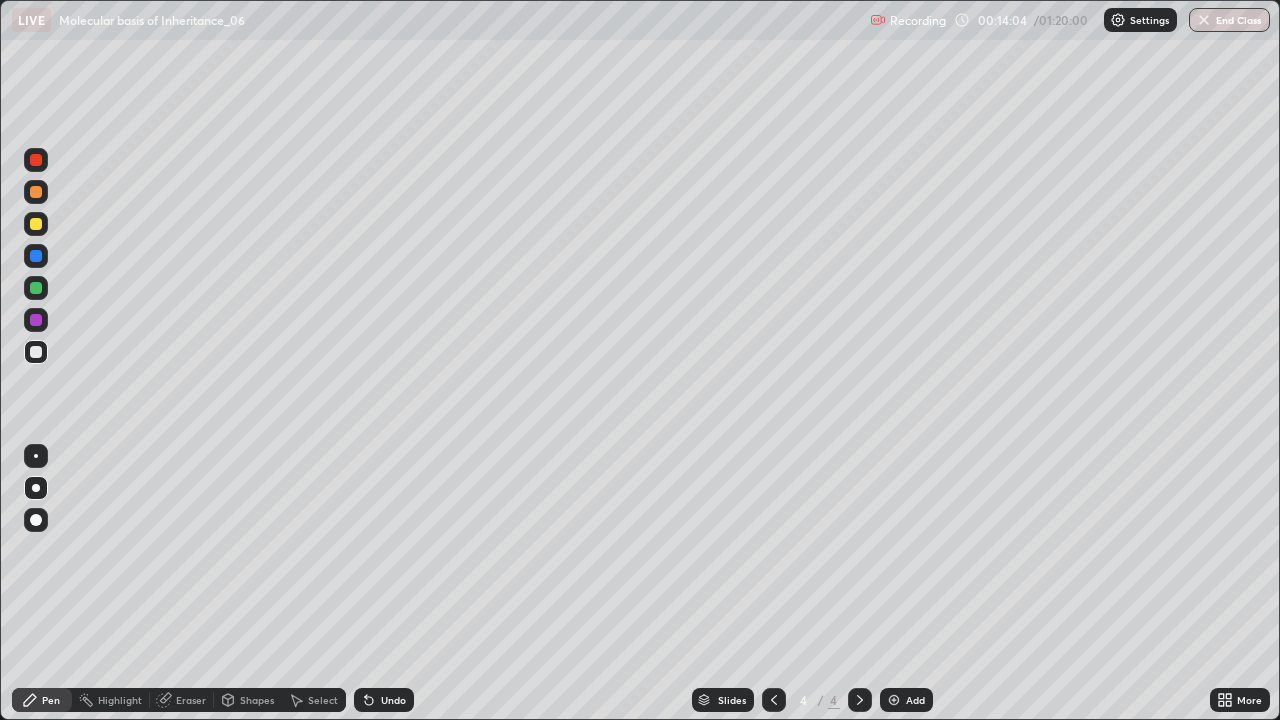 click 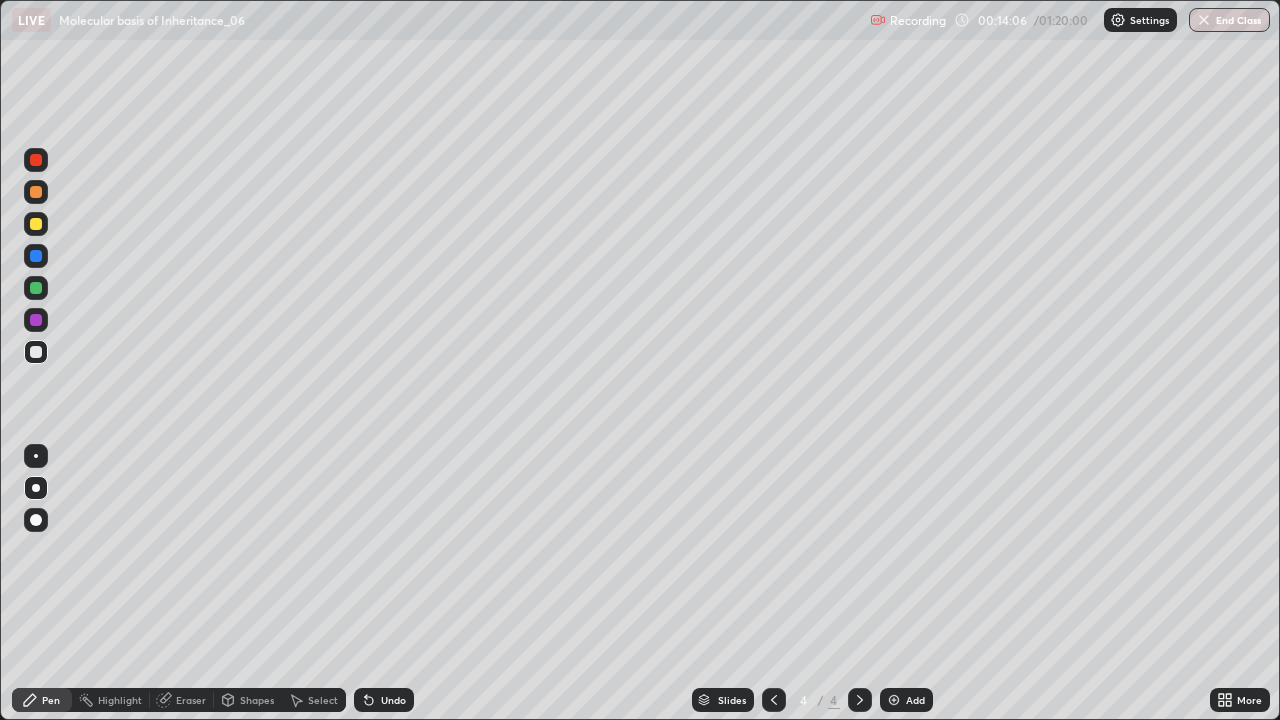 click 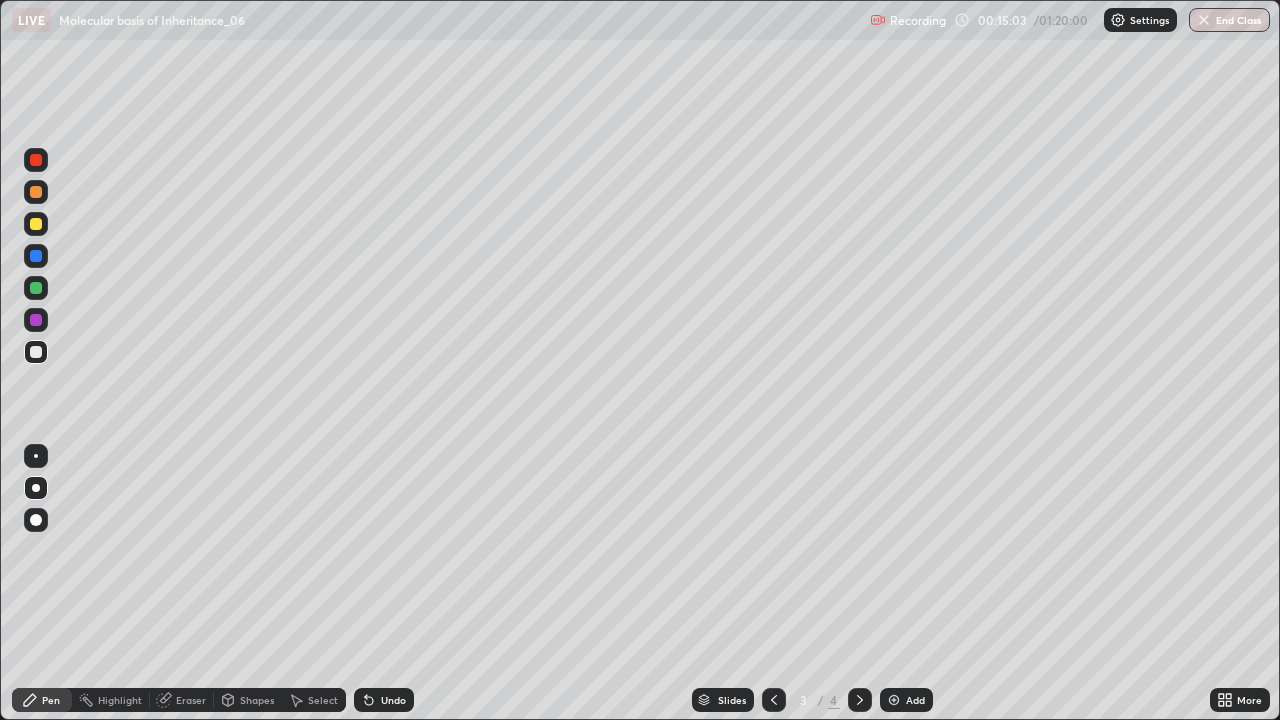 click at bounding box center [774, 700] 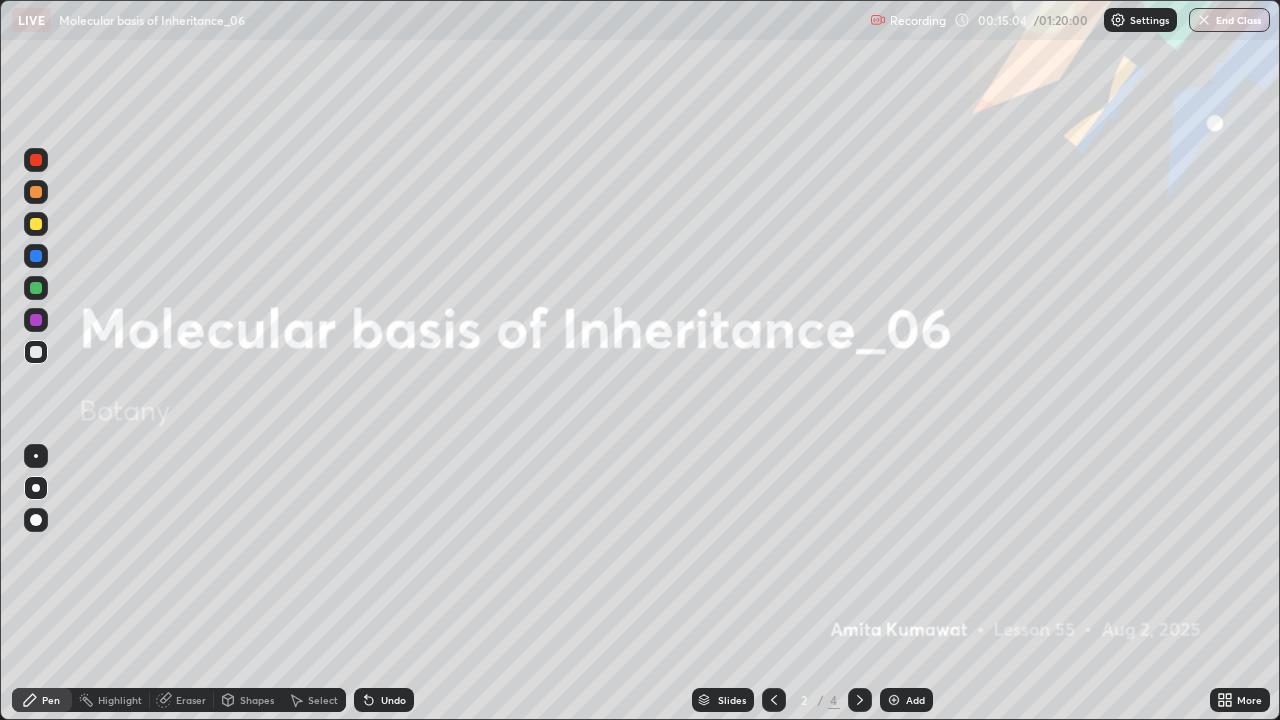 click 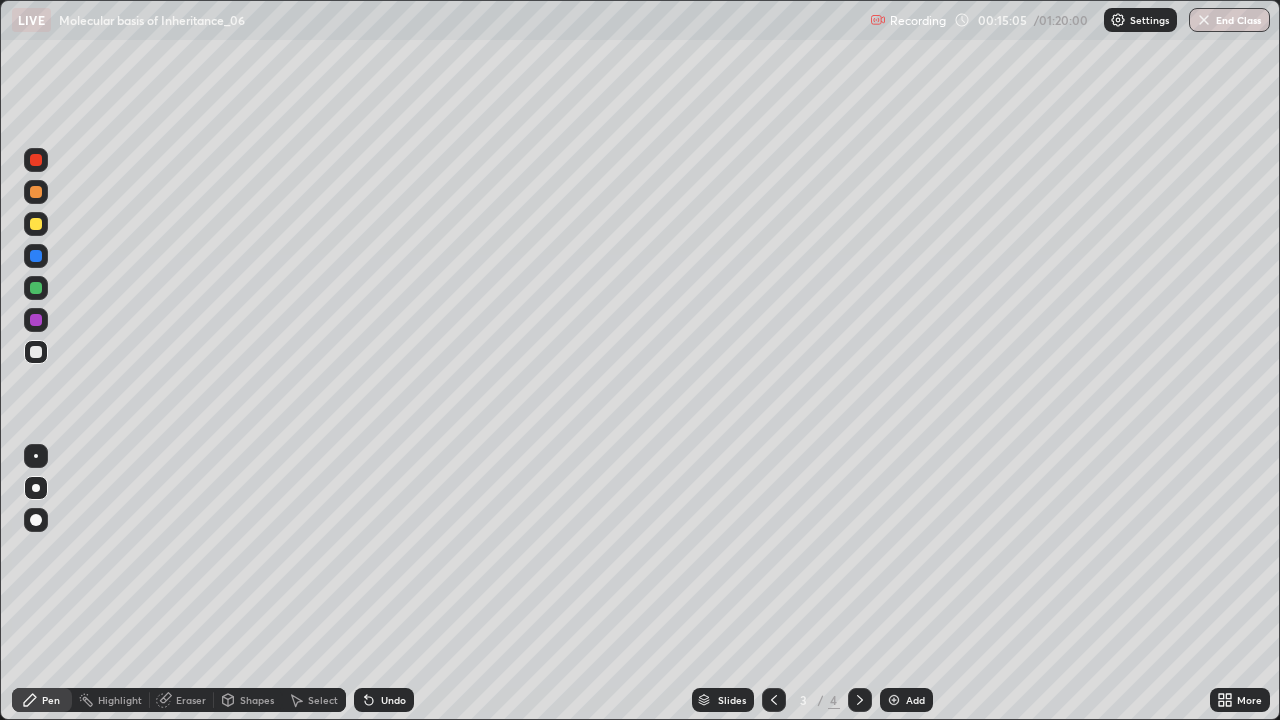 click 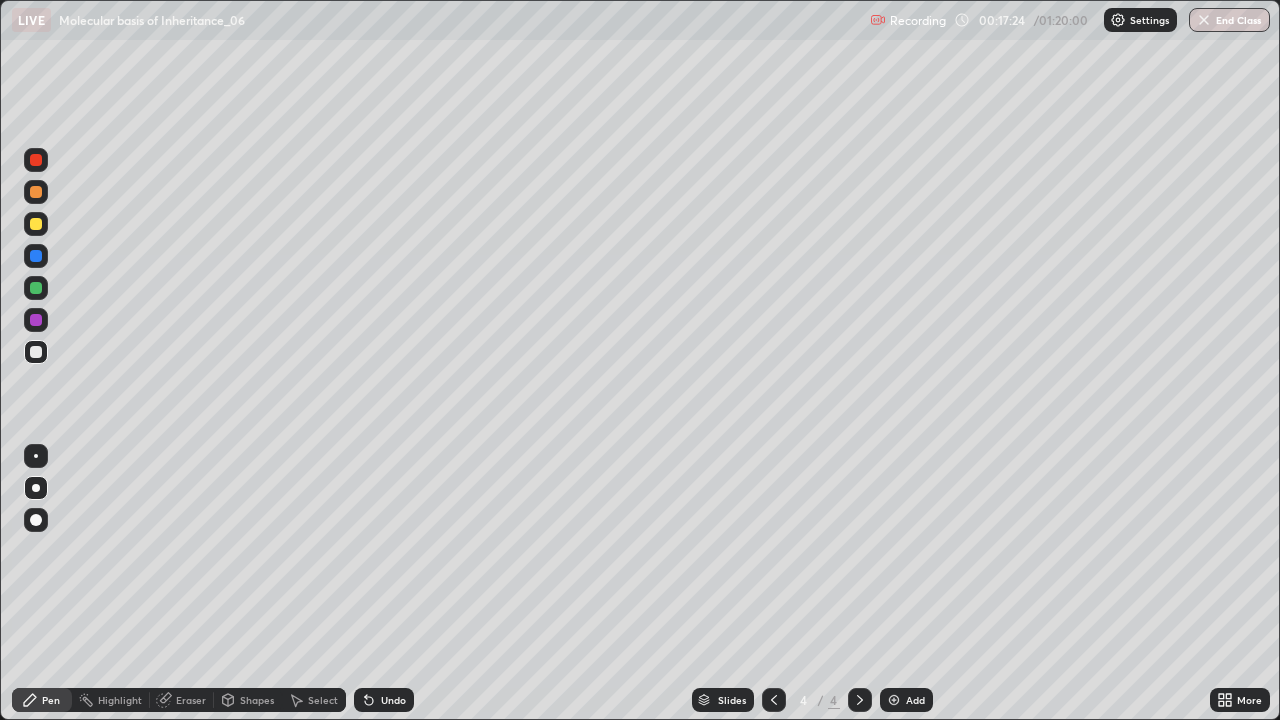 click 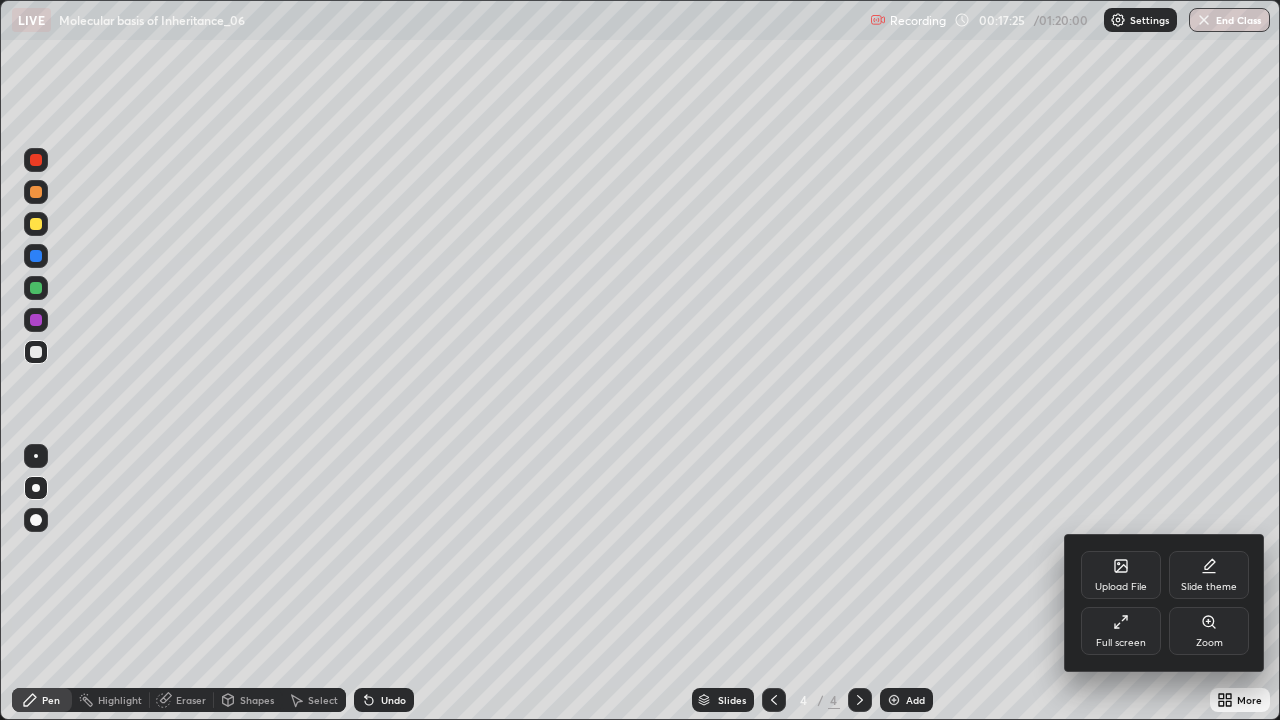 click 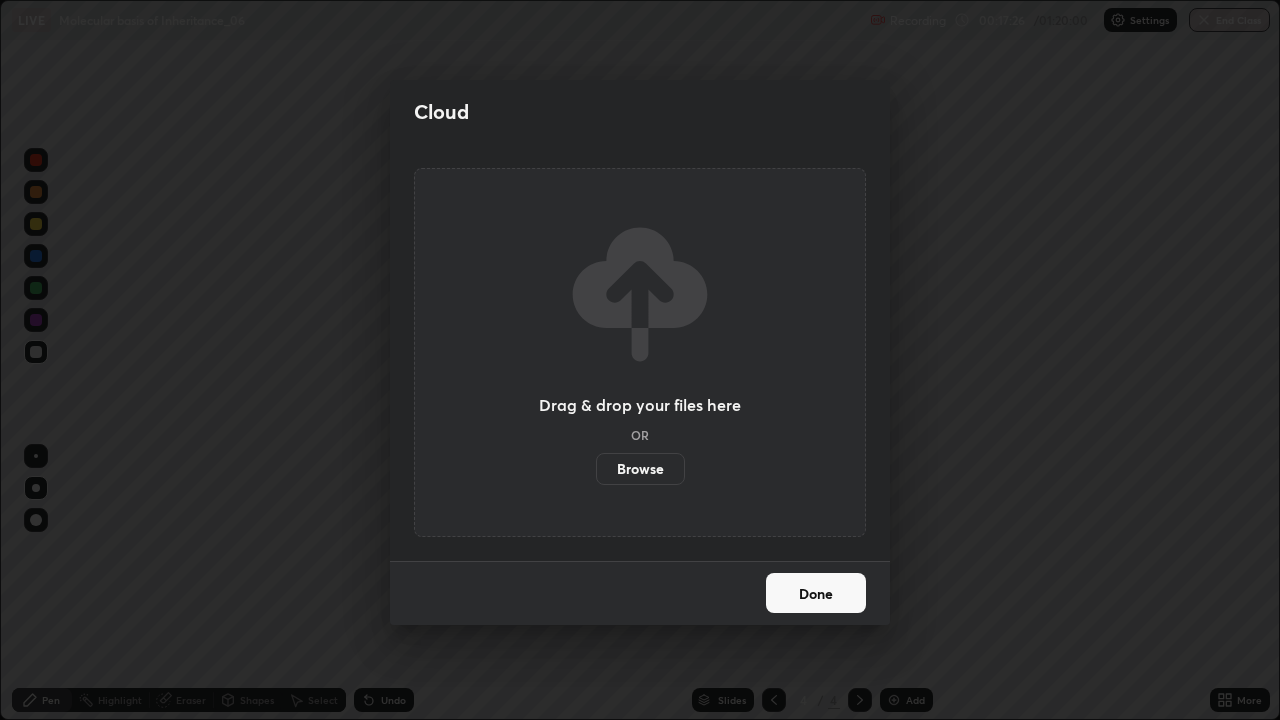 click on "Browse" at bounding box center (640, 469) 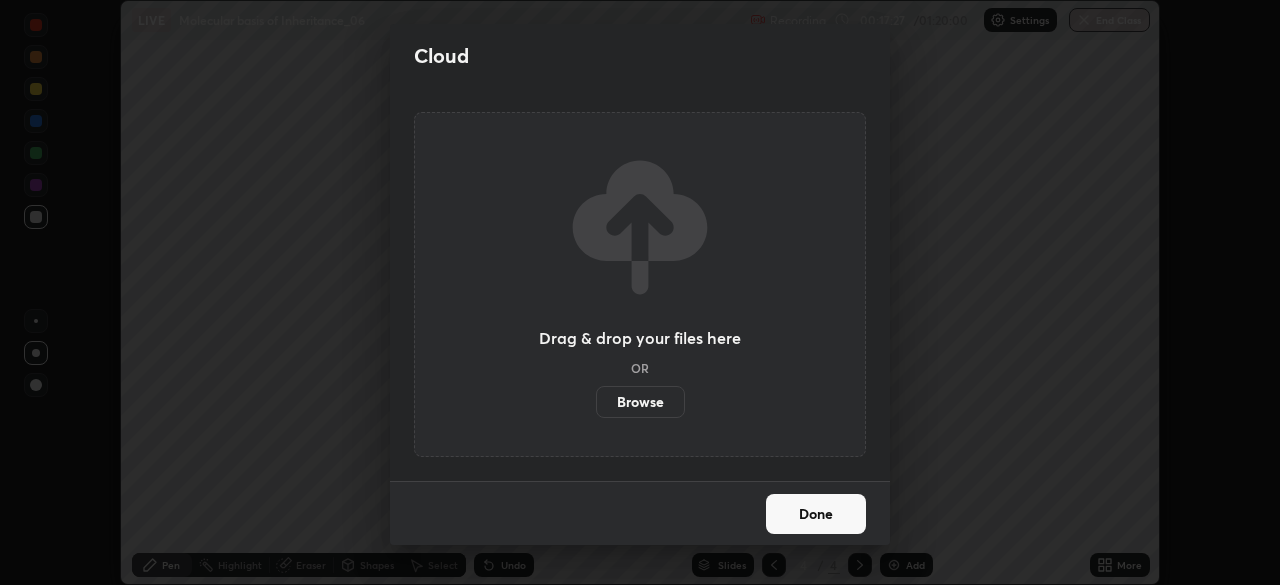 scroll, scrollTop: 585, scrollLeft: 1280, axis: both 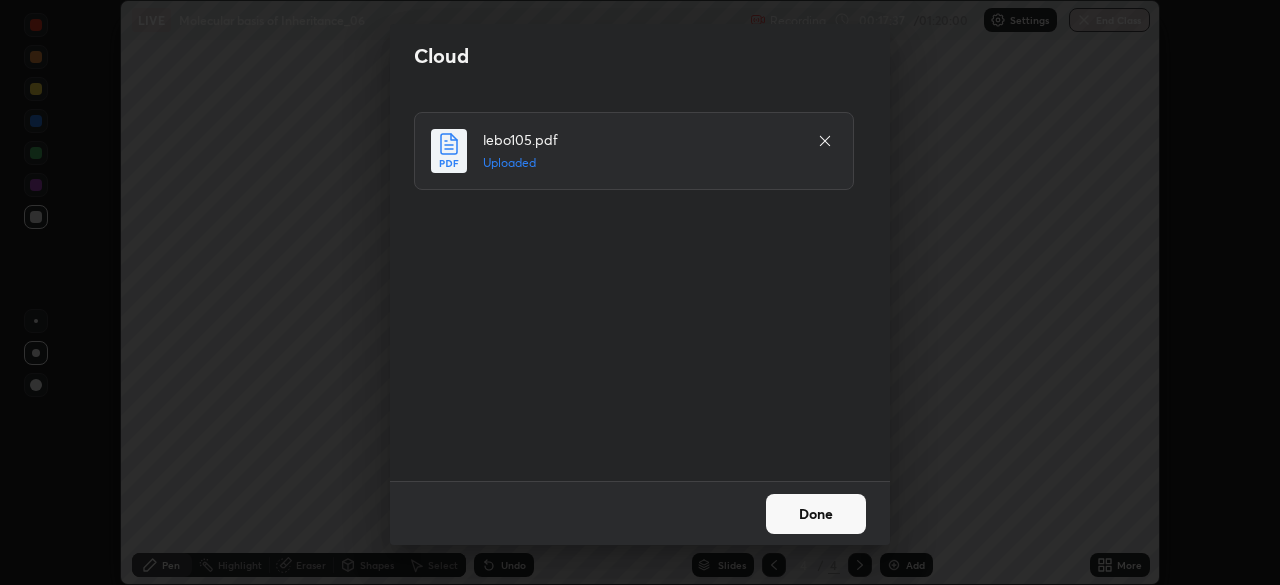 click on "Done" at bounding box center [816, 514] 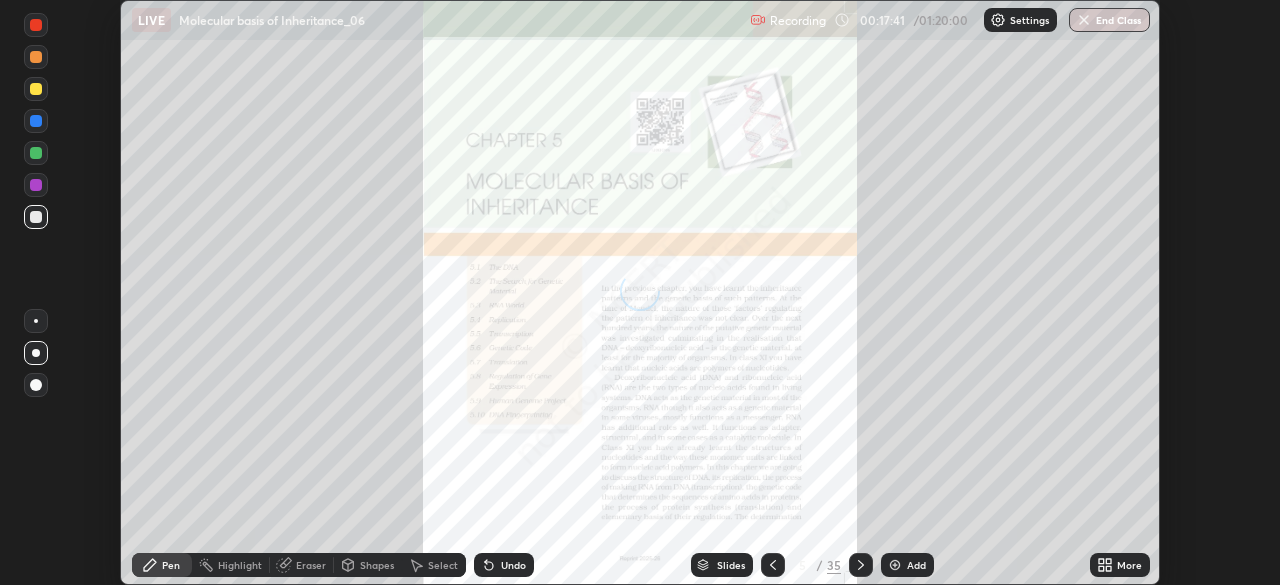 click on "More" at bounding box center (1120, 565) 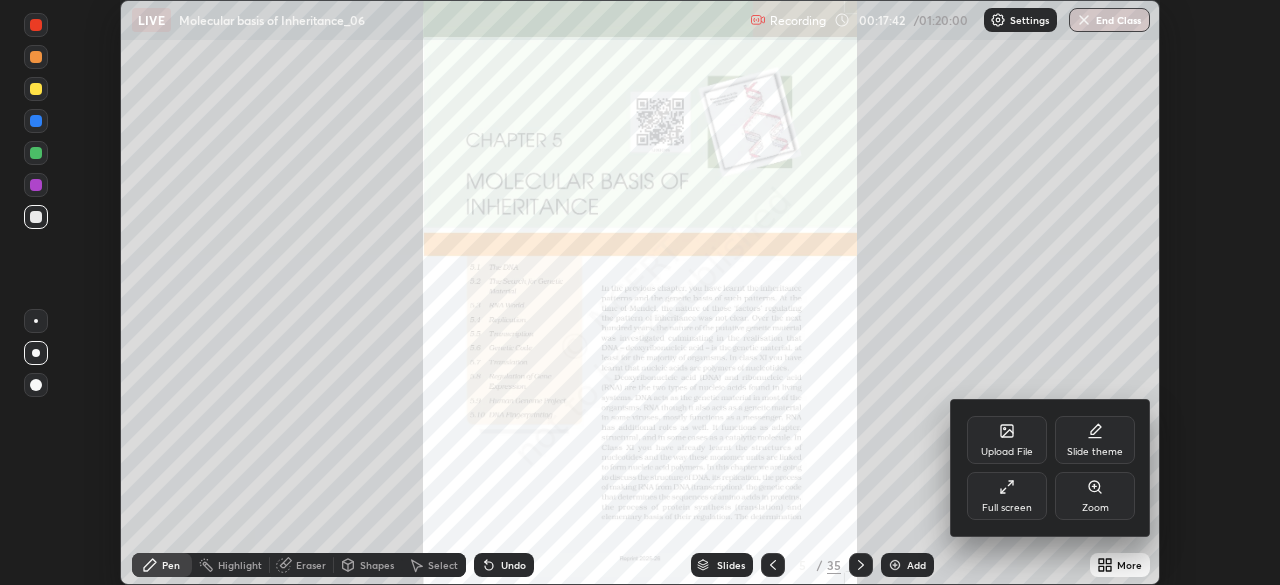 click on "Full screen" at bounding box center (1007, 496) 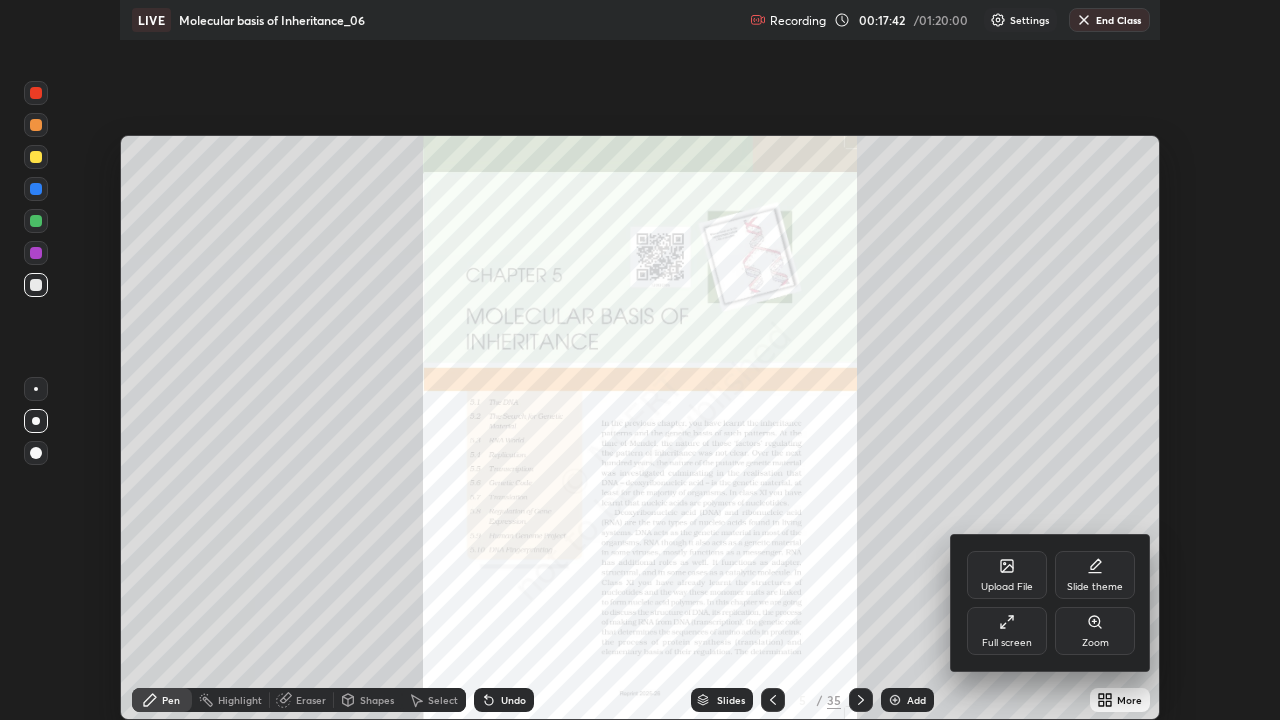 scroll, scrollTop: 99280, scrollLeft: 98720, axis: both 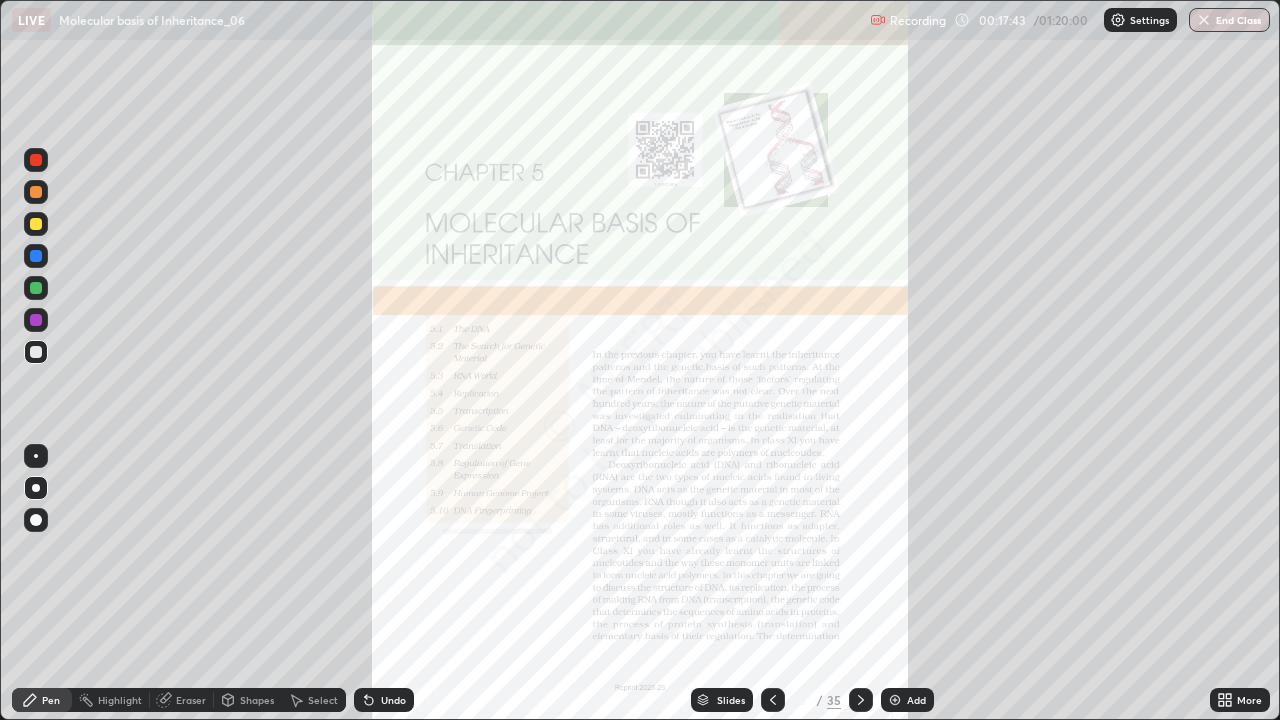 click 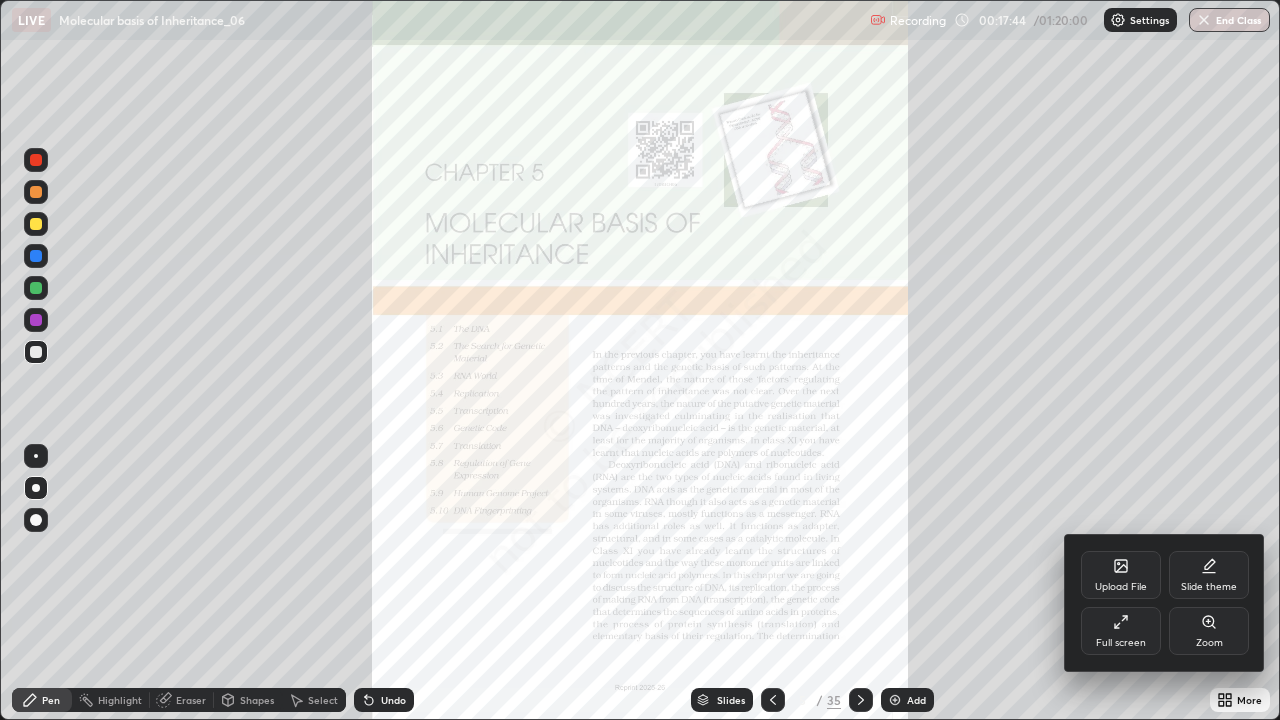 click on "Zoom" at bounding box center (1209, 631) 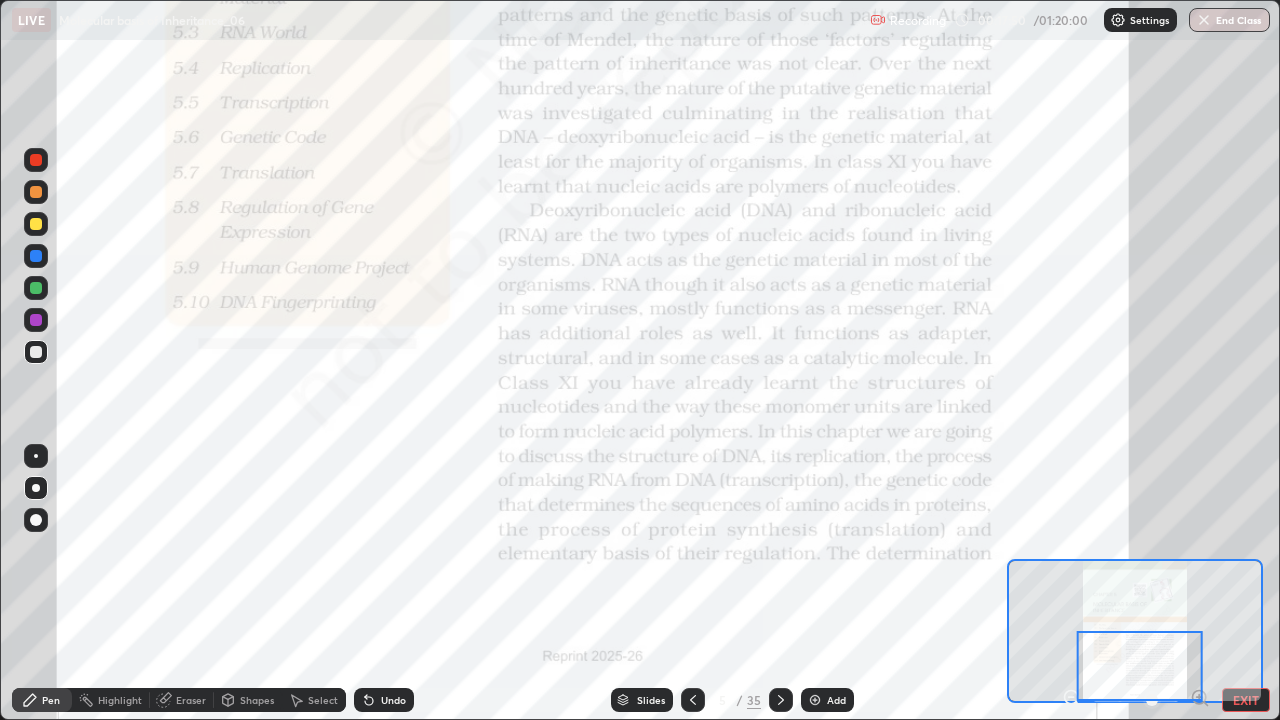 click on "Highlight" at bounding box center (120, 700) 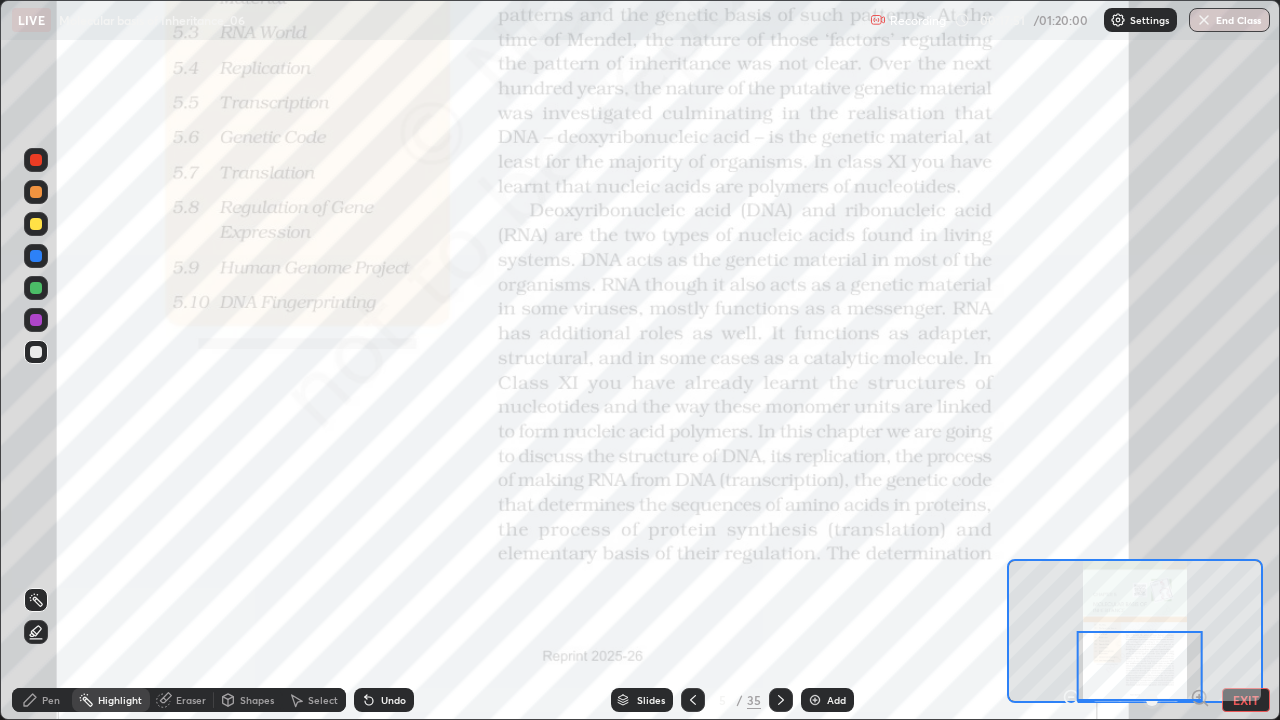 click at bounding box center [36, 320] 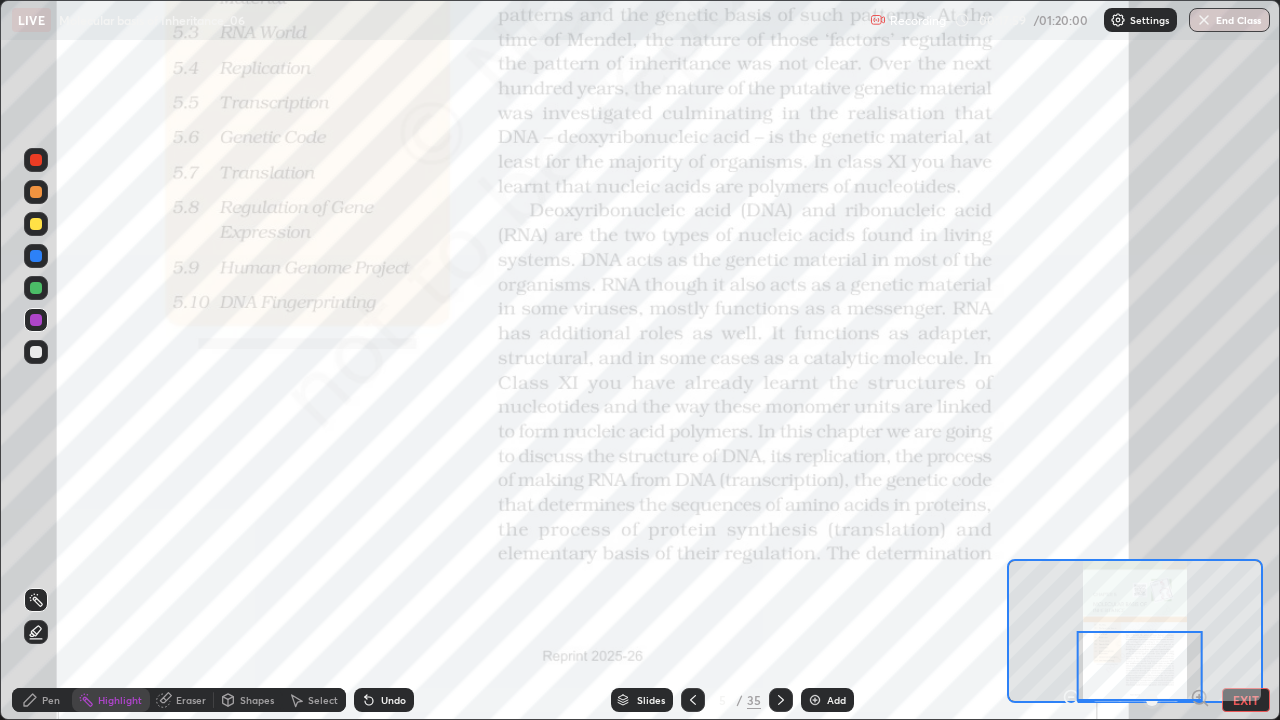 click at bounding box center (781, 700) 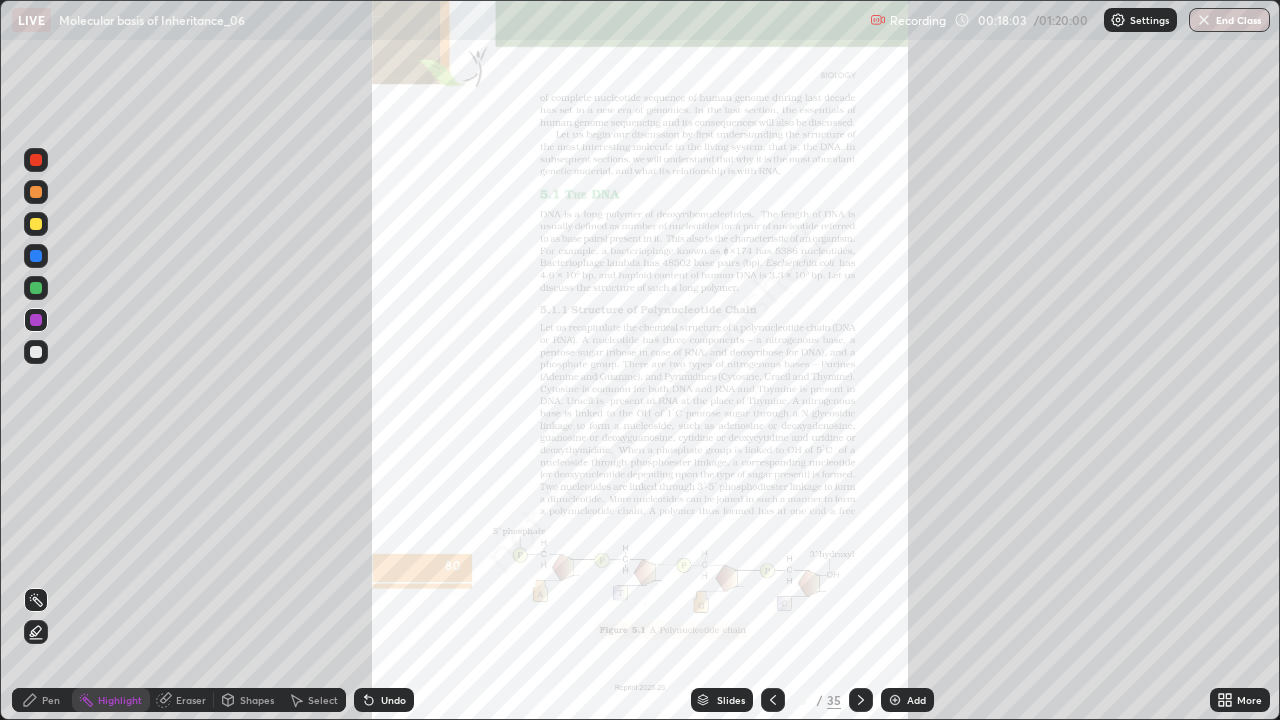 click 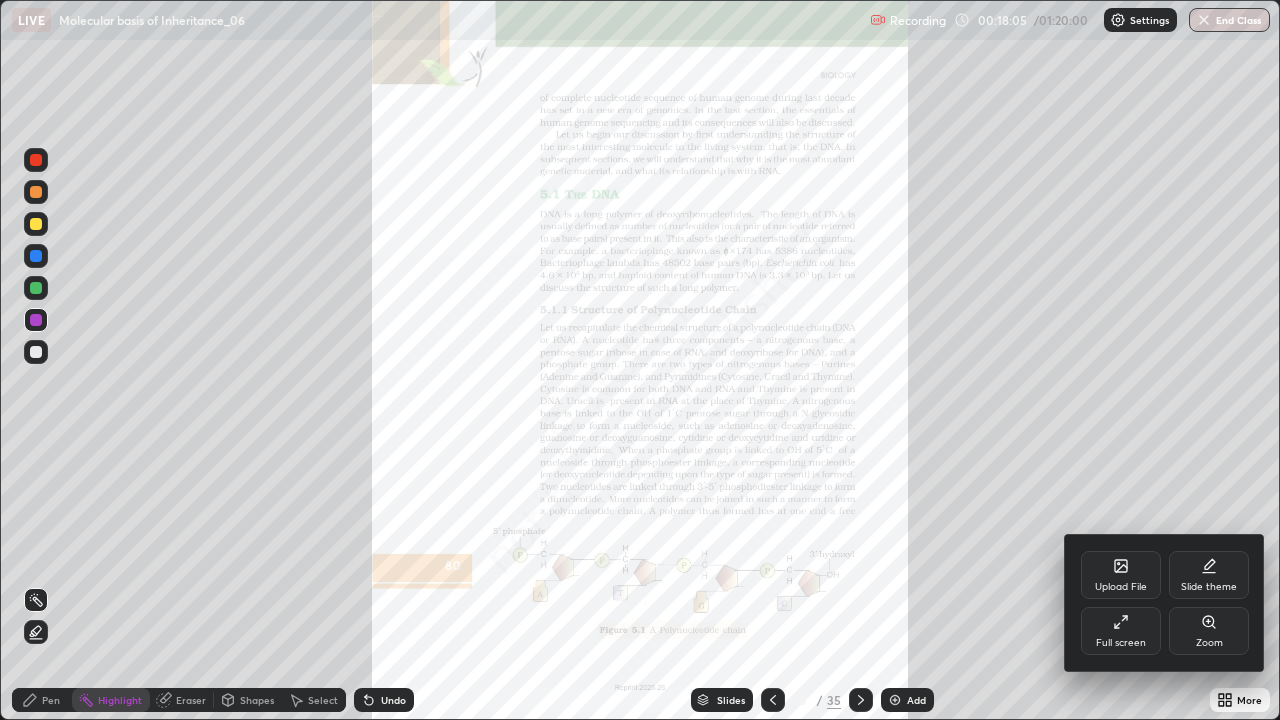 click on "Zoom" at bounding box center (1209, 631) 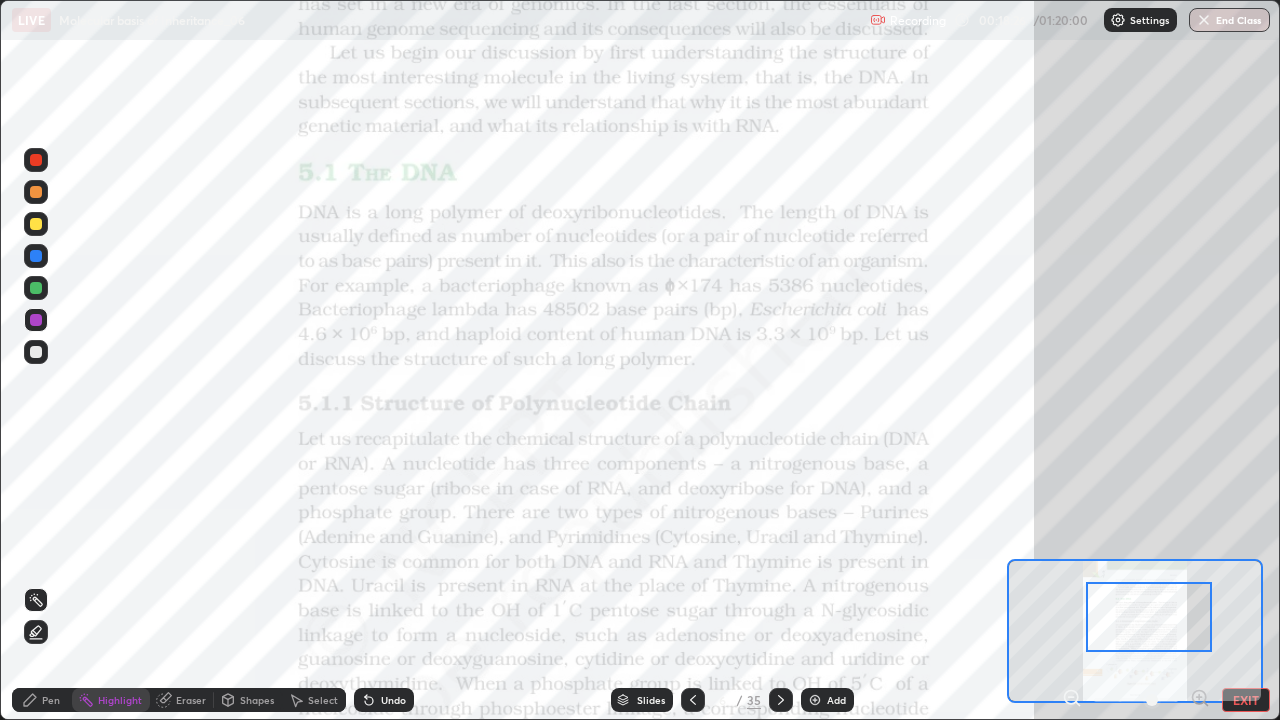 click at bounding box center (1149, 617) 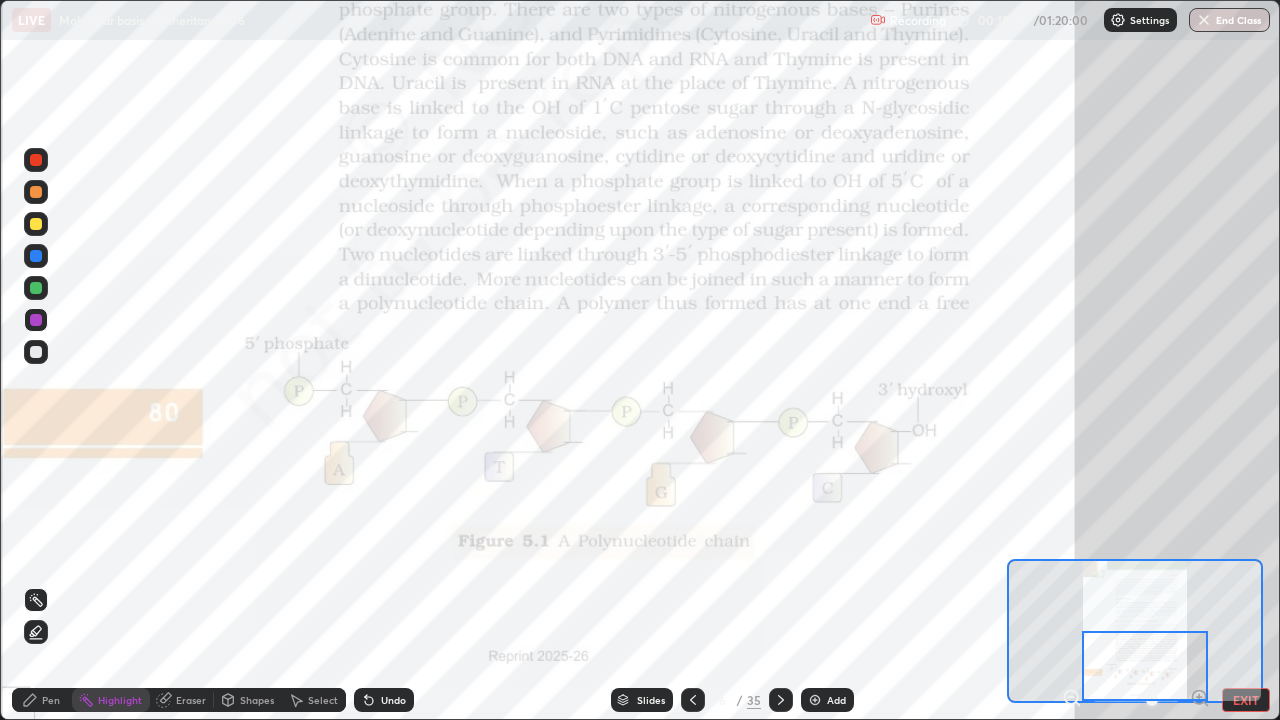 click at bounding box center [781, 700] 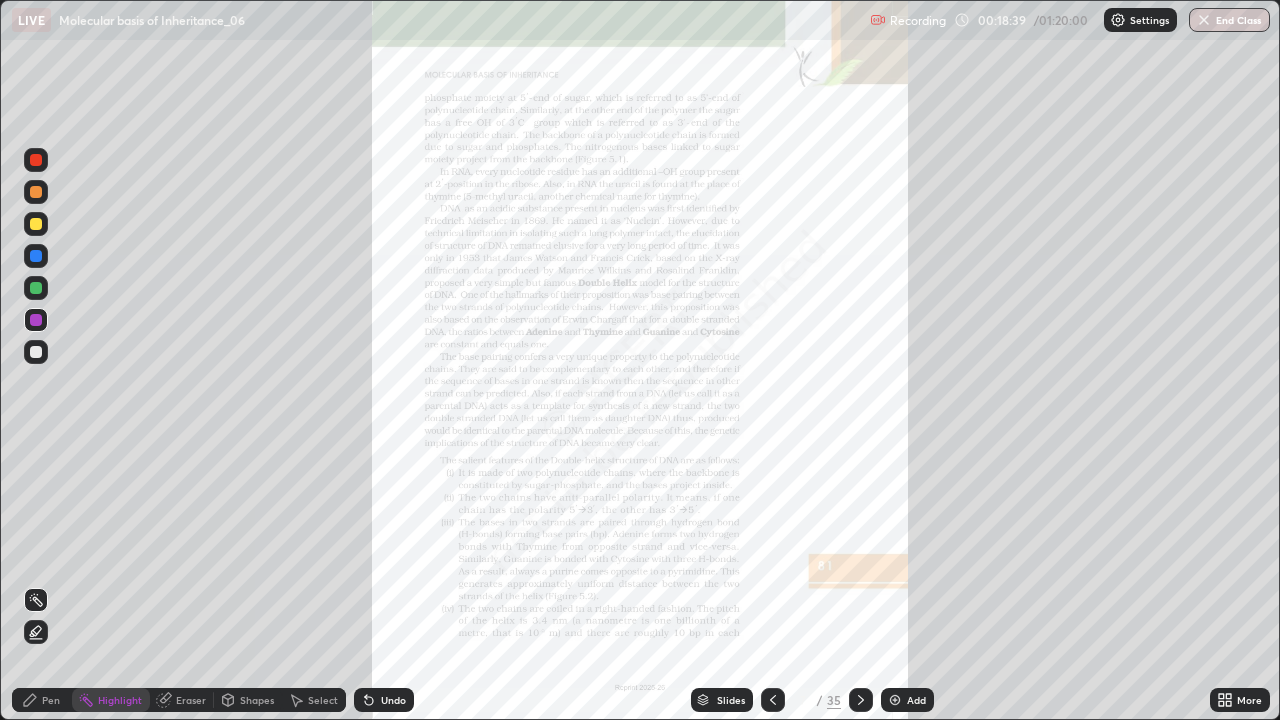 click 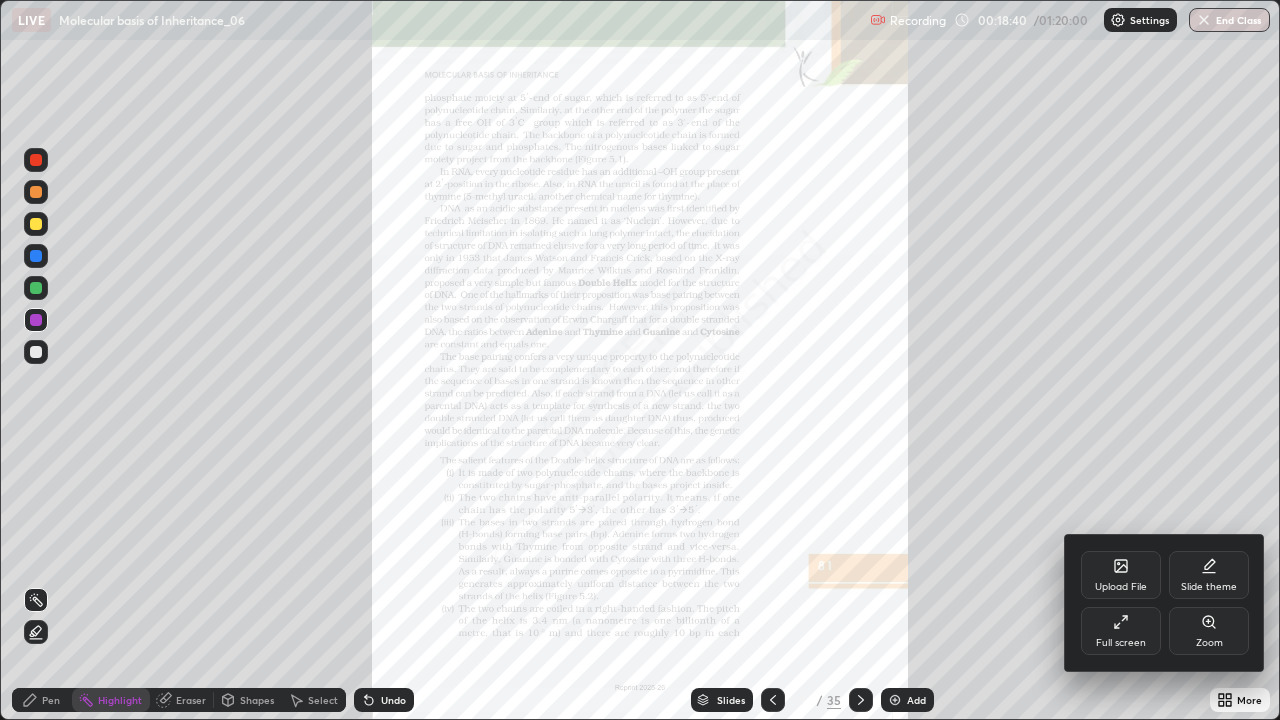 click 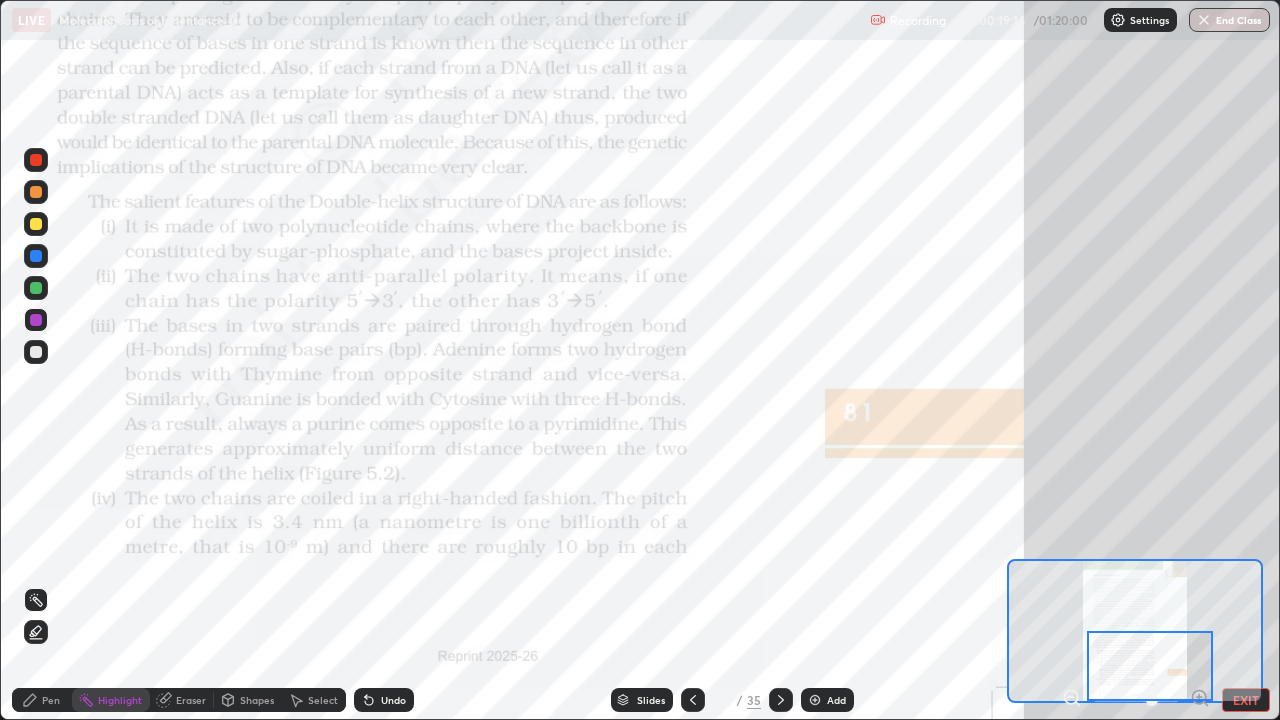 click 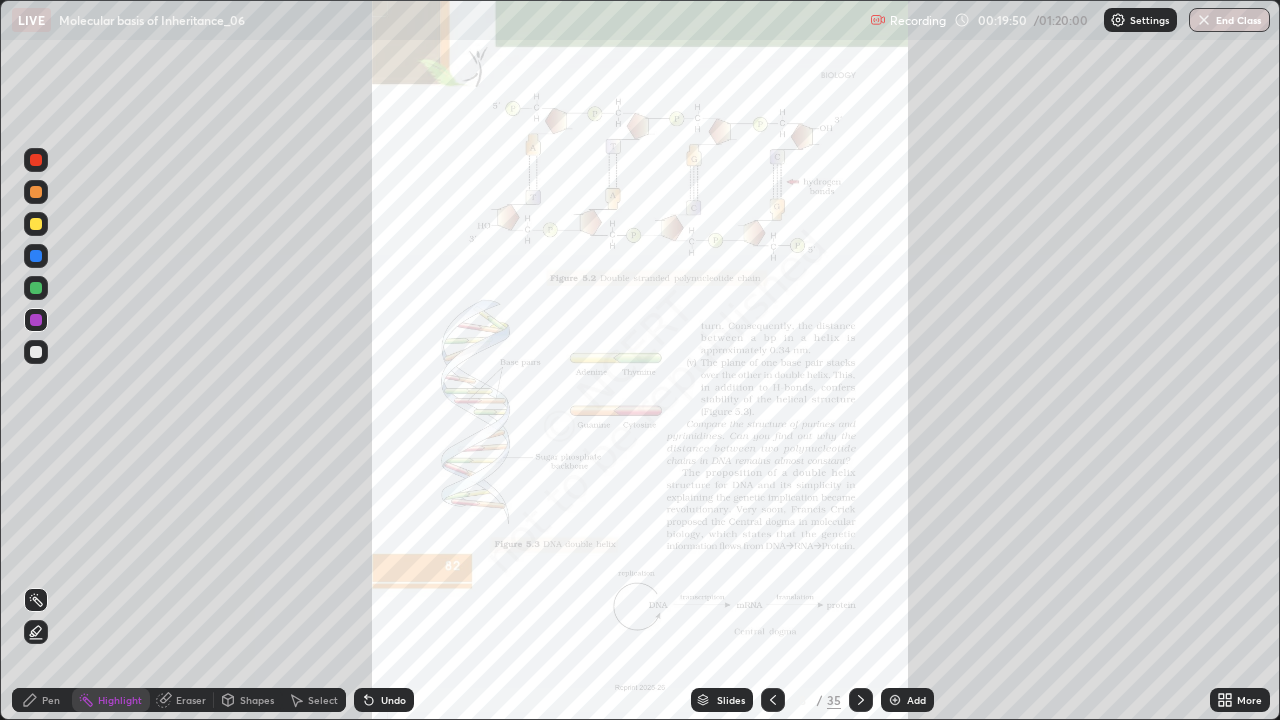 click on "More" at bounding box center [1240, 700] 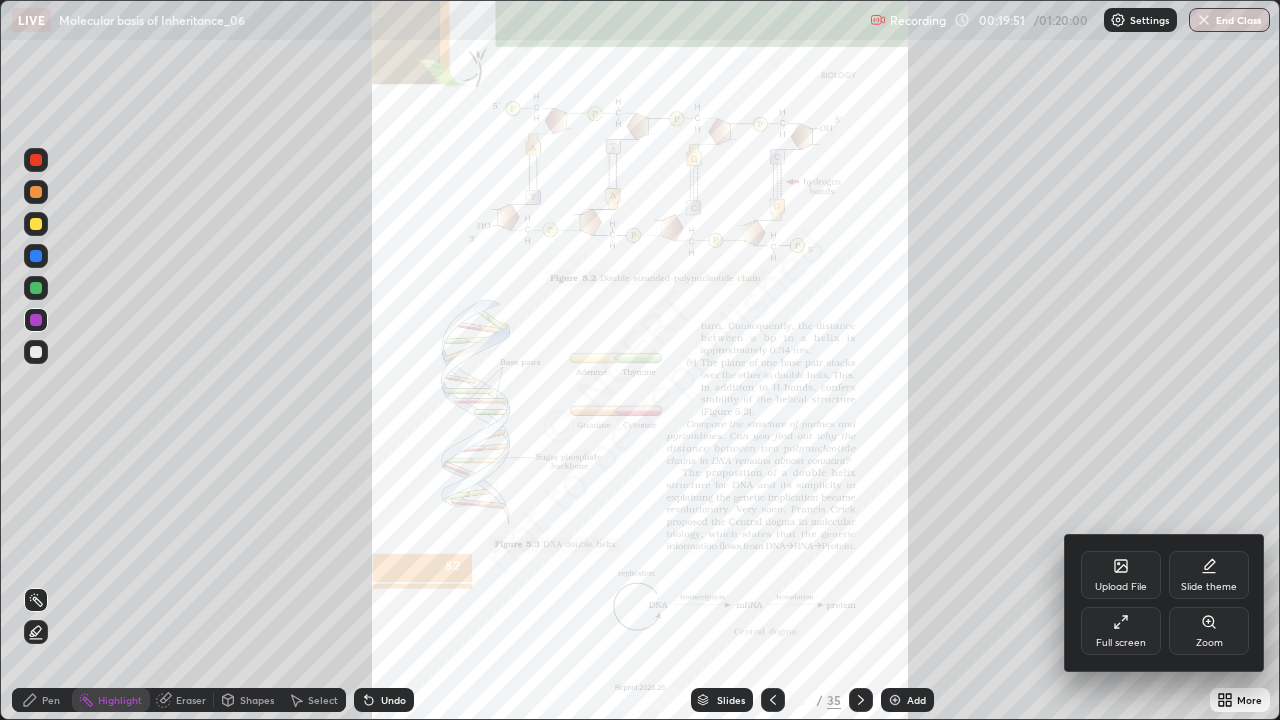 click 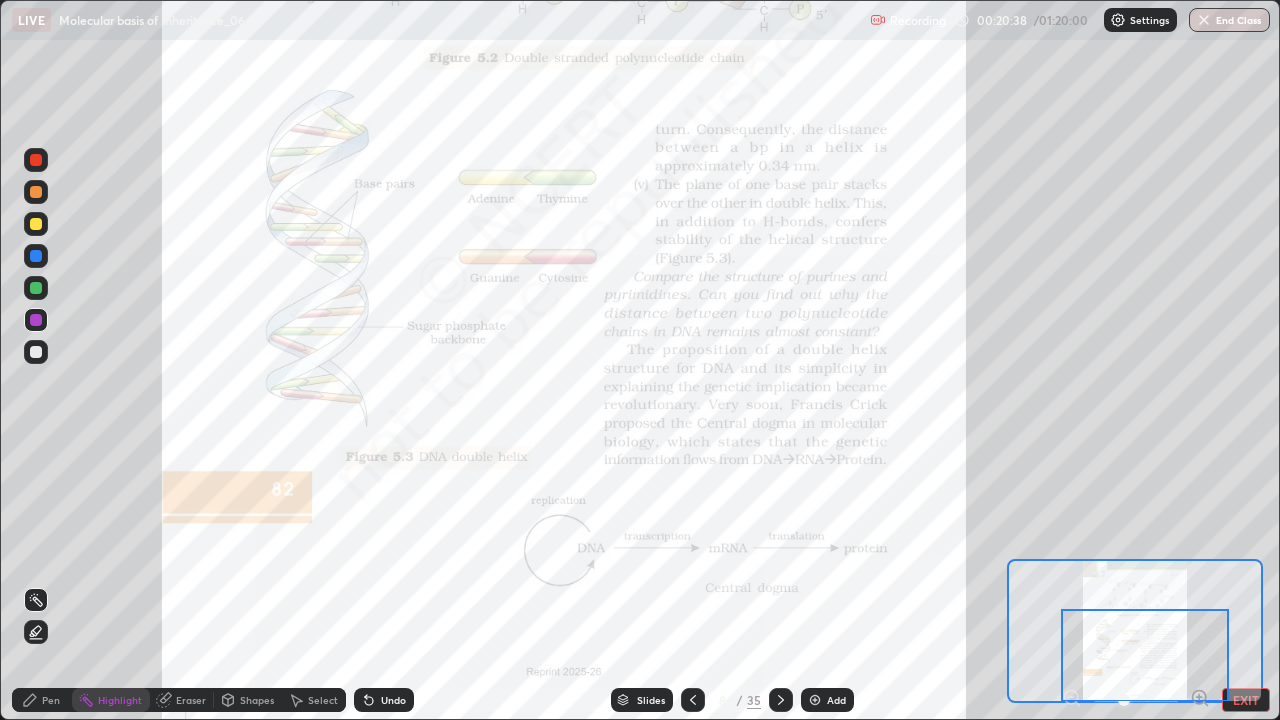click 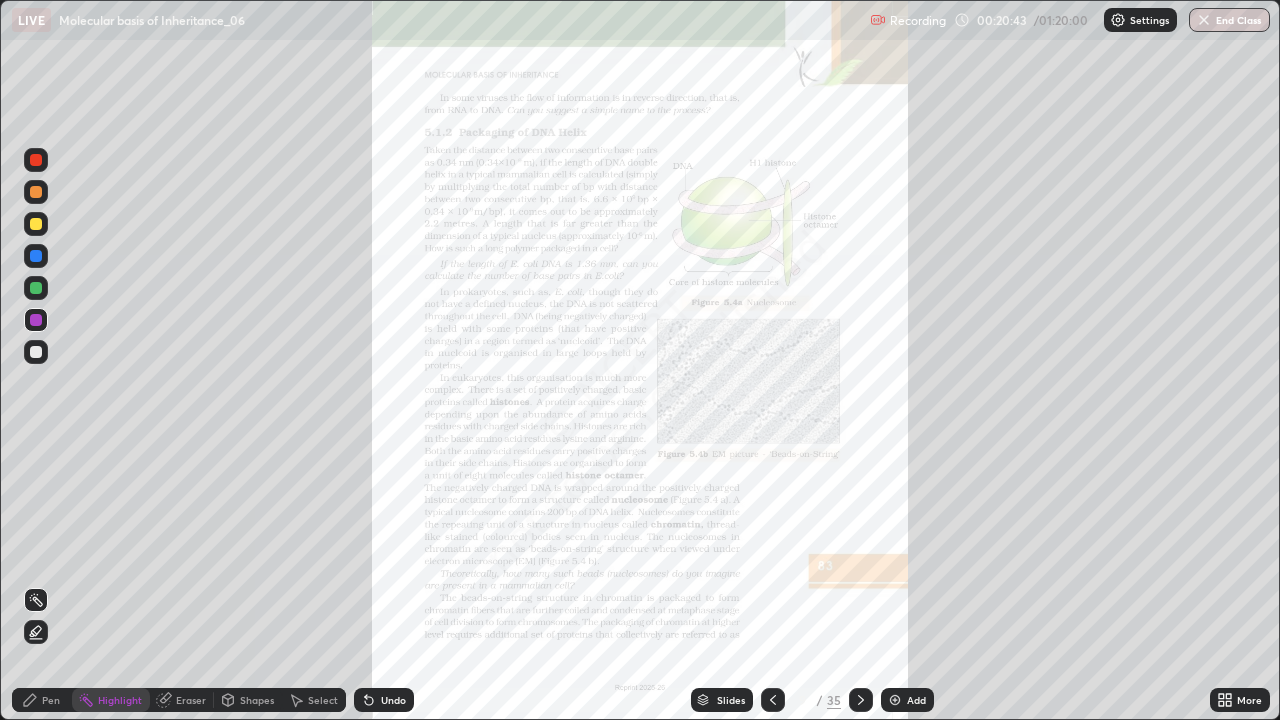 click on "More" at bounding box center [1240, 700] 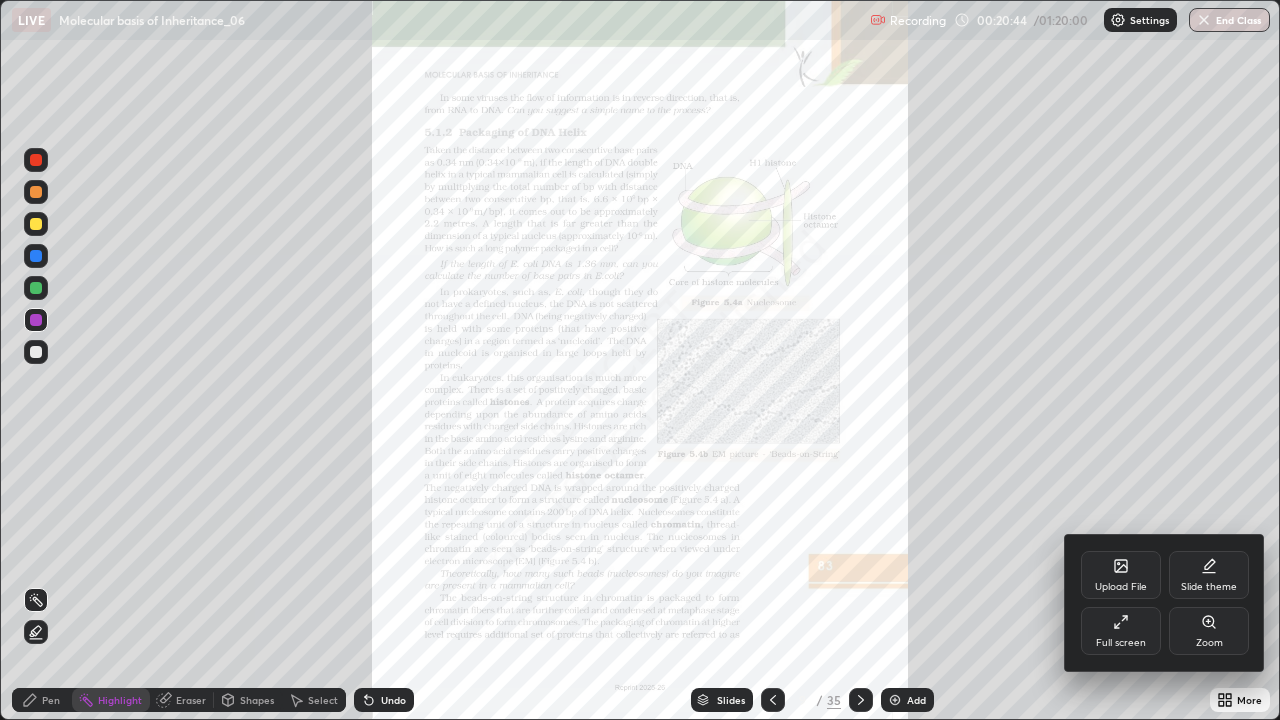 click 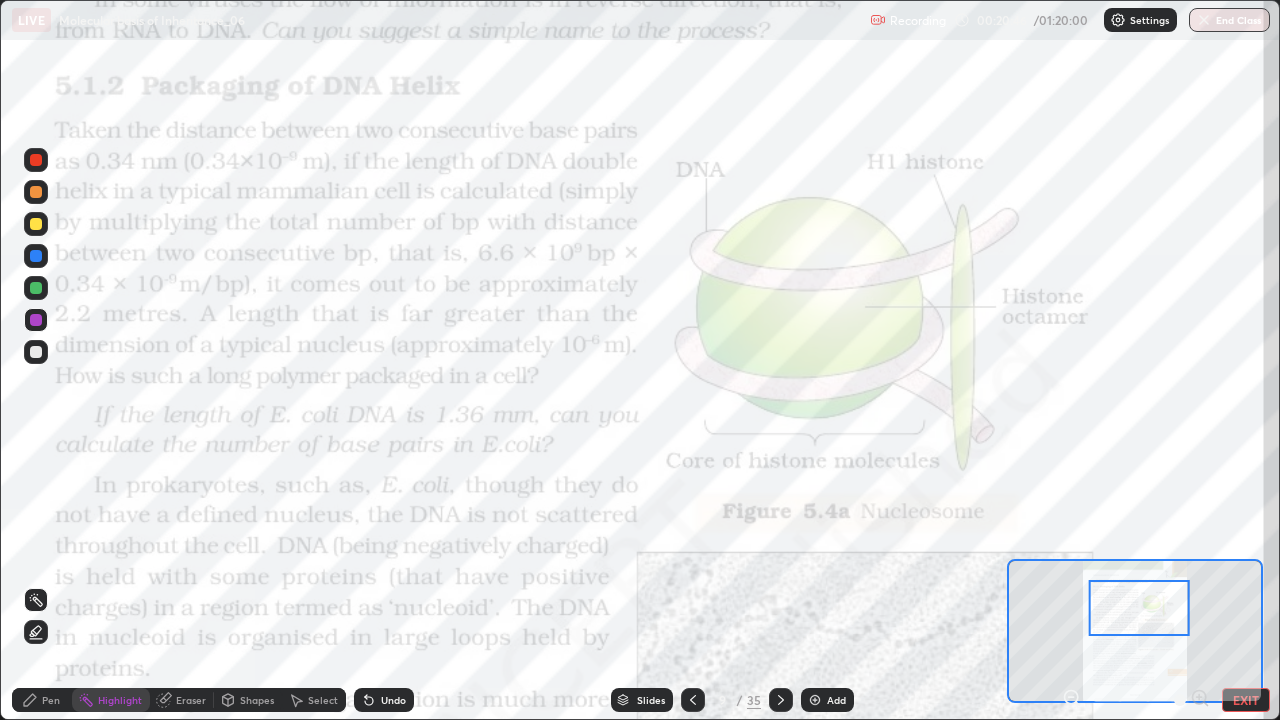 click at bounding box center (1139, 608) 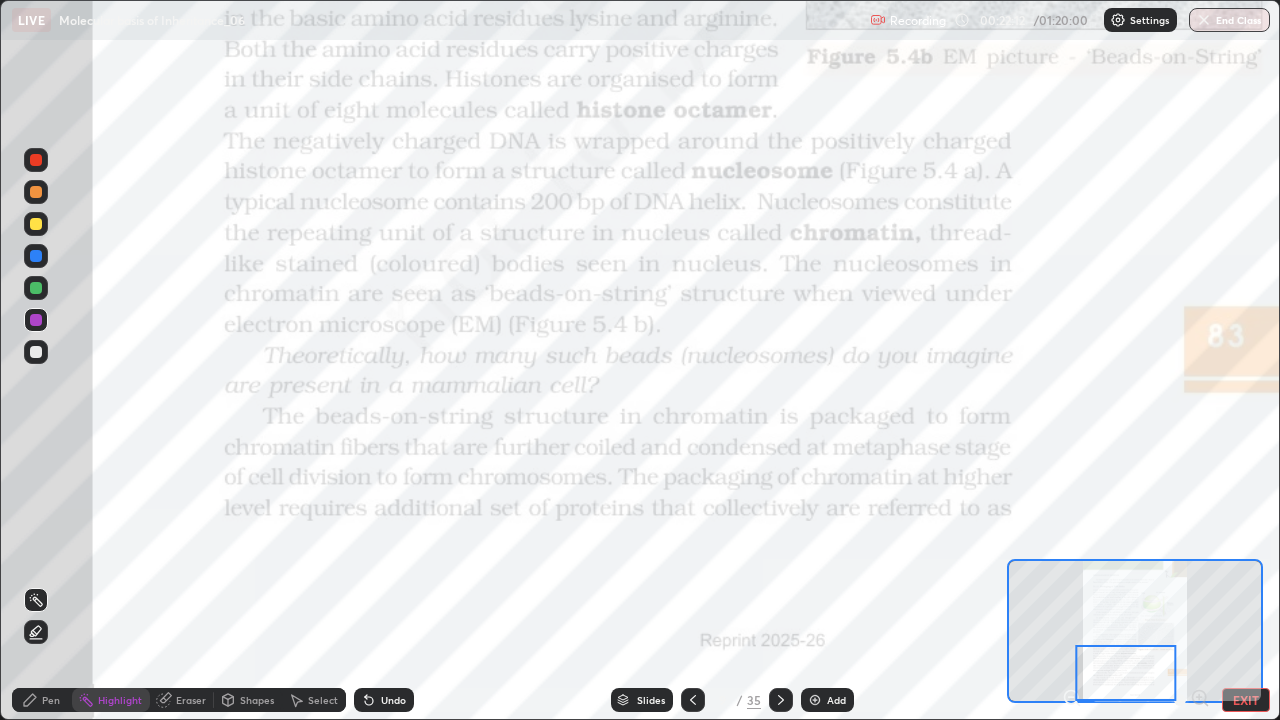 click 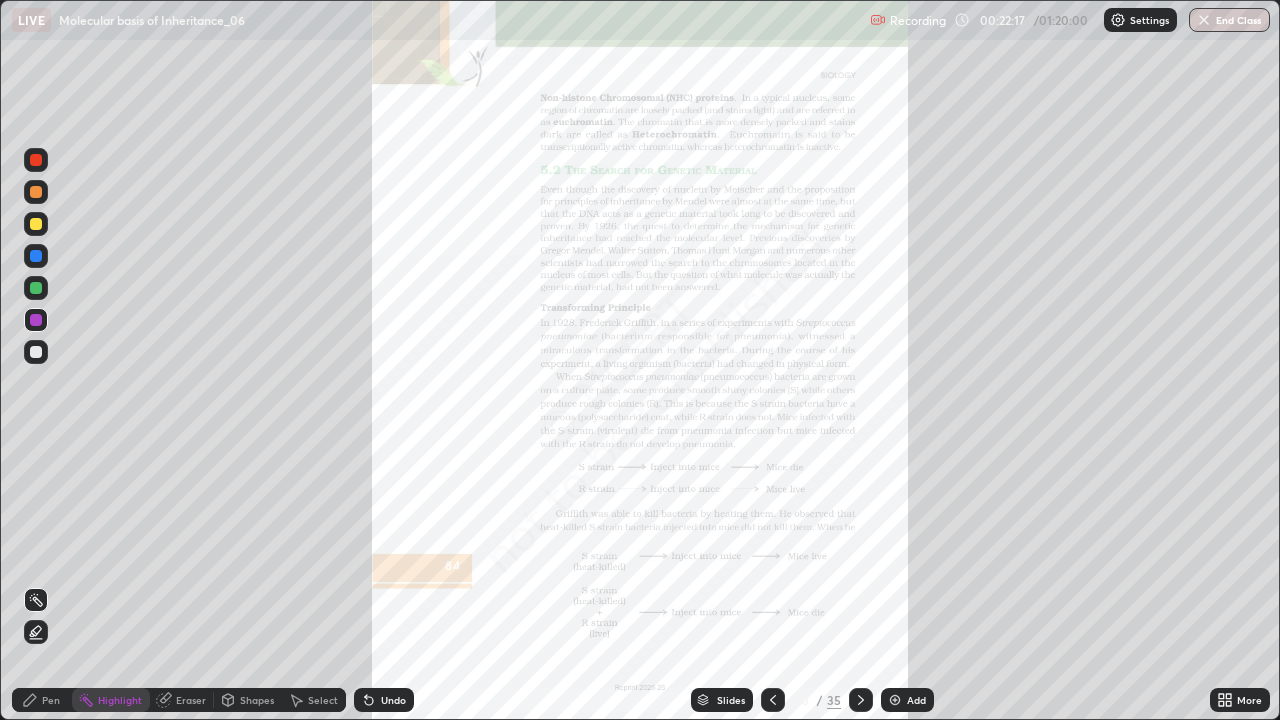 click 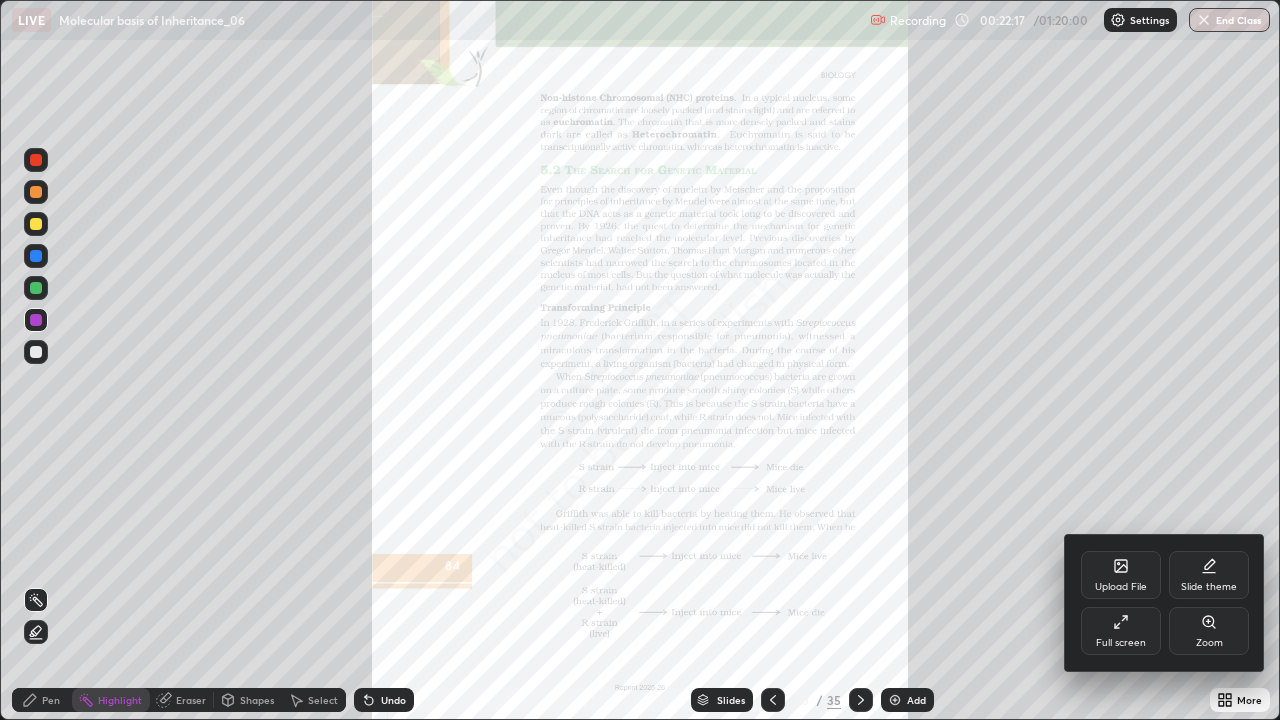 click 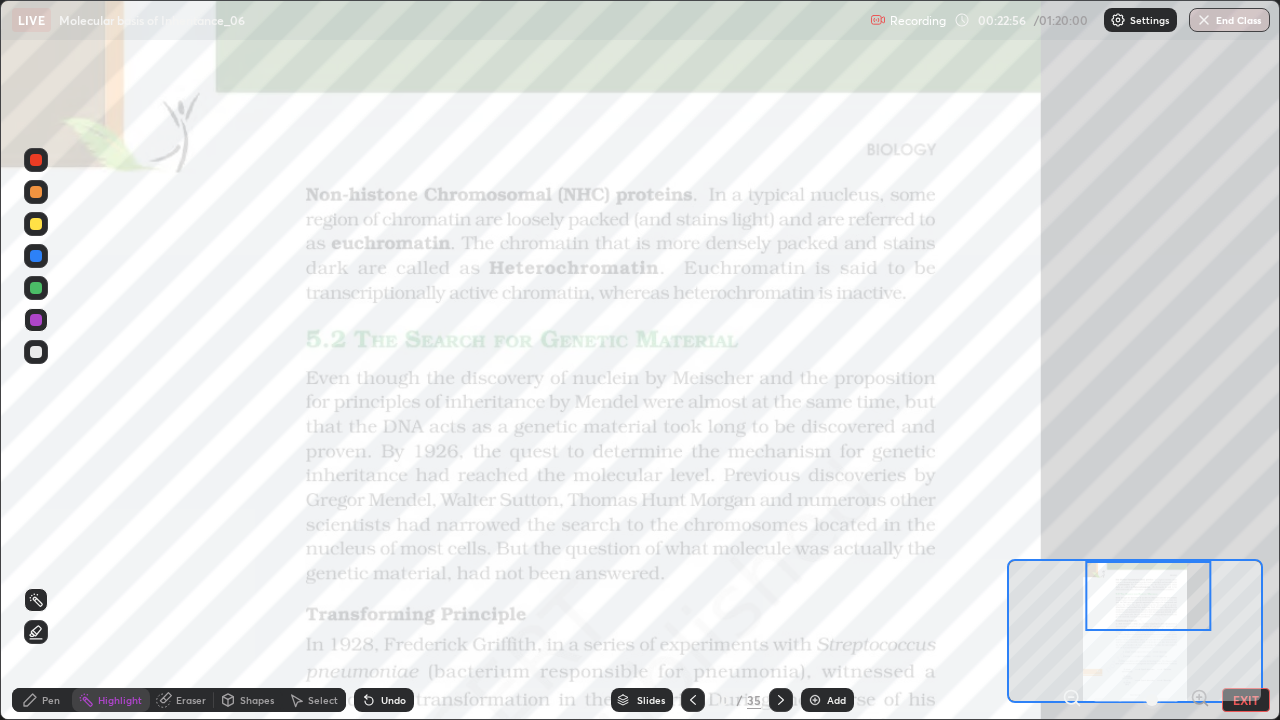 click on "Slides" at bounding box center [651, 700] 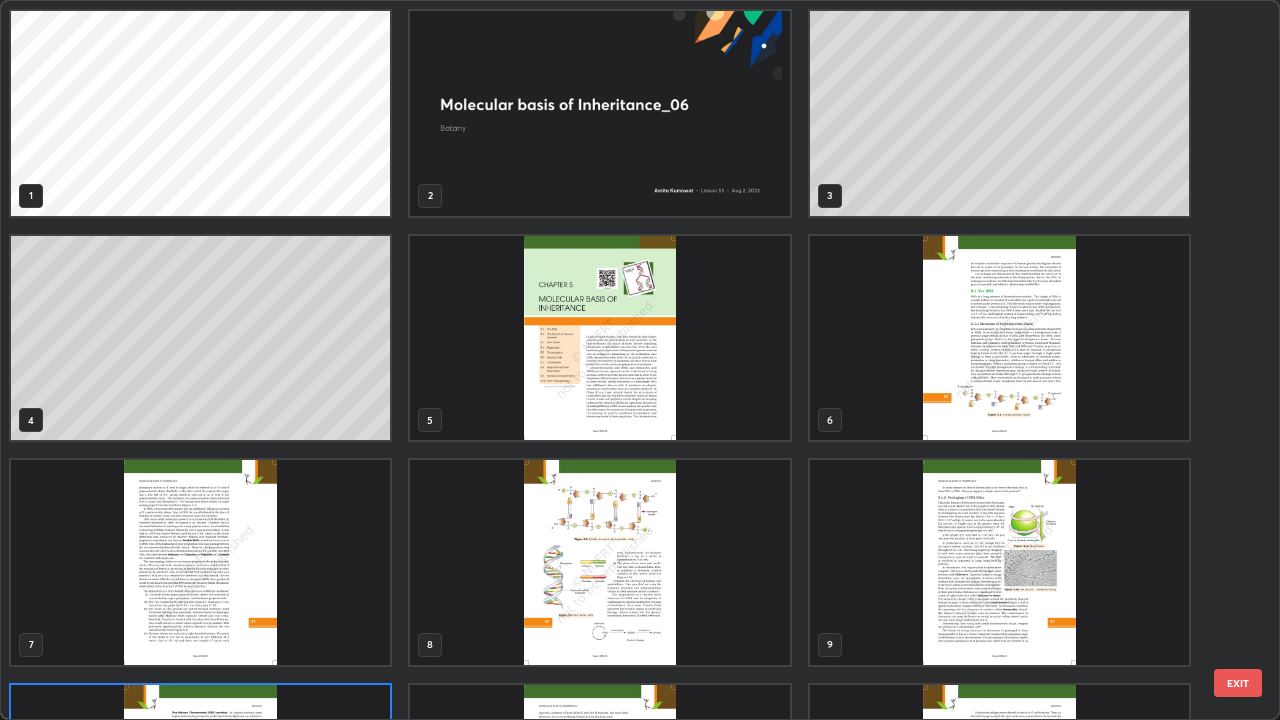 scroll, scrollTop: 180, scrollLeft: 0, axis: vertical 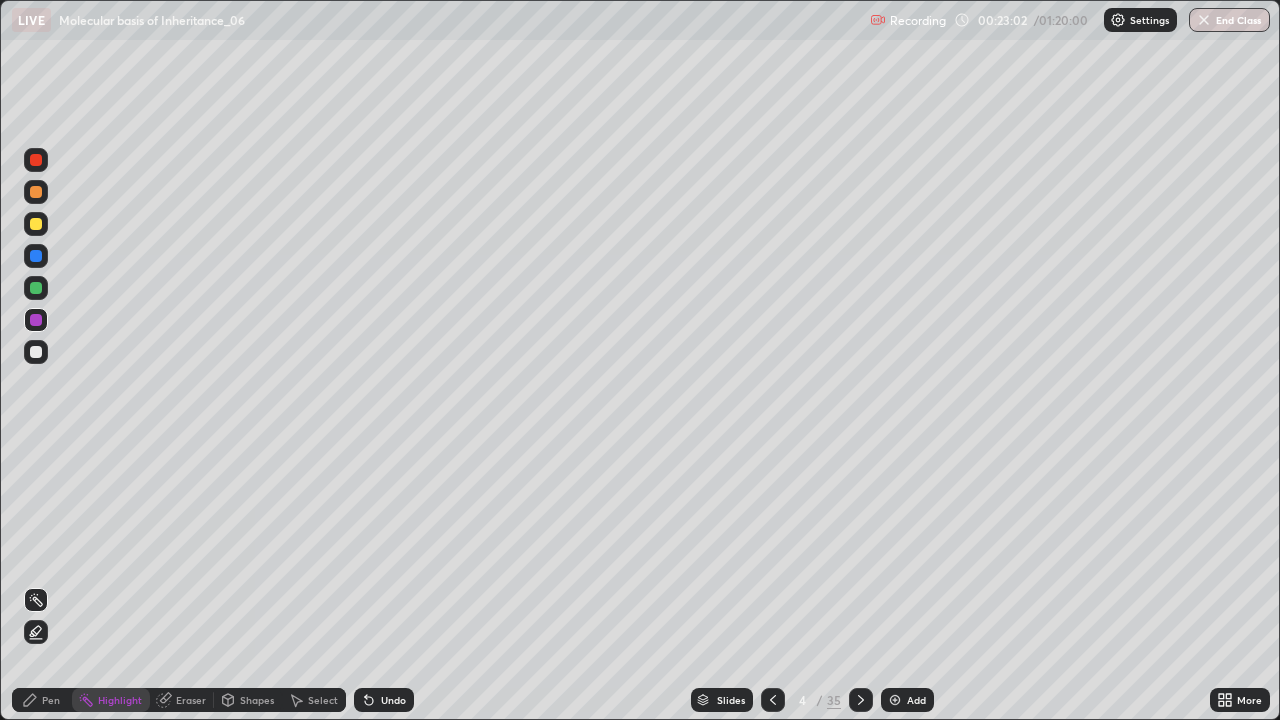 click at bounding box center (895, 700) 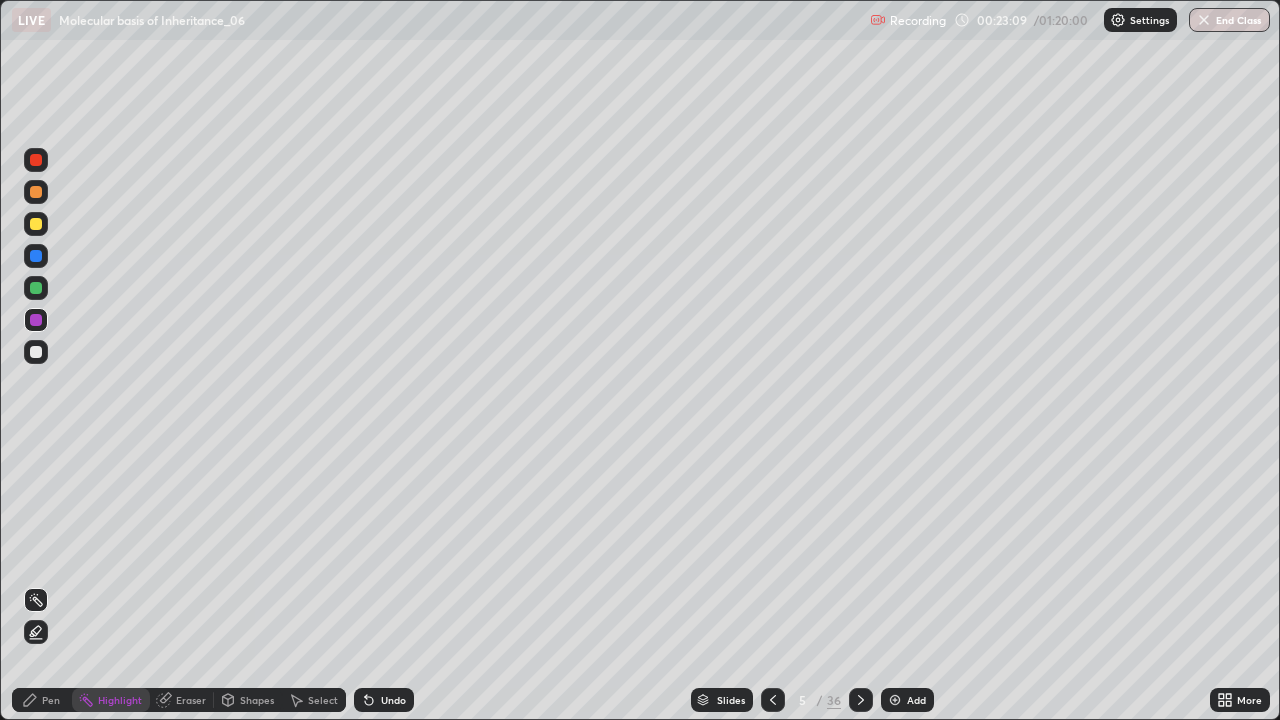 click on "Pen" at bounding box center (51, 700) 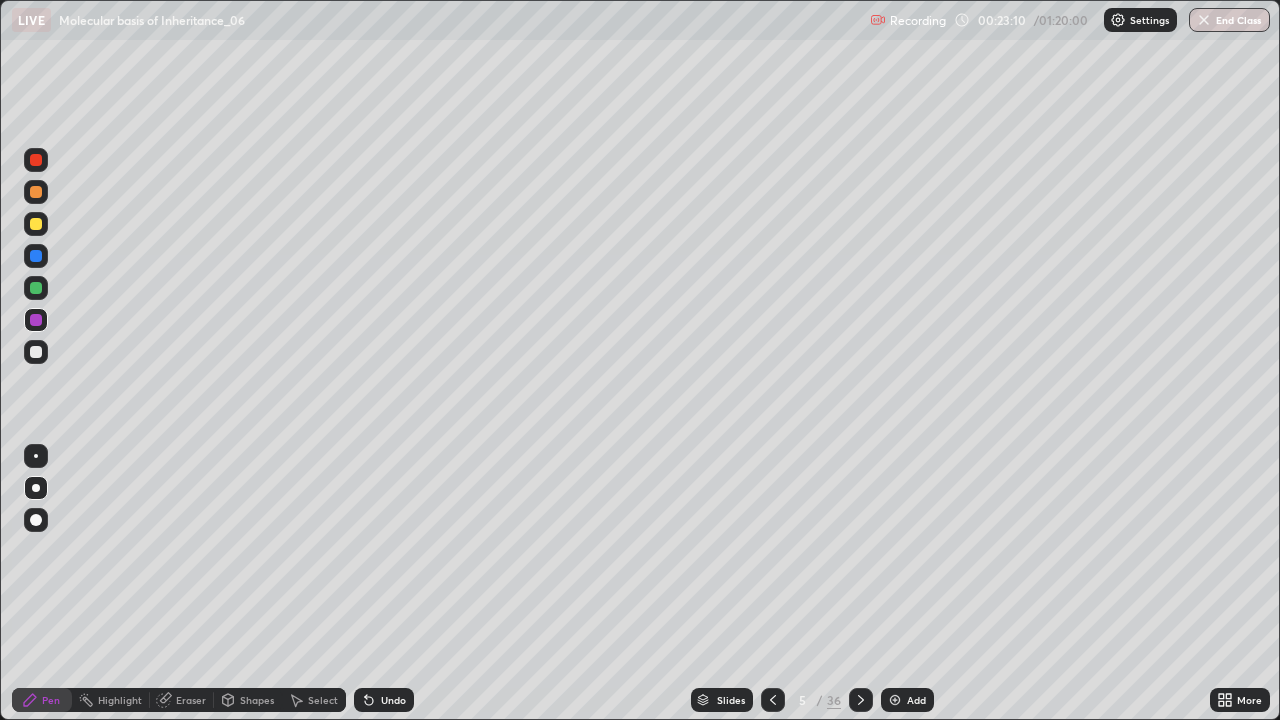 click at bounding box center [36, 352] 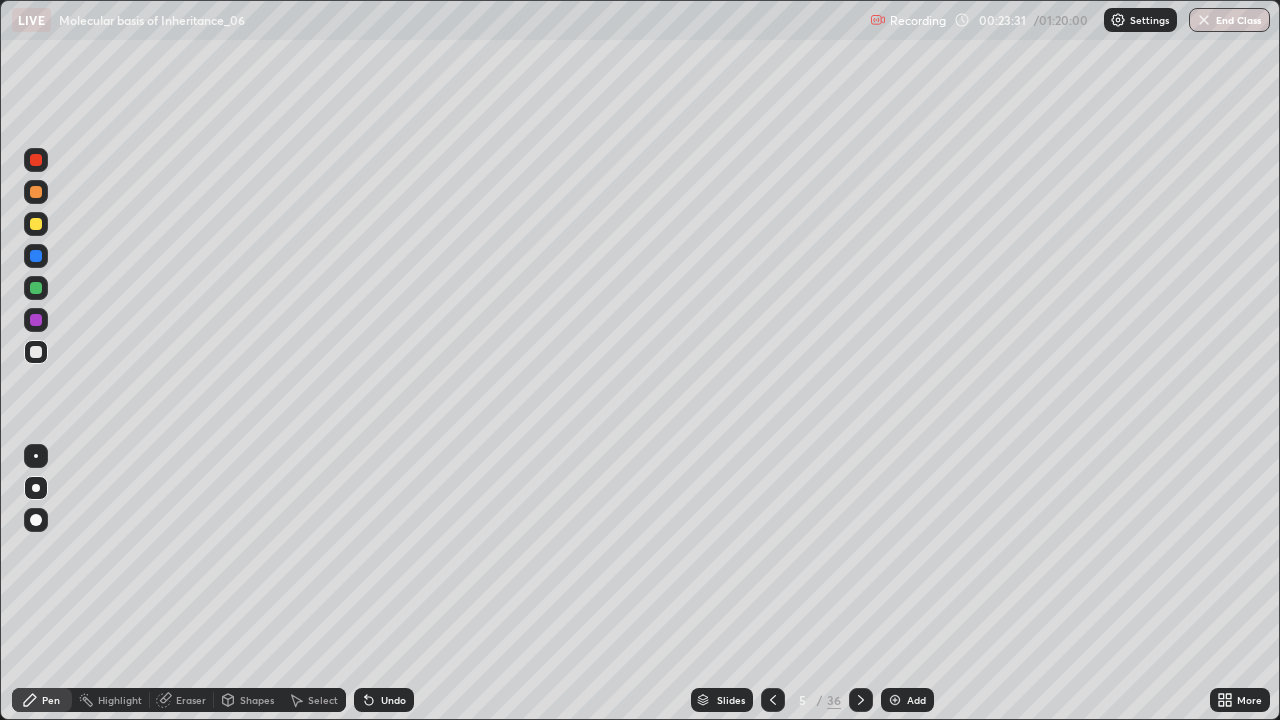 click at bounding box center (36, 320) 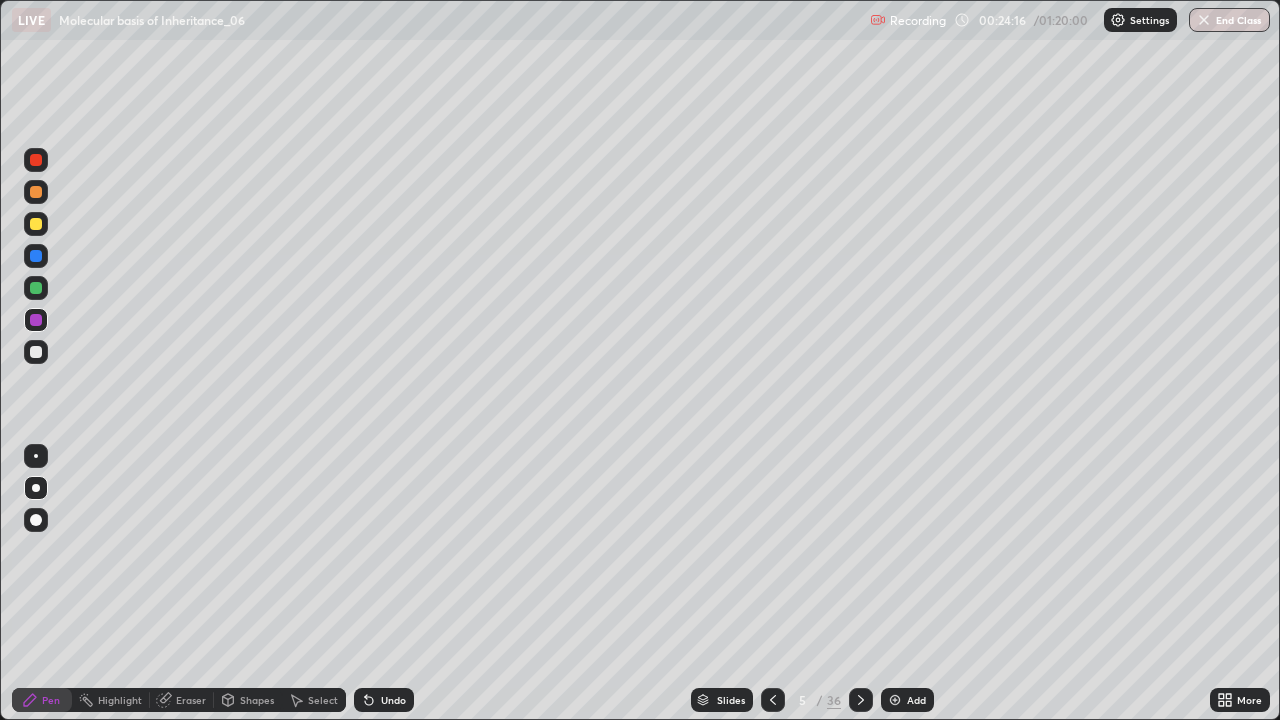 click at bounding box center (36, 288) 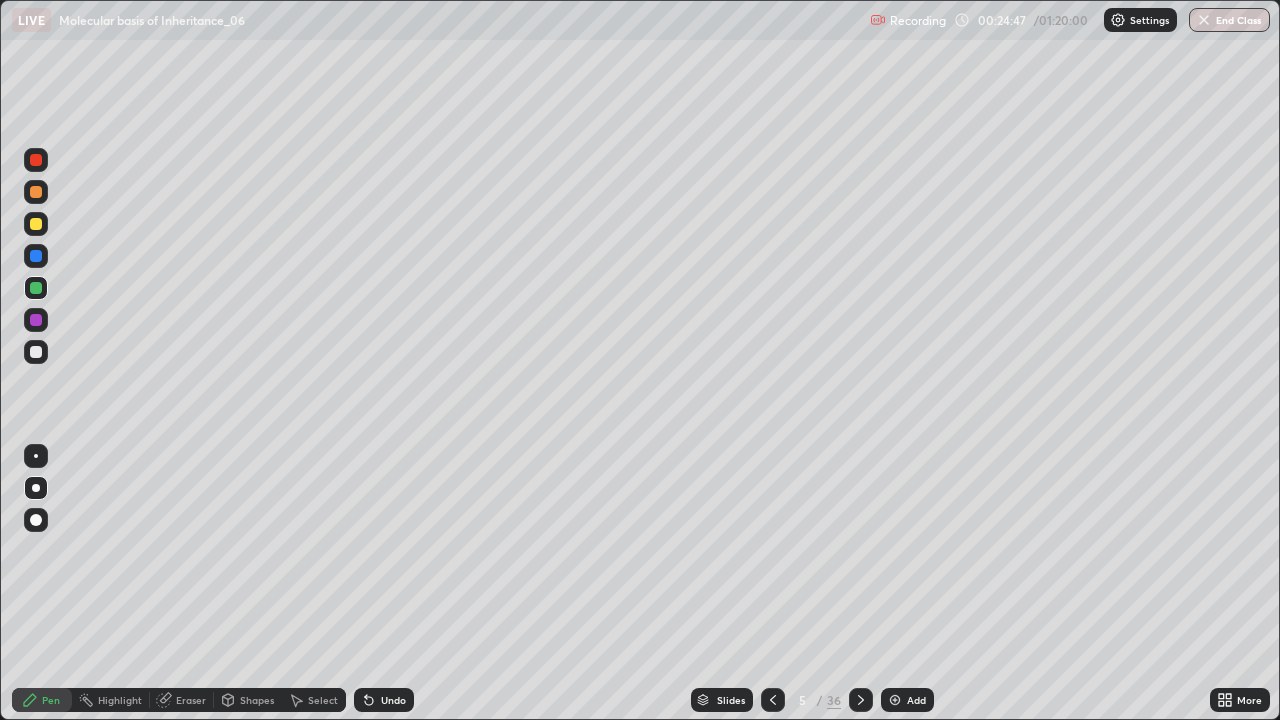 click at bounding box center [36, 352] 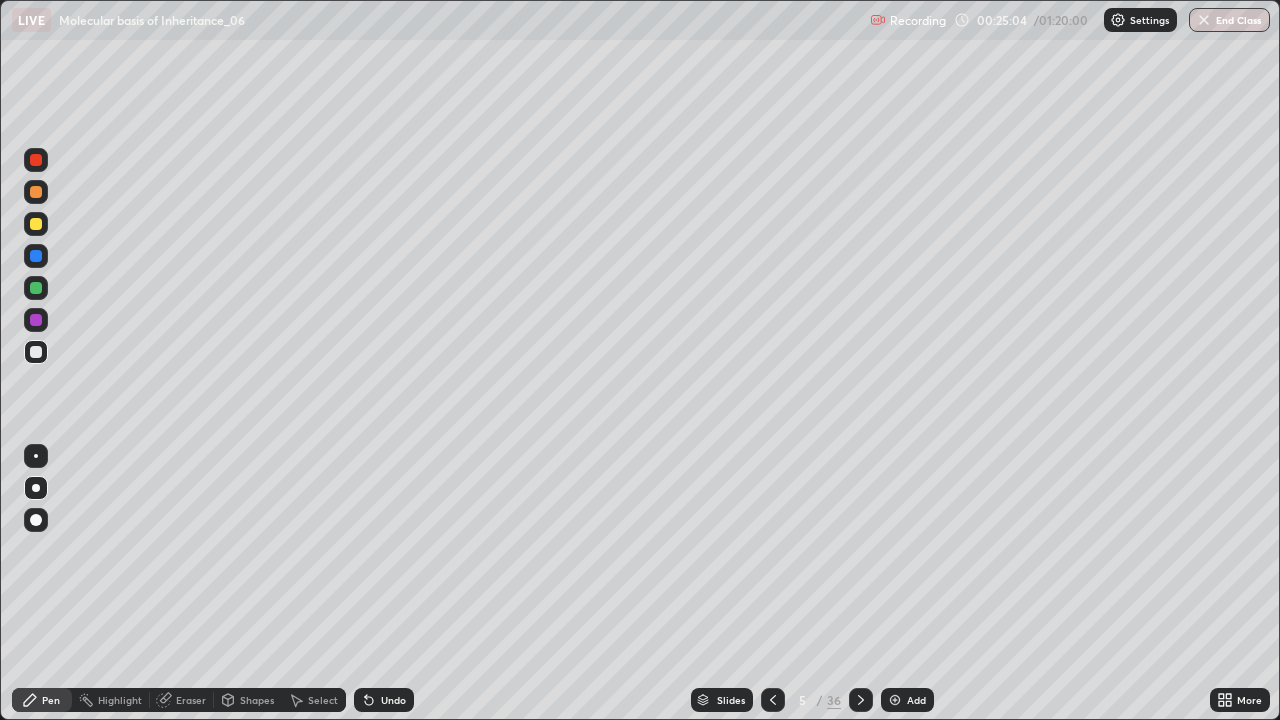 click at bounding box center [36, 192] 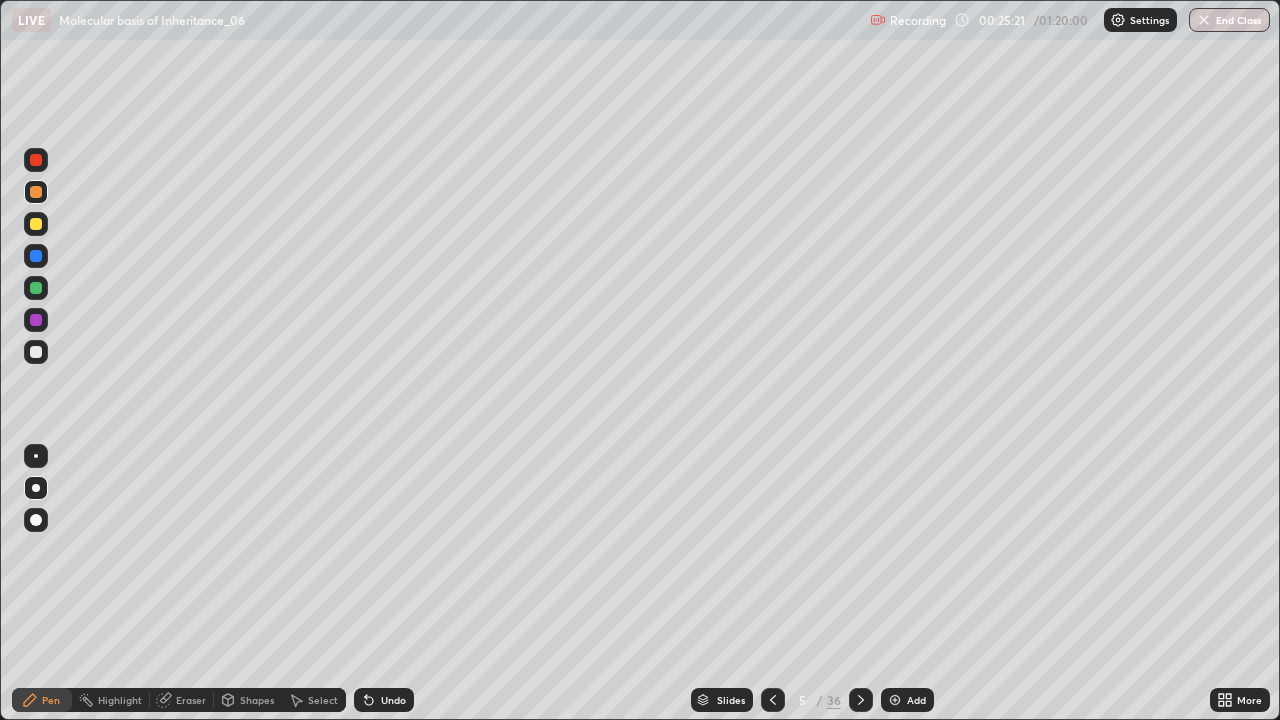 click at bounding box center (36, 320) 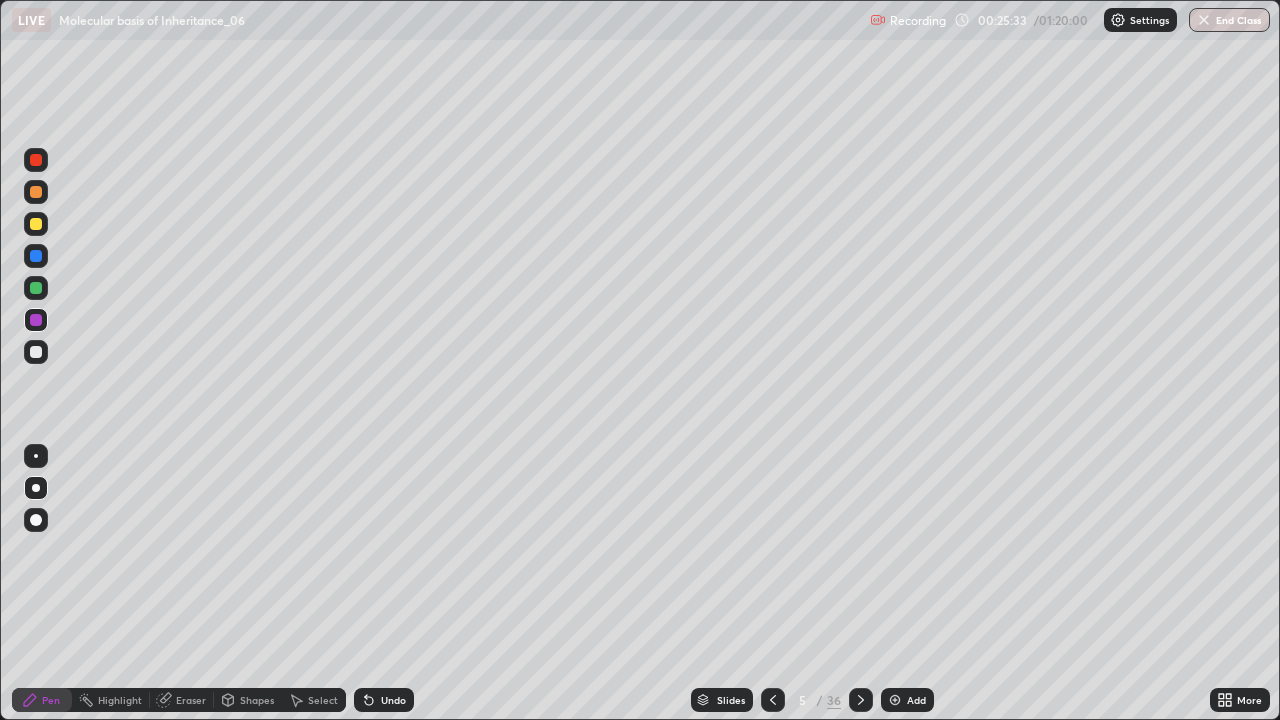 click on "Undo" at bounding box center [393, 700] 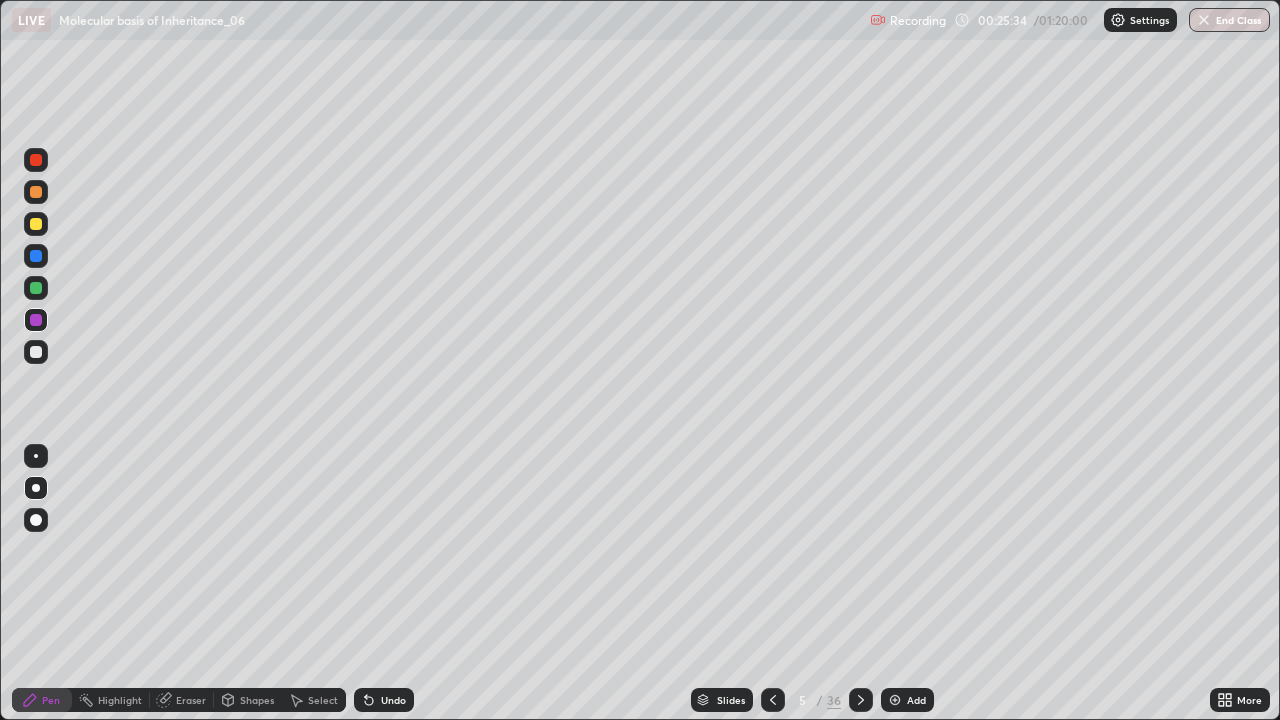 click on "Undo" at bounding box center (393, 700) 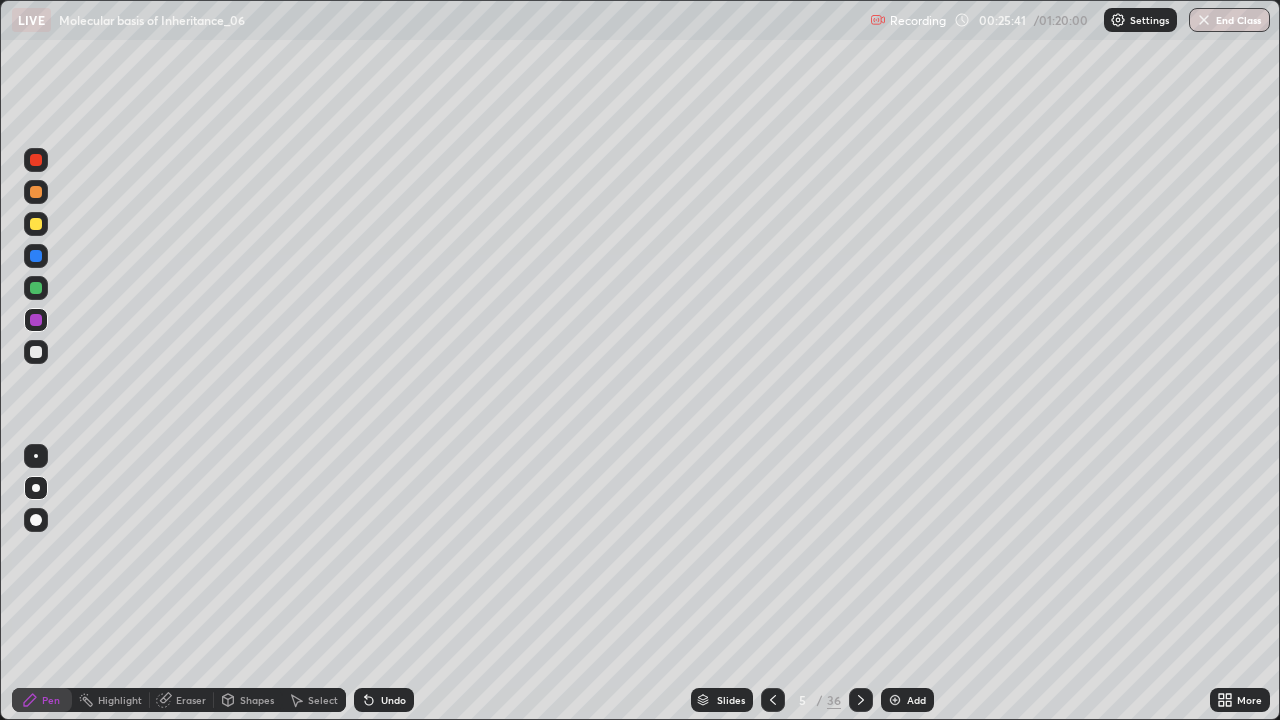 click at bounding box center [36, 288] 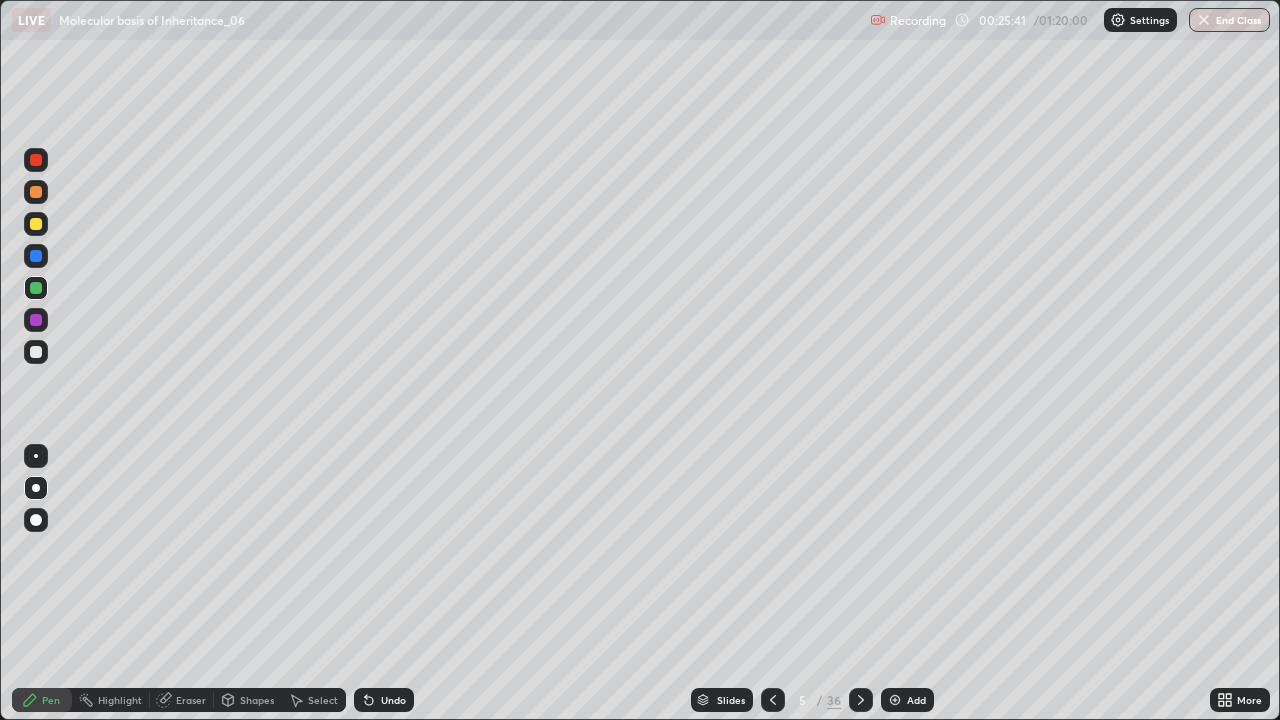 click at bounding box center [36, 256] 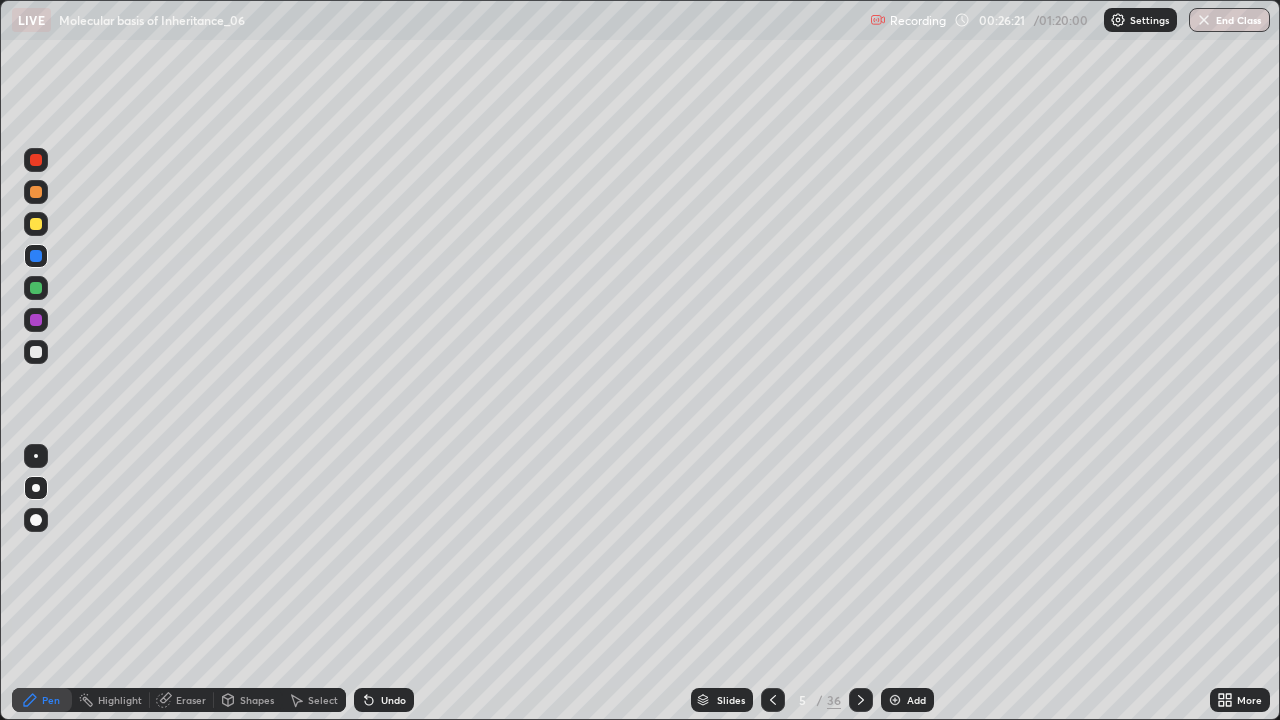 click 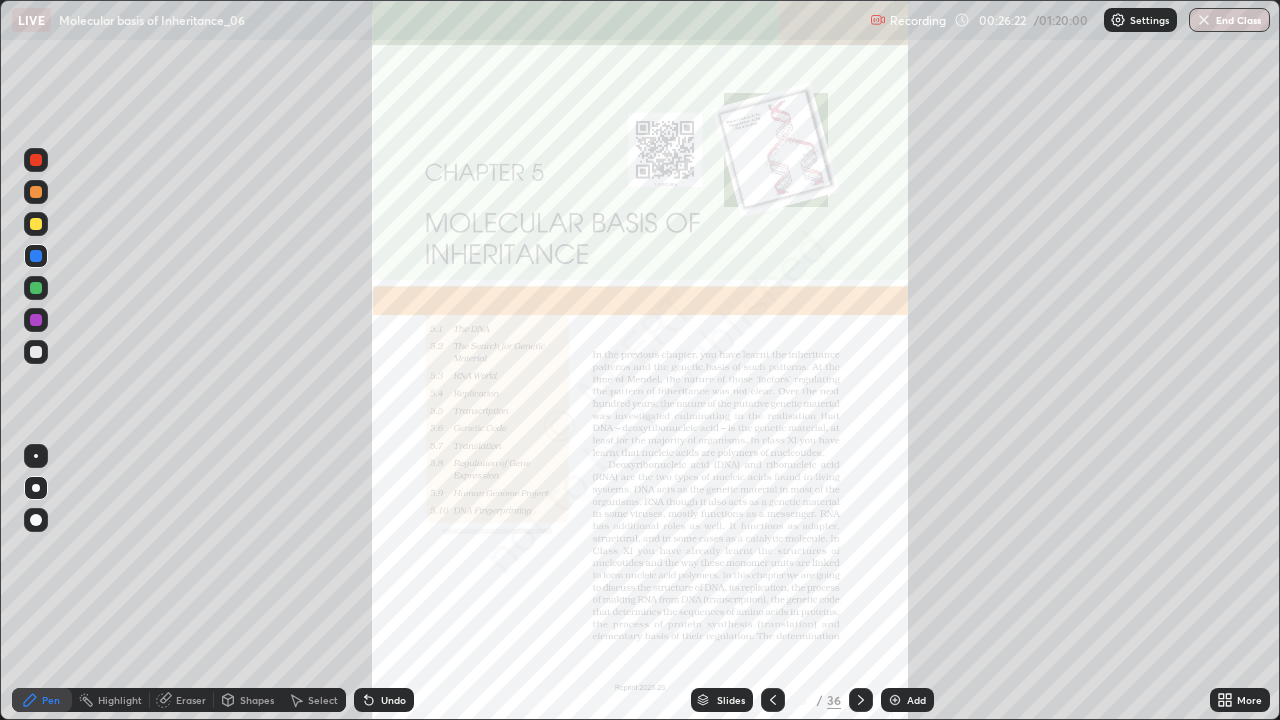 click 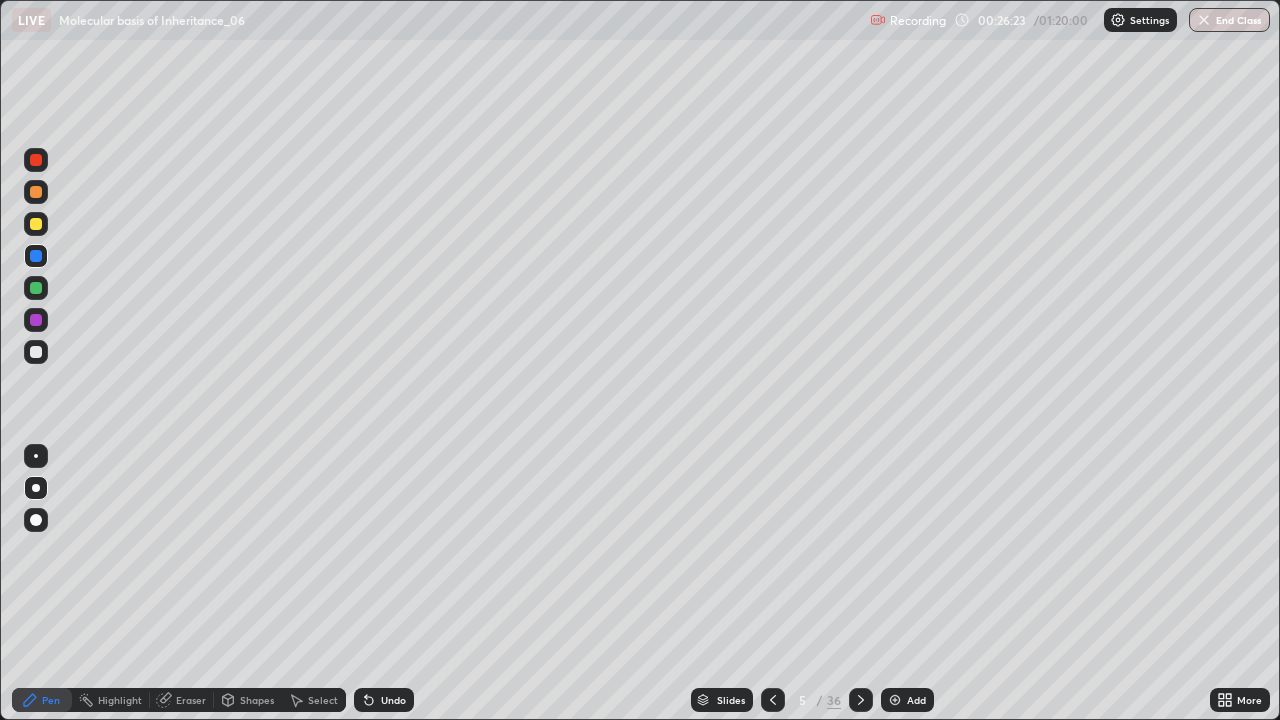click at bounding box center (895, 700) 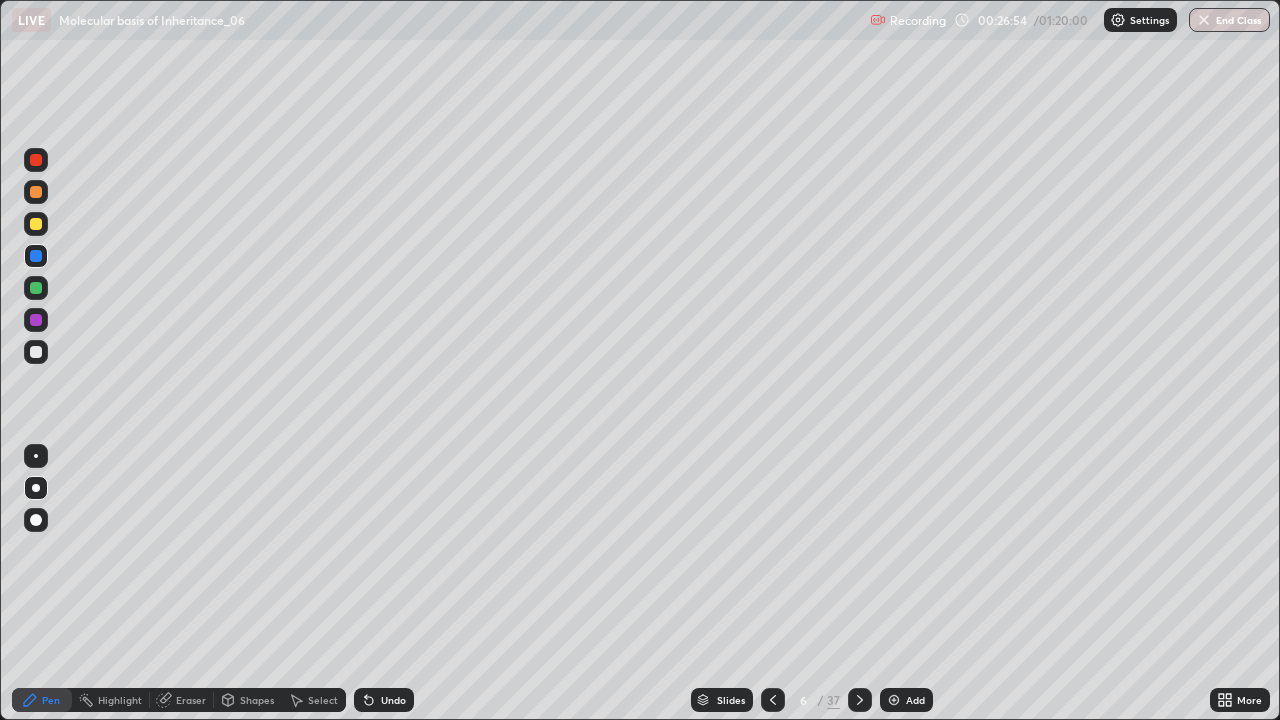 click at bounding box center [36, 352] 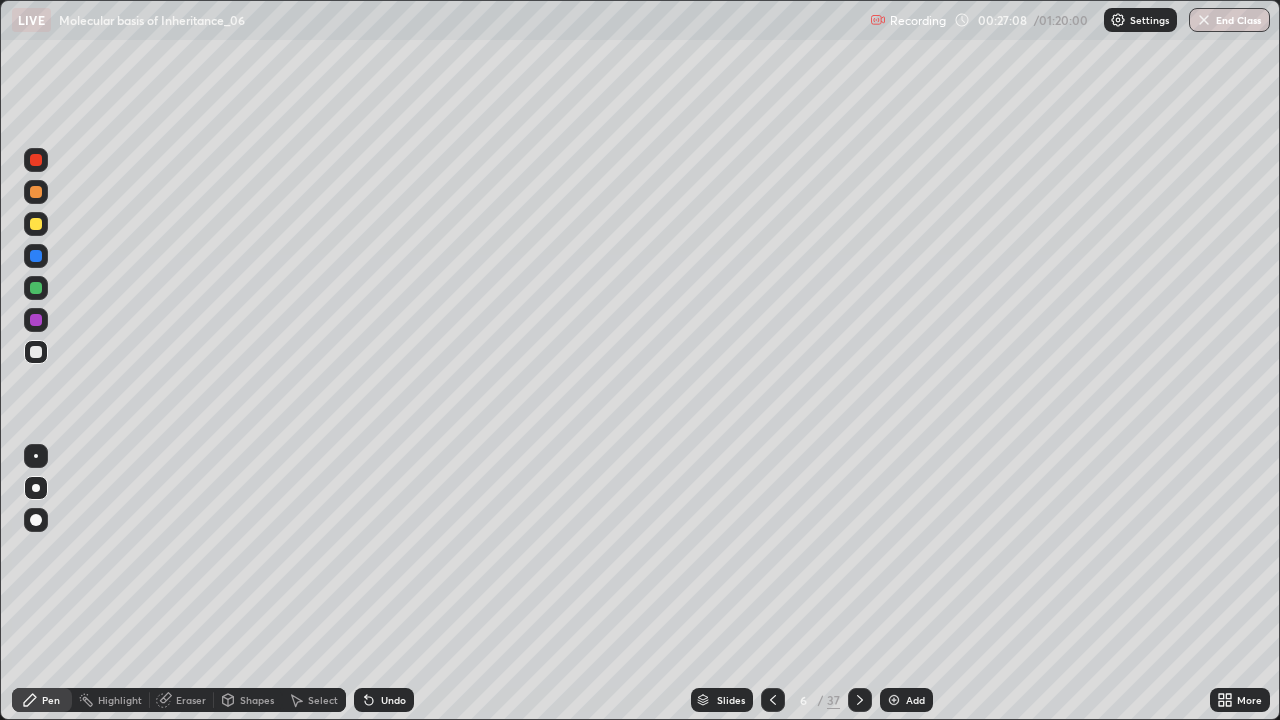 click at bounding box center (36, 192) 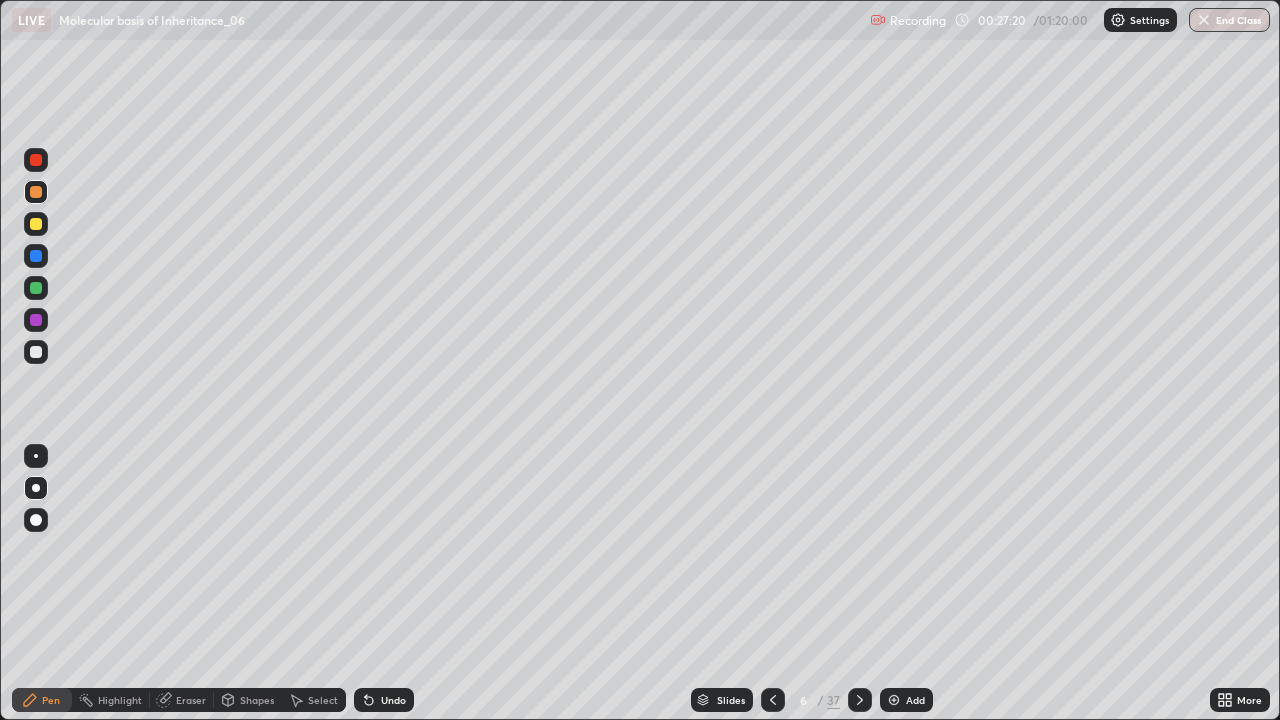 click at bounding box center [773, 700] 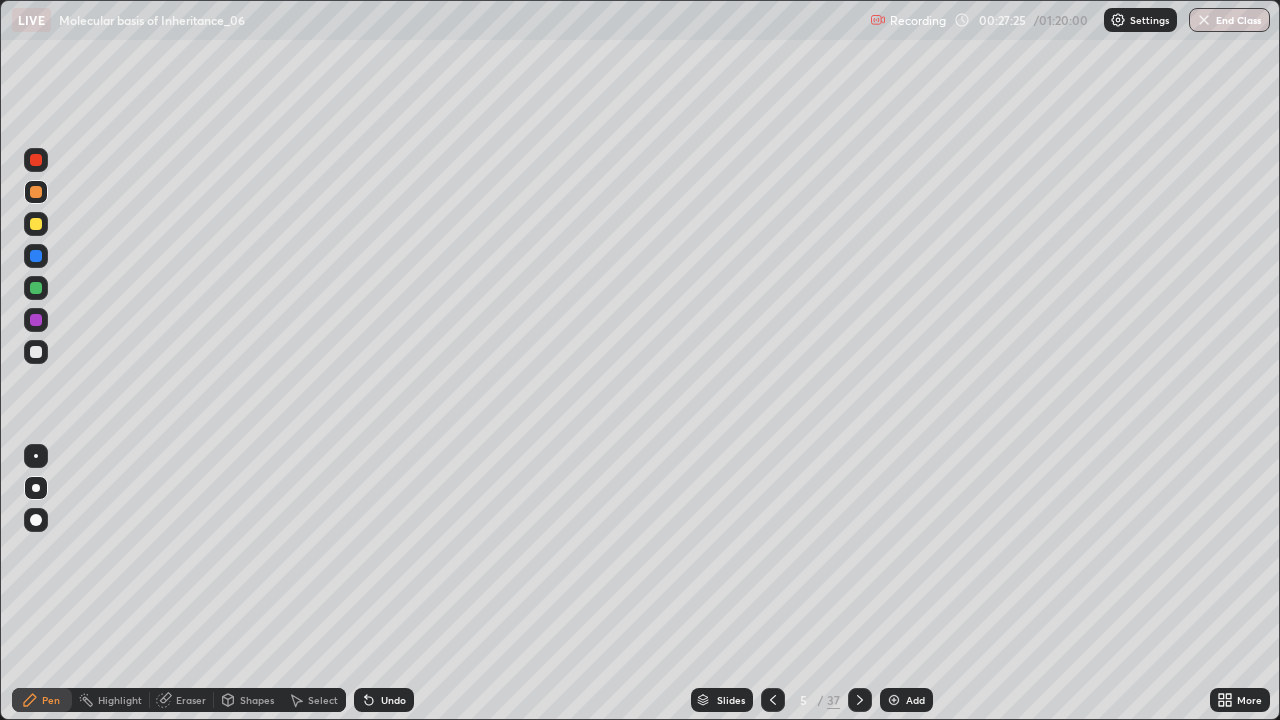 click 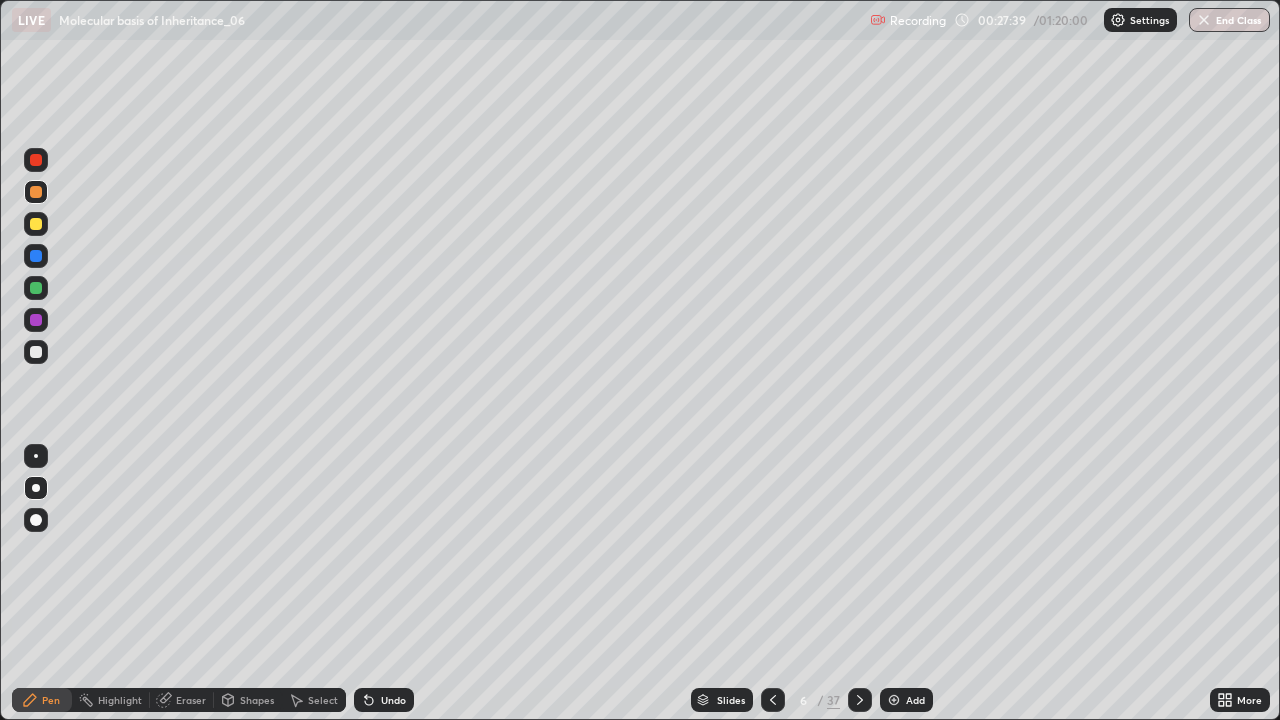 click at bounding box center [36, 352] 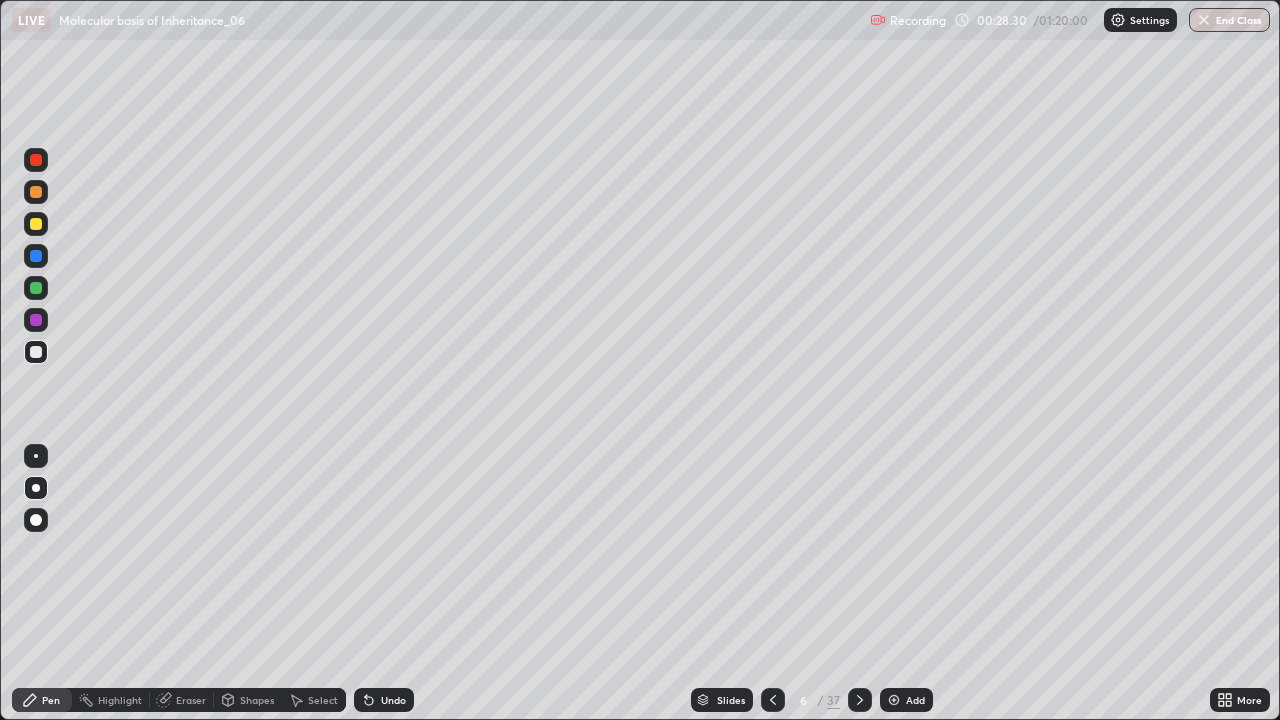 click at bounding box center [36, 320] 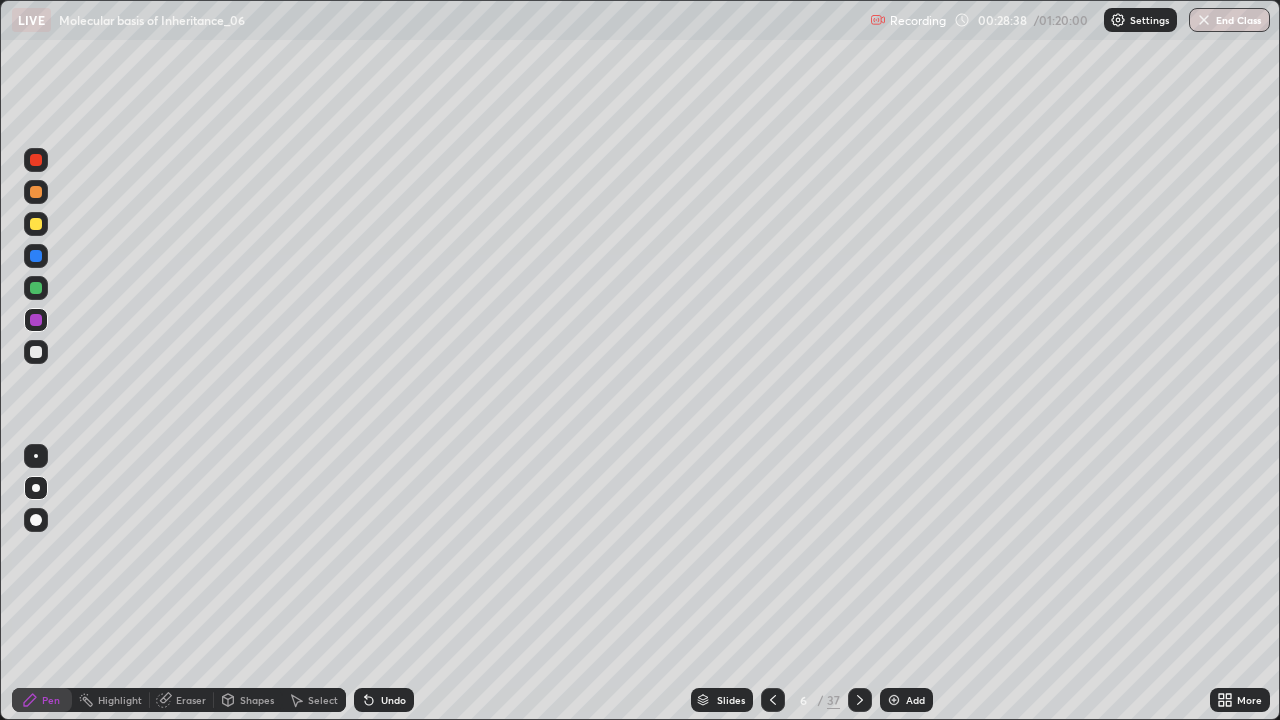 click at bounding box center (36, 288) 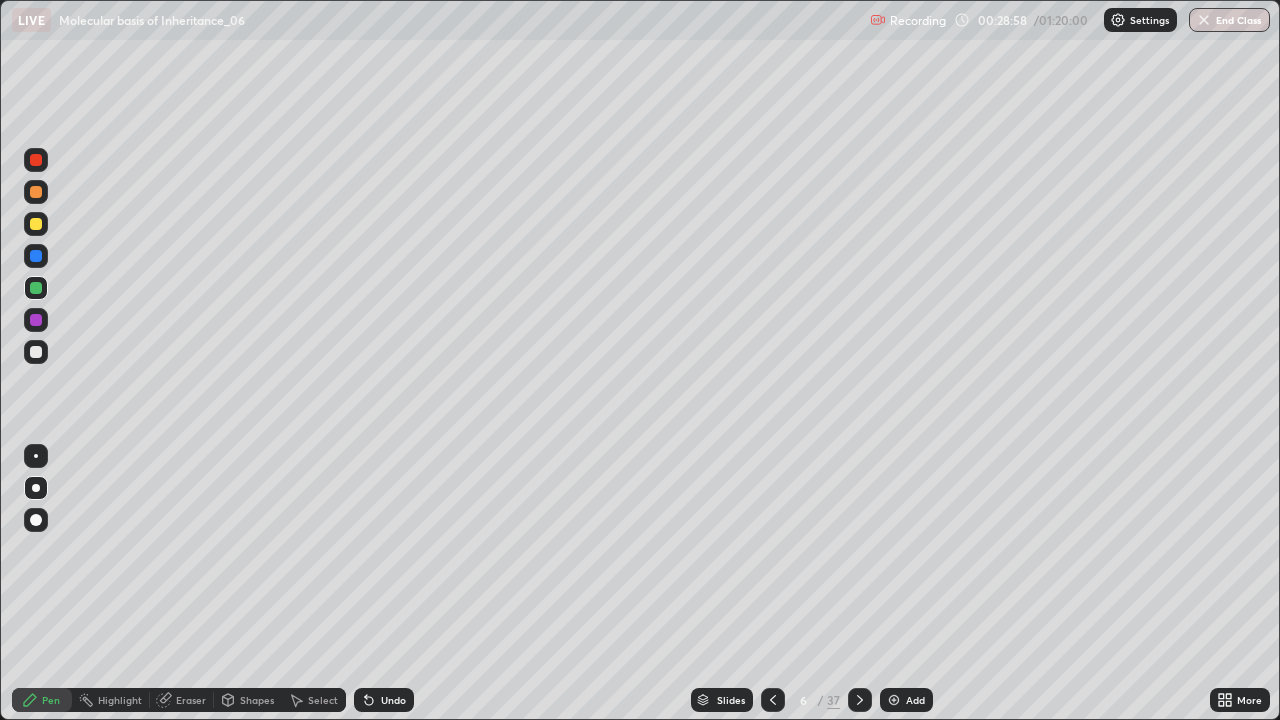 click on "Undo" at bounding box center (384, 700) 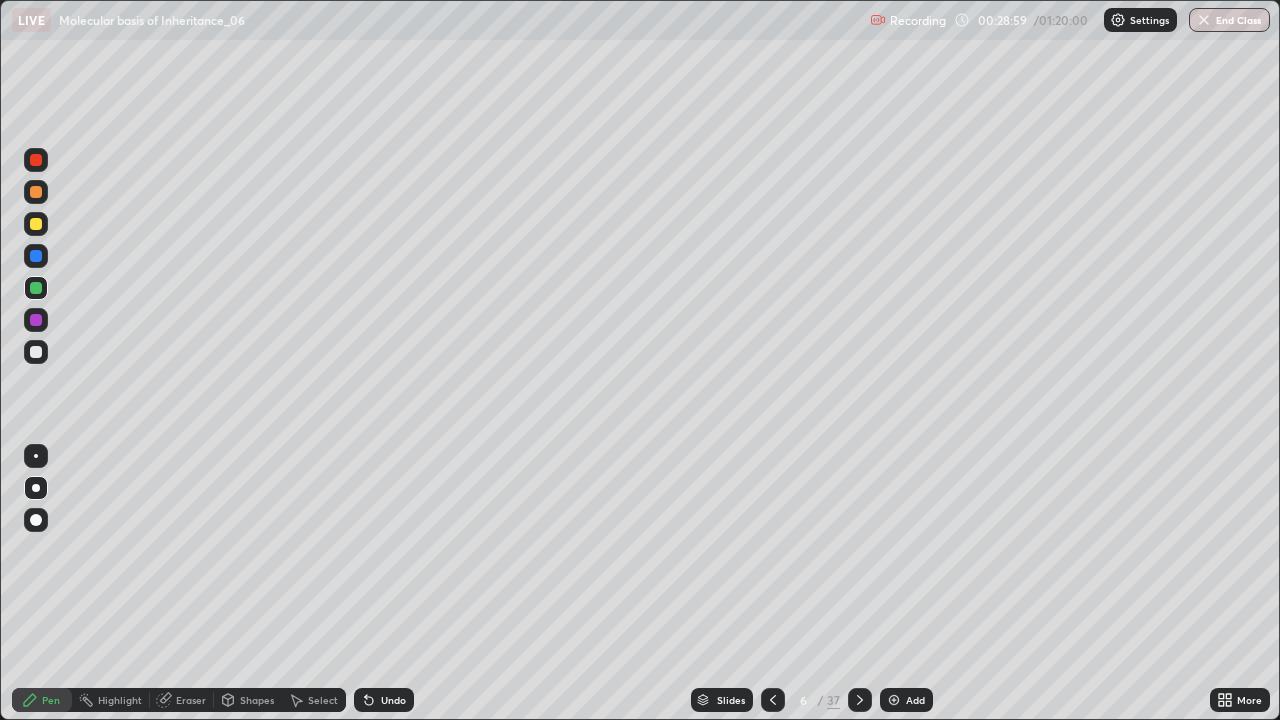click at bounding box center [36, 320] 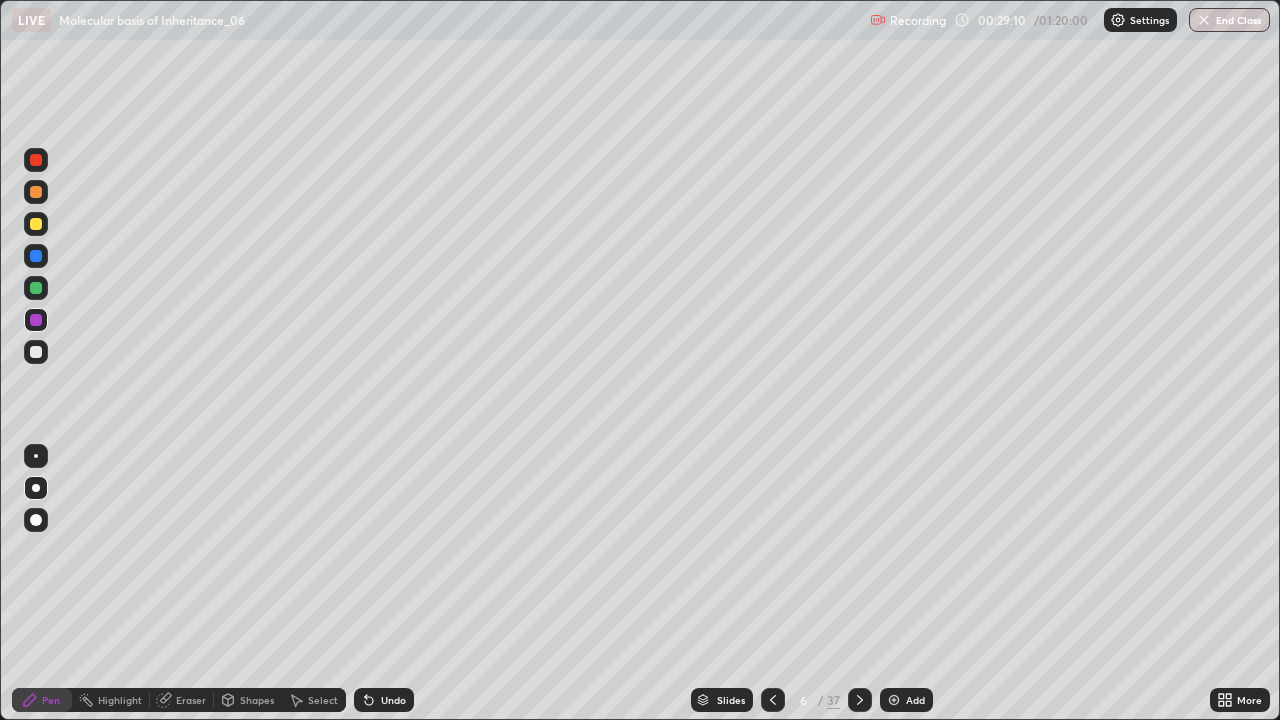 click at bounding box center [36, 352] 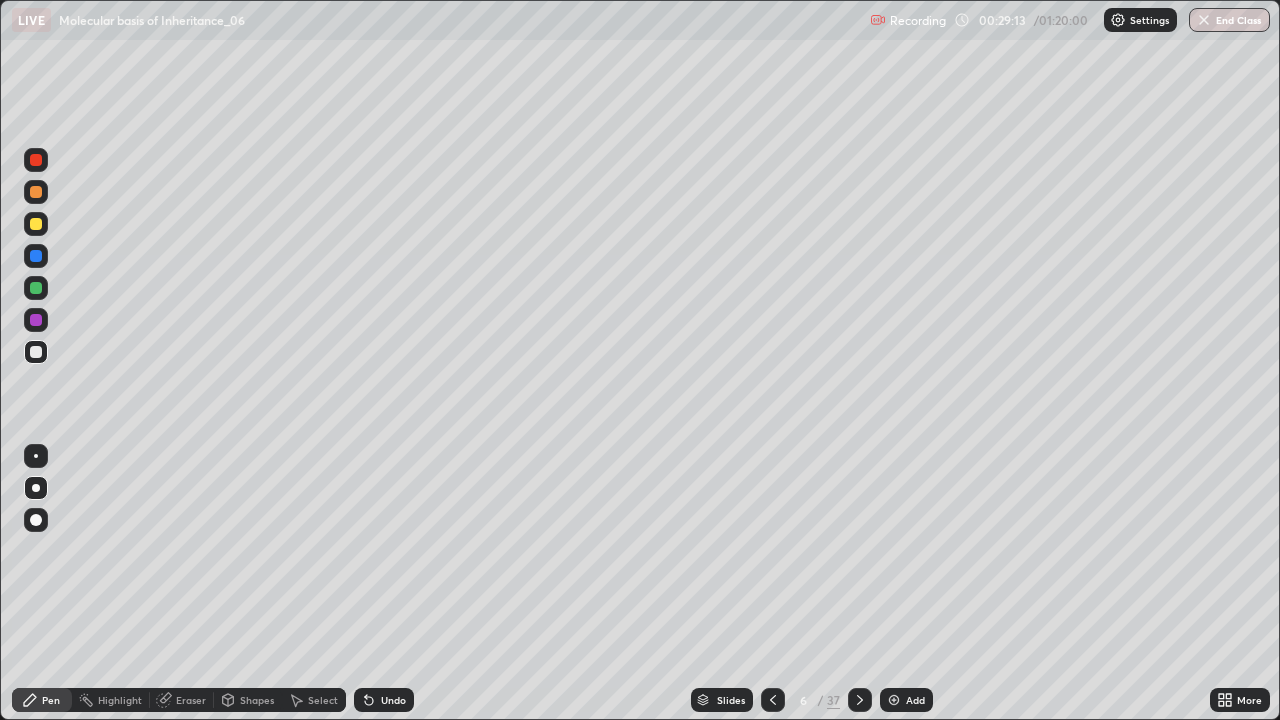 click at bounding box center (36, 456) 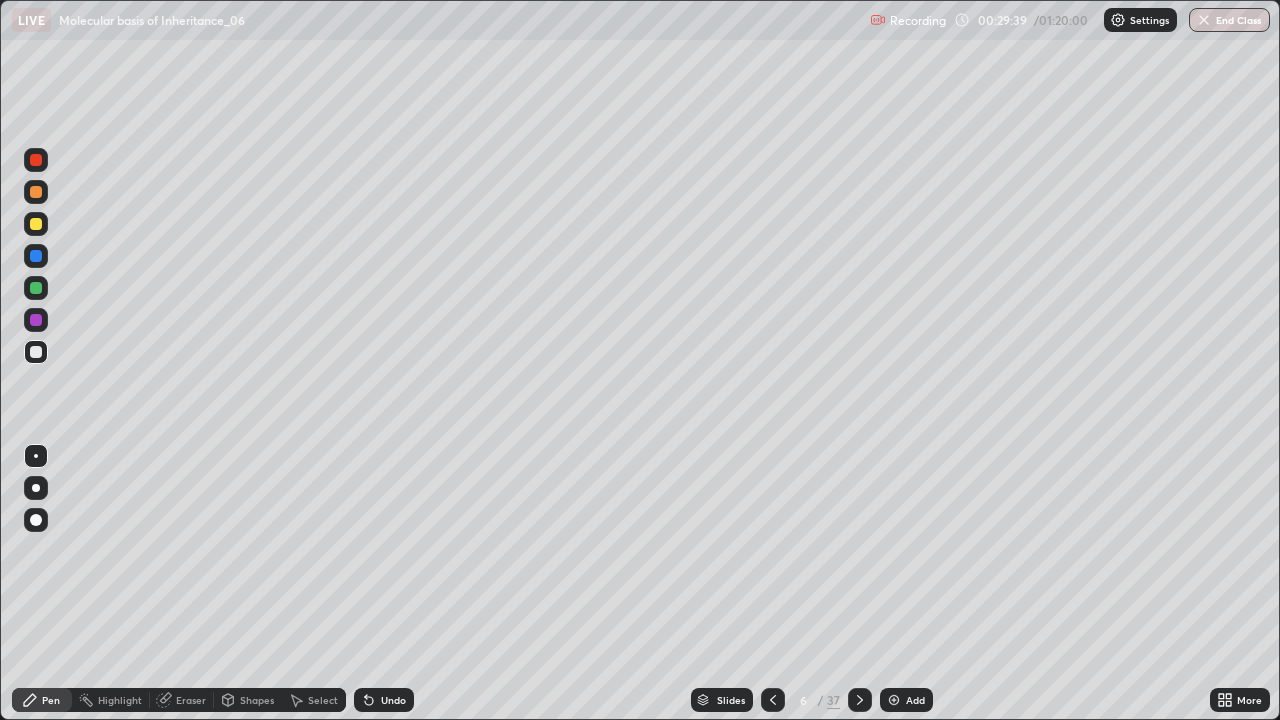 click at bounding box center [36, 488] 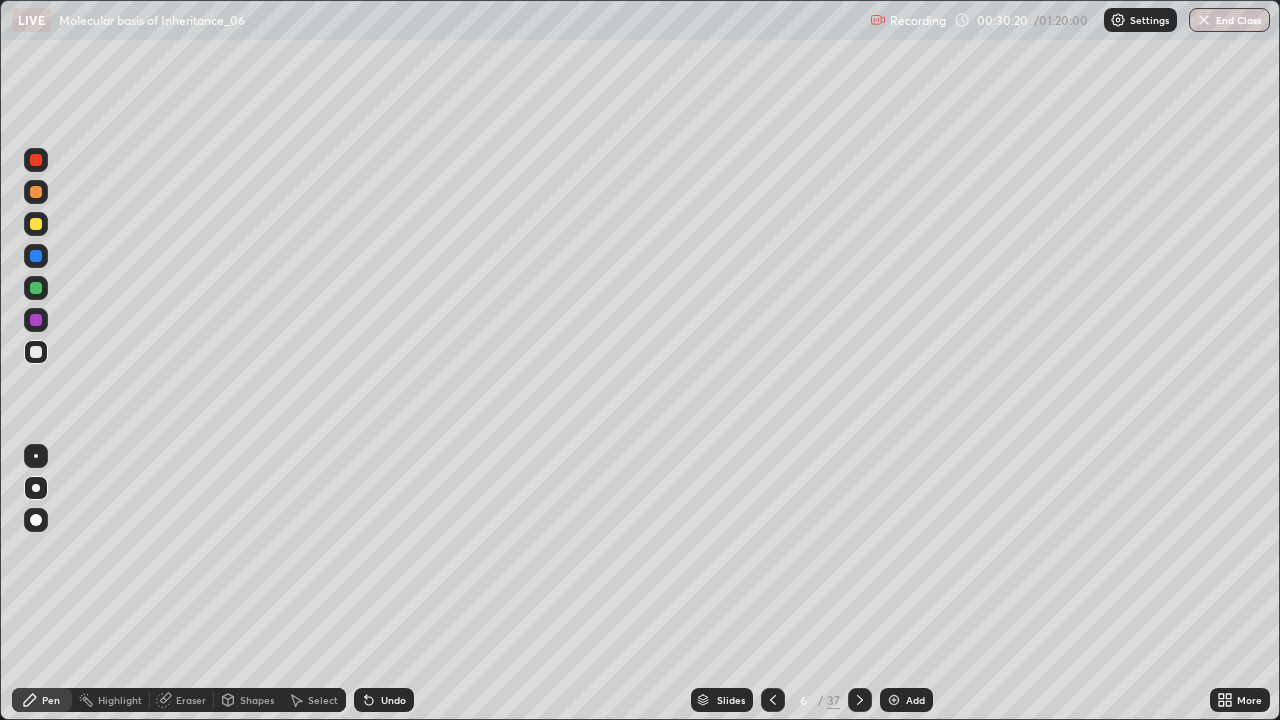 click 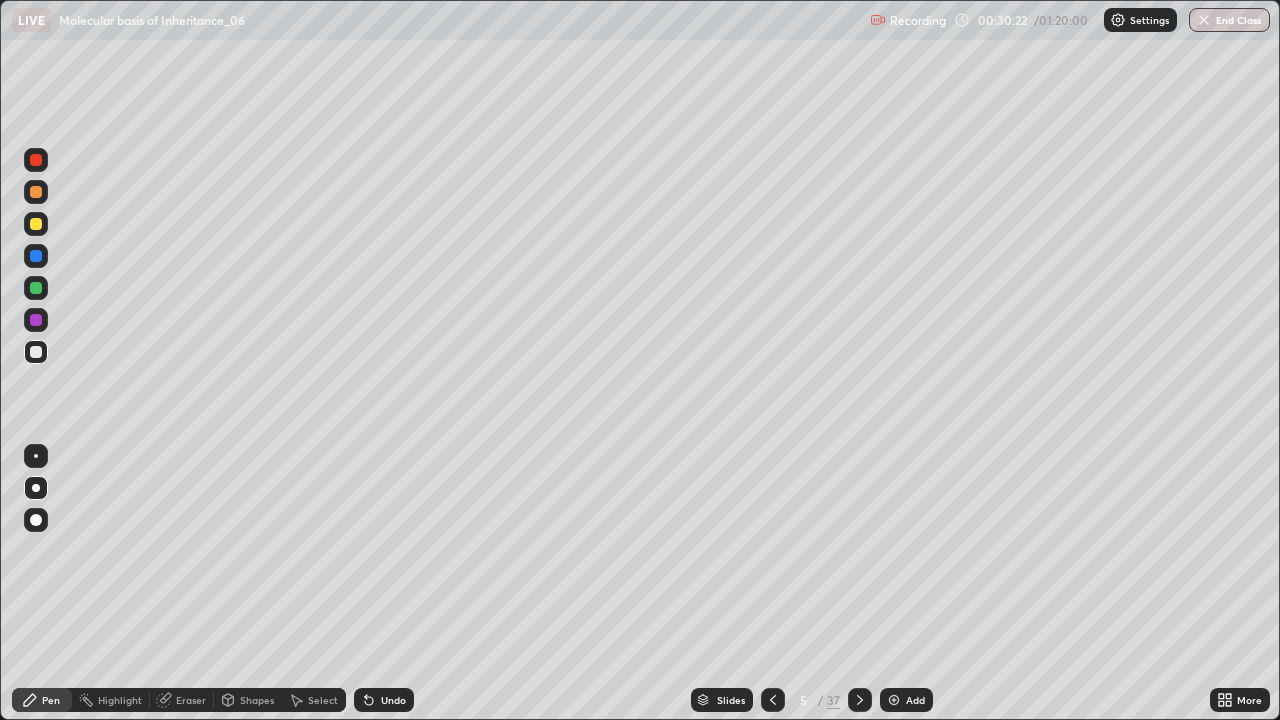 click 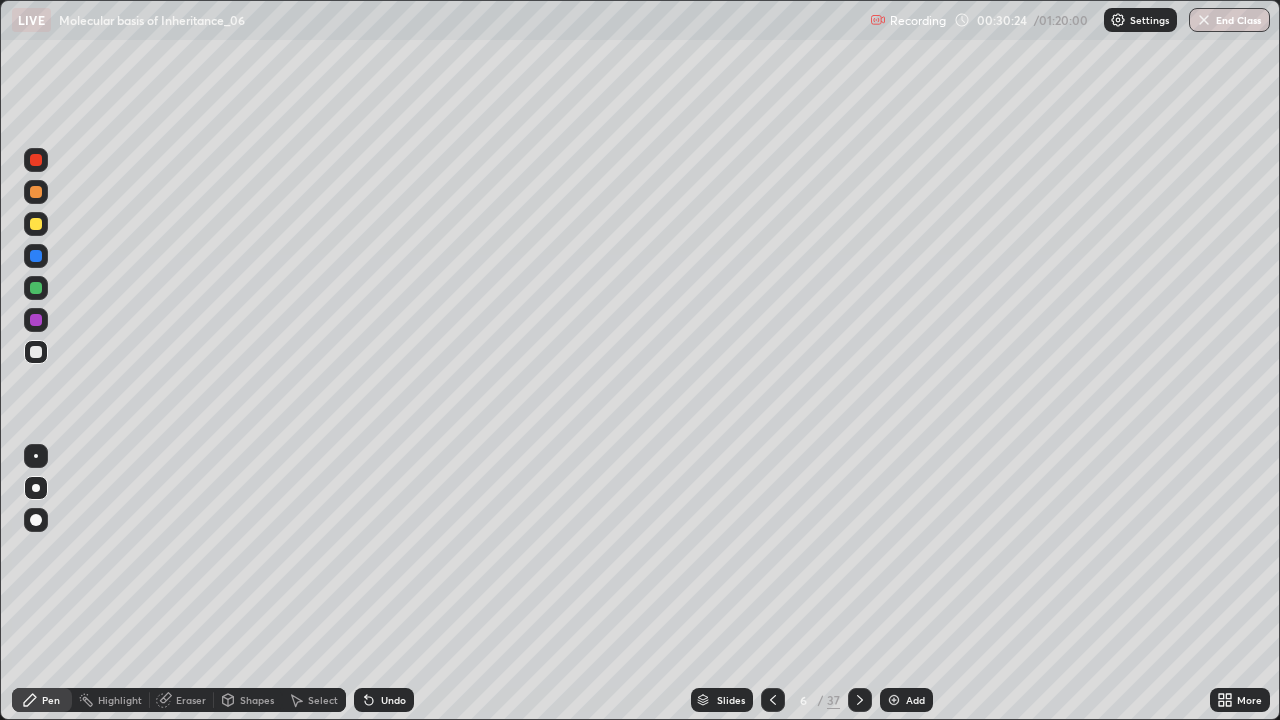 click on "Undo" at bounding box center (393, 700) 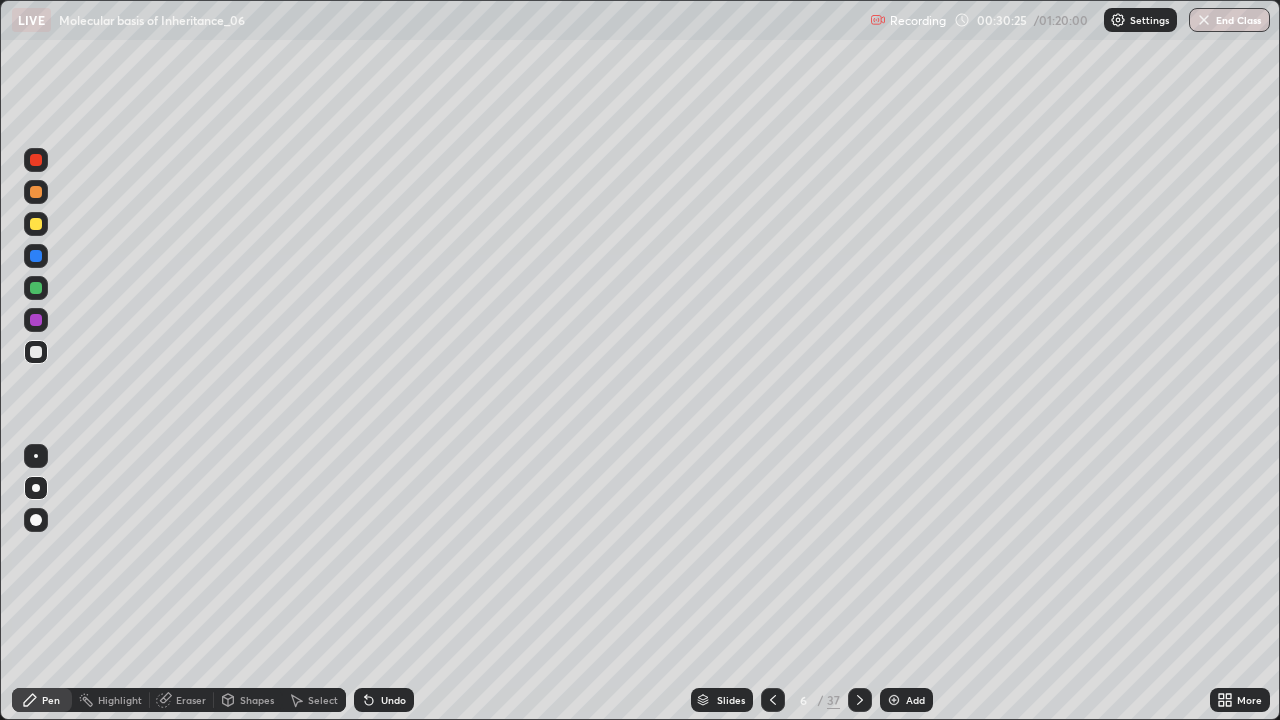 click on "Undo" at bounding box center (384, 700) 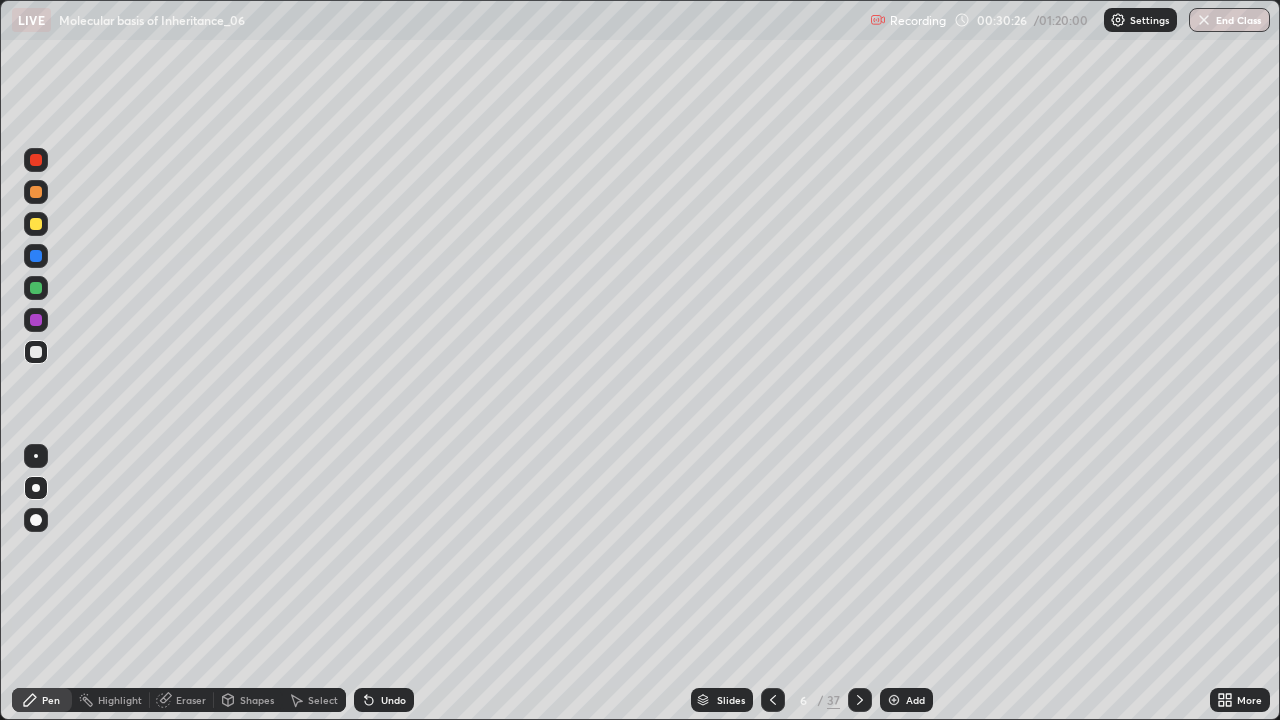 click on "Undo" at bounding box center (393, 700) 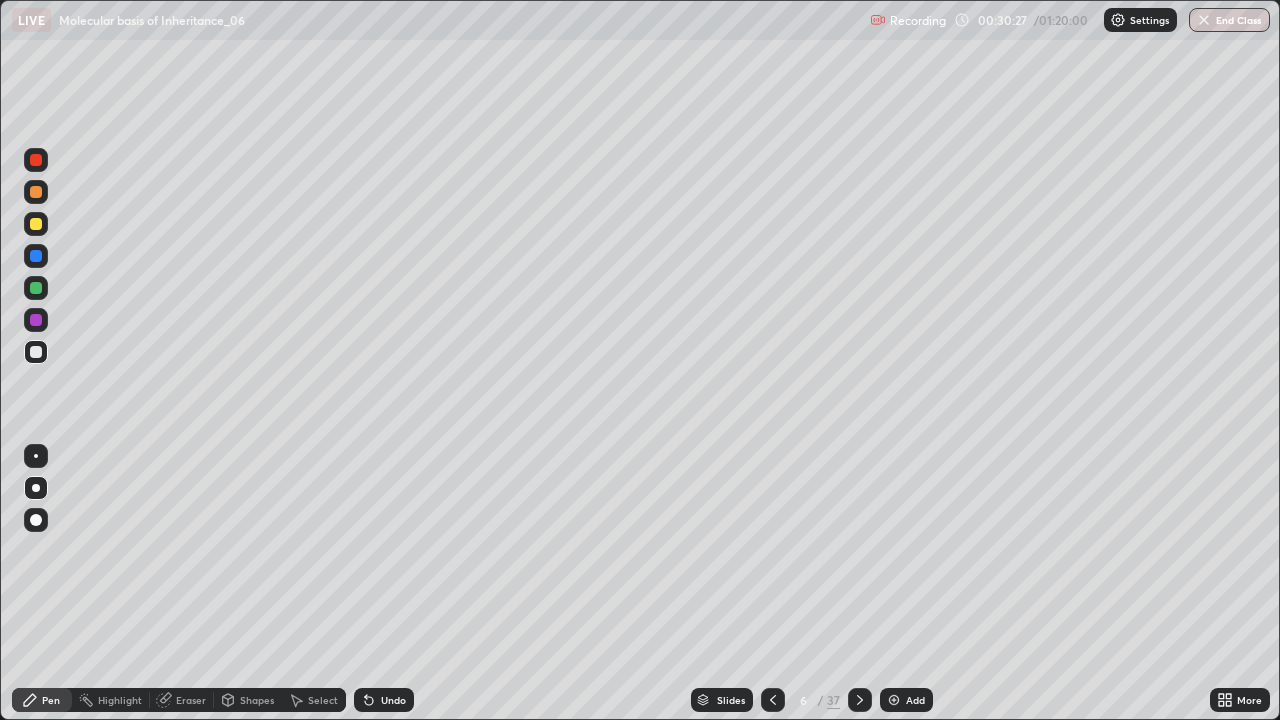click on "Undo" at bounding box center (393, 700) 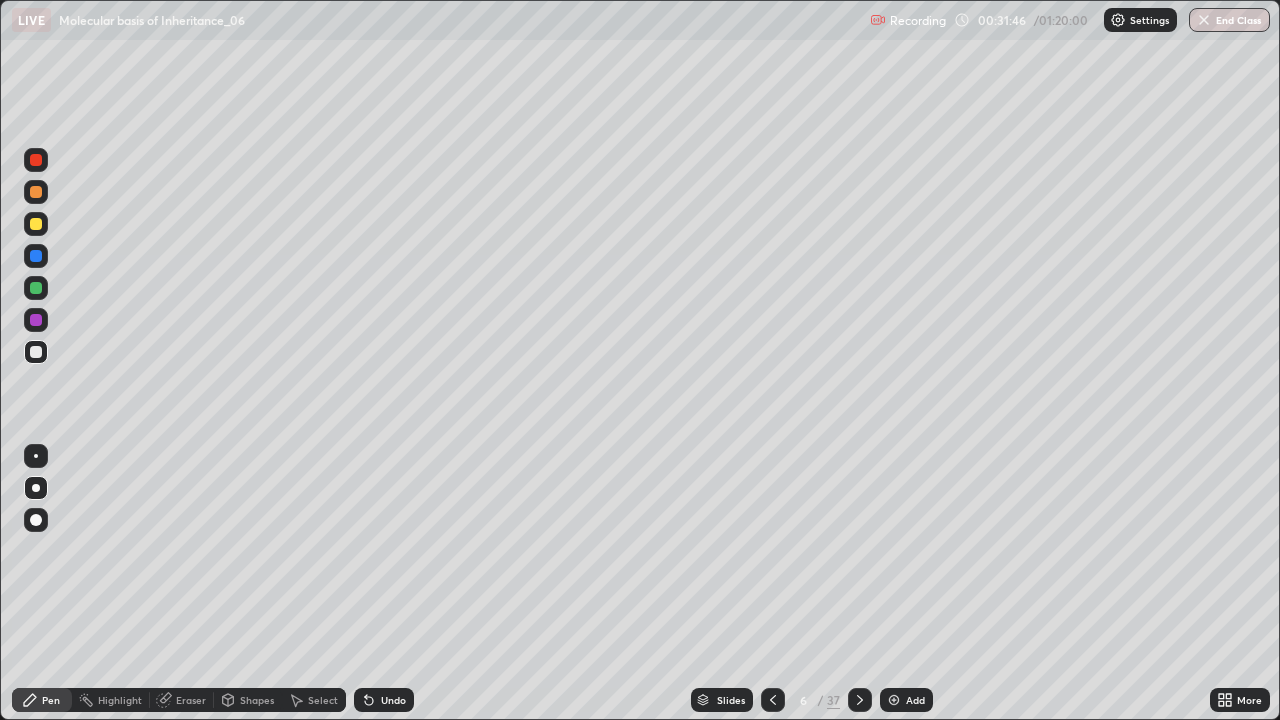 click on "Eraser" at bounding box center (182, 700) 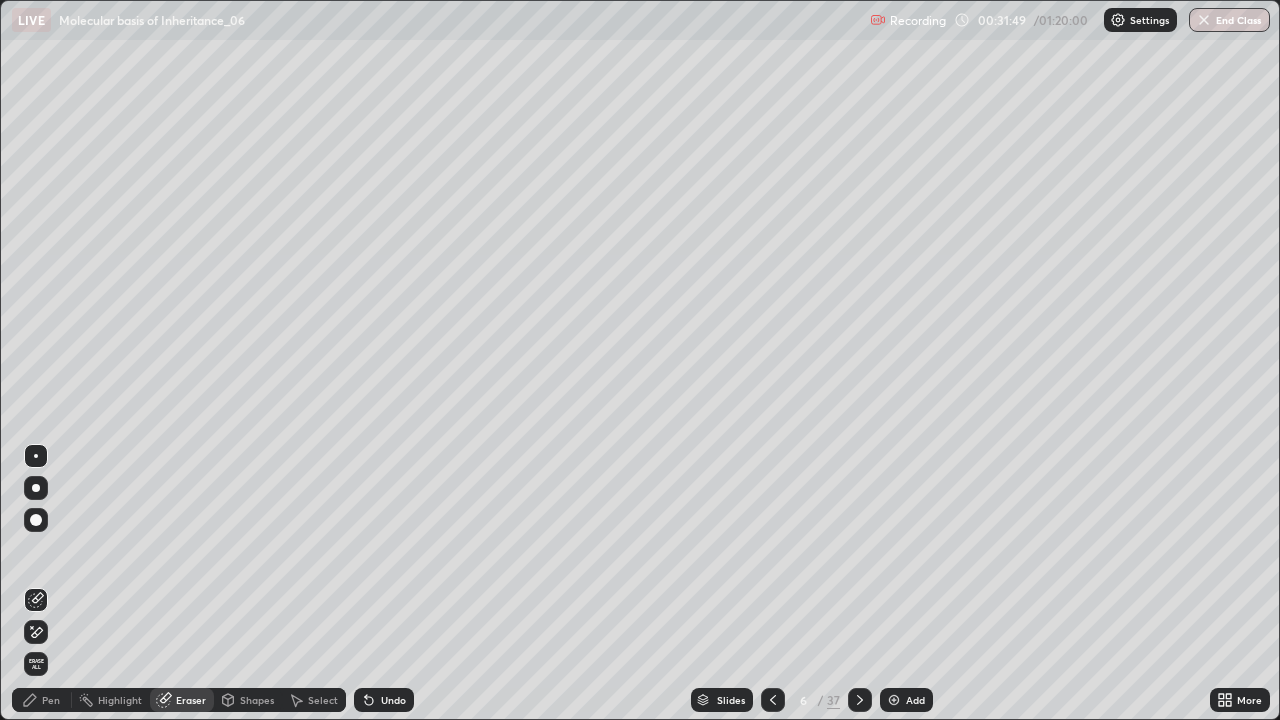 click on "Pen" at bounding box center [42, 700] 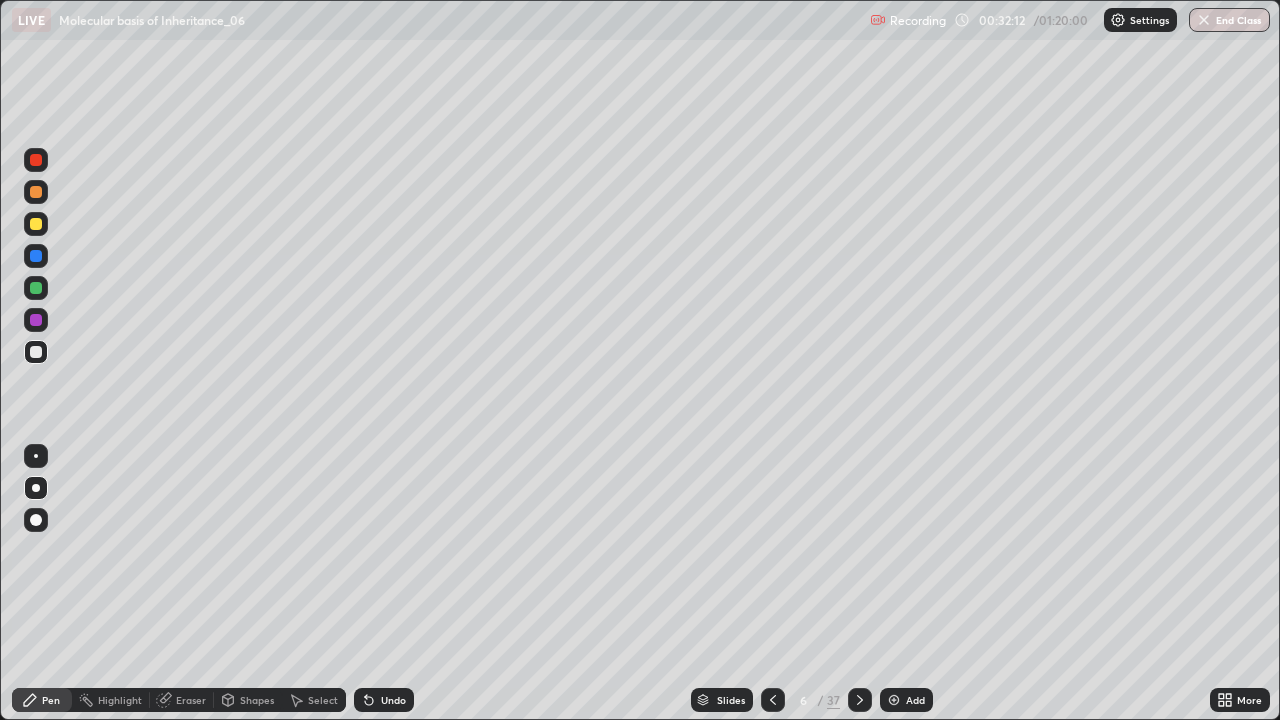 click at bounding box center (36, 288) 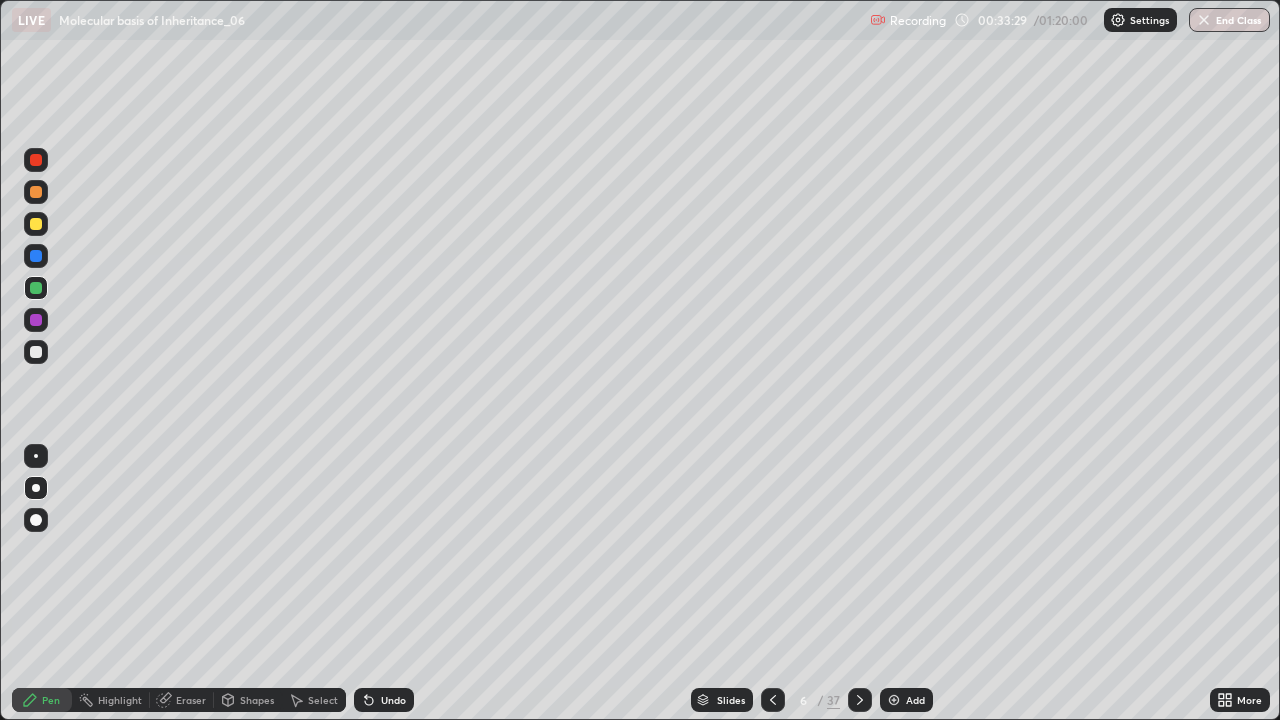 click at bounding box center (36, 192) 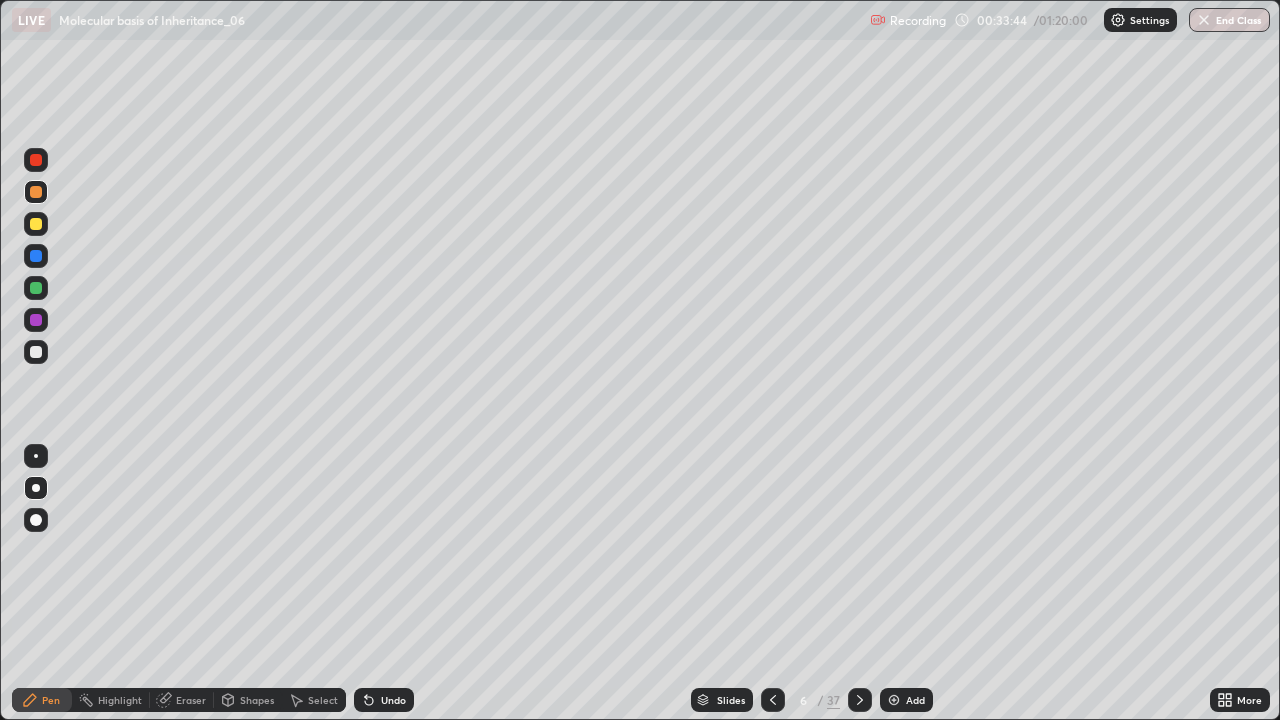 click at bounding box center (36, 352) 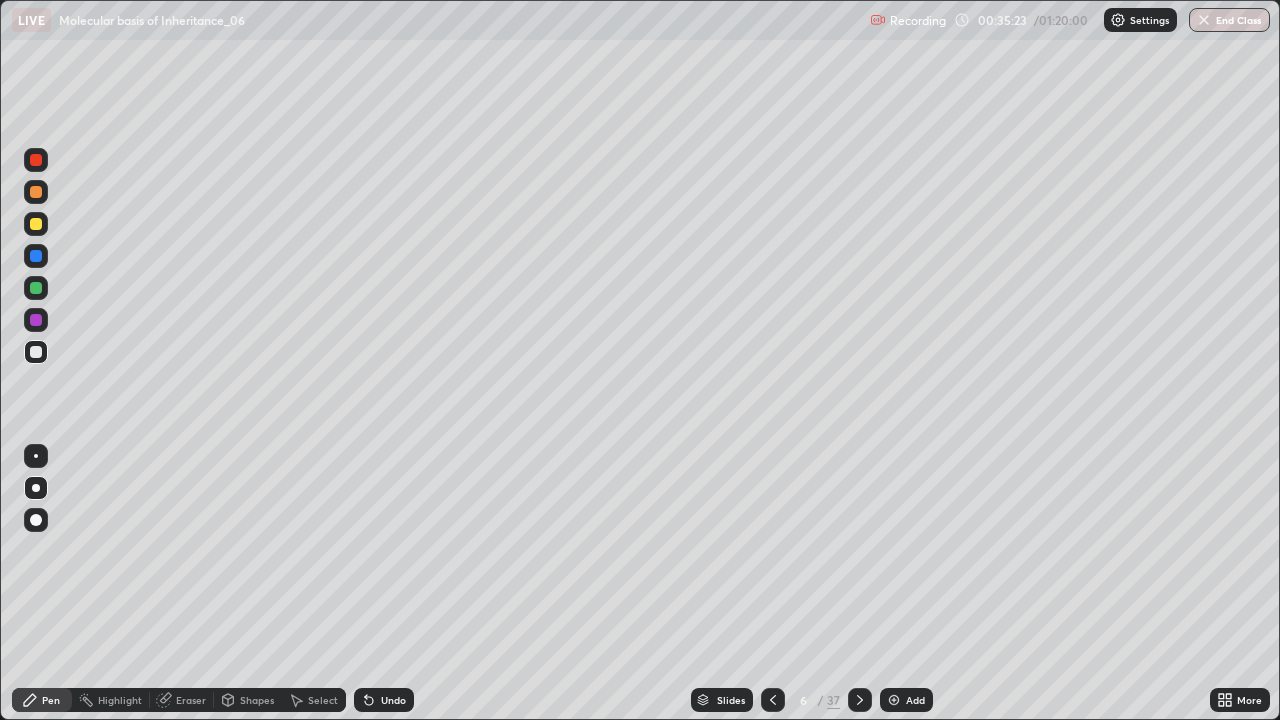 click at bounding box center [36, 320] 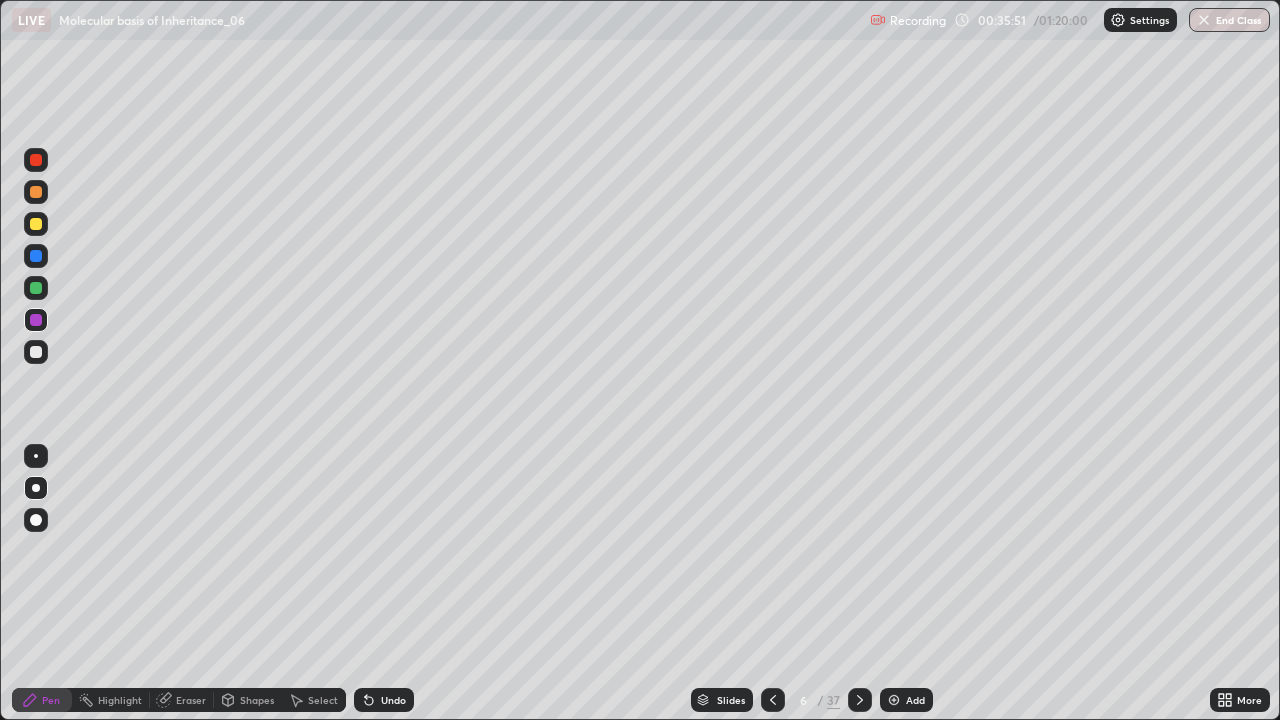 click at bounding box center [36, 352] 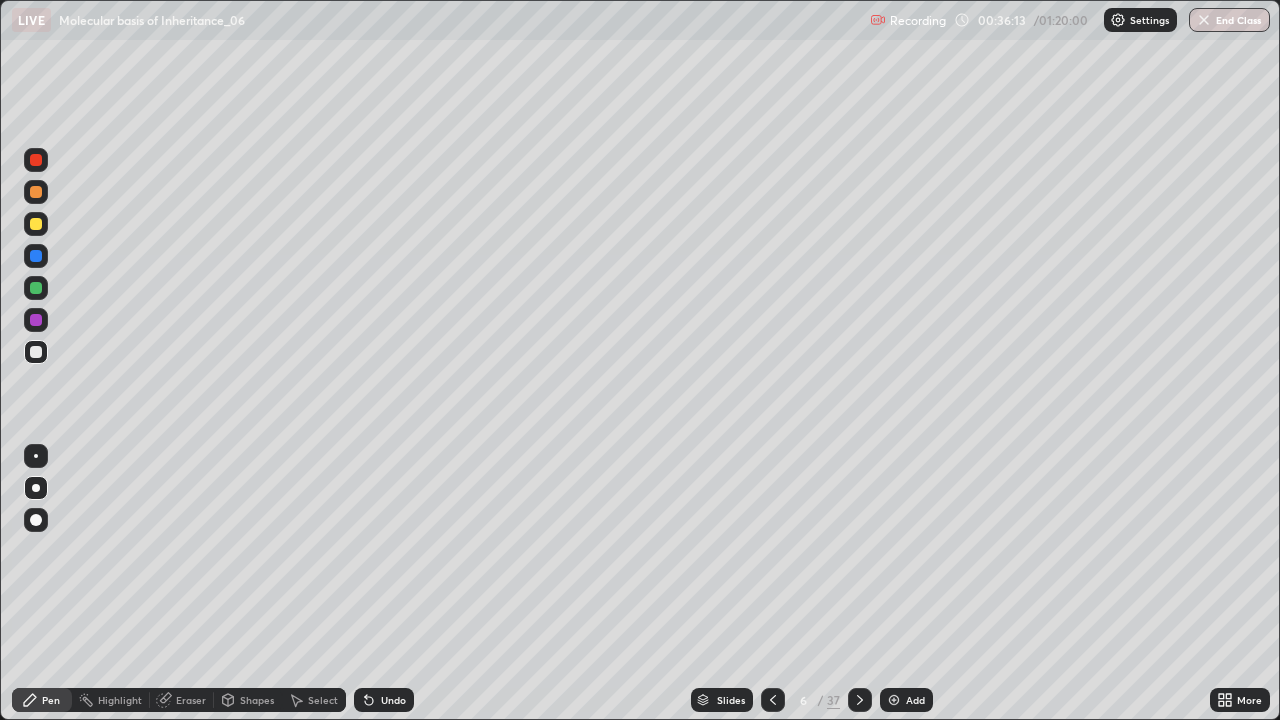 click on "Undo" at bounding box center [393, 700] 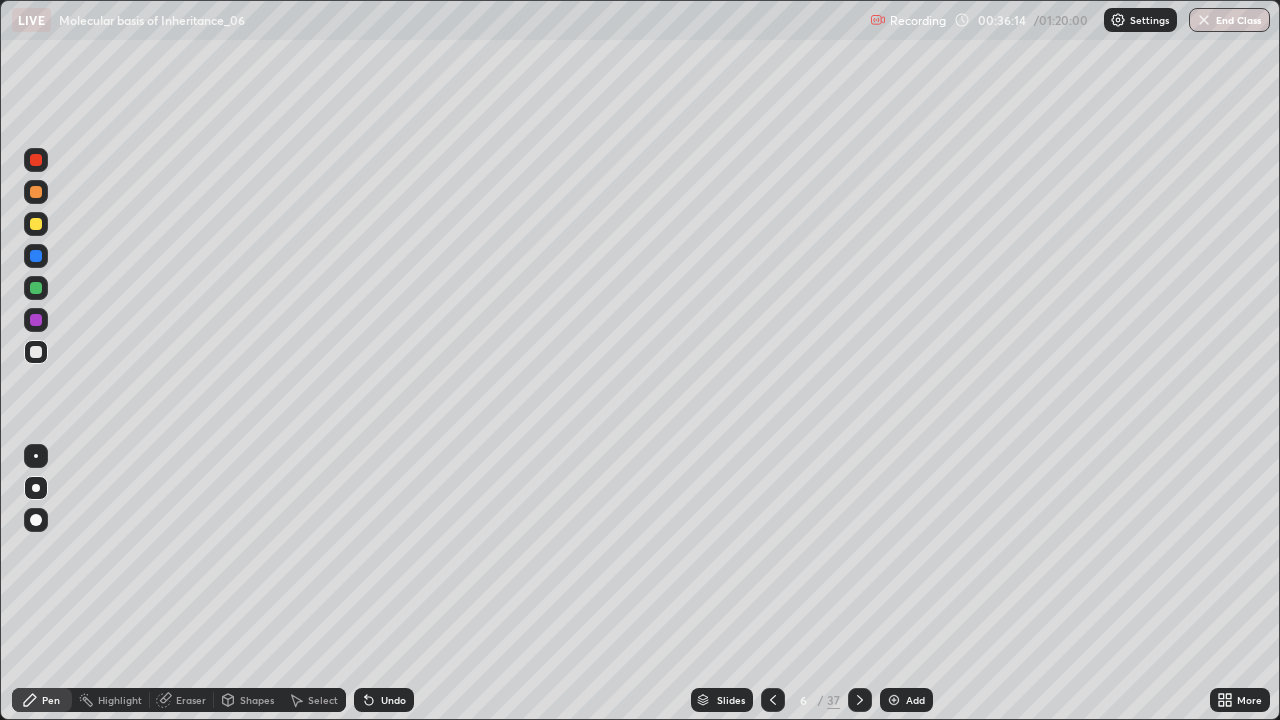 click on "Undo" at bounding box center (393, 700) 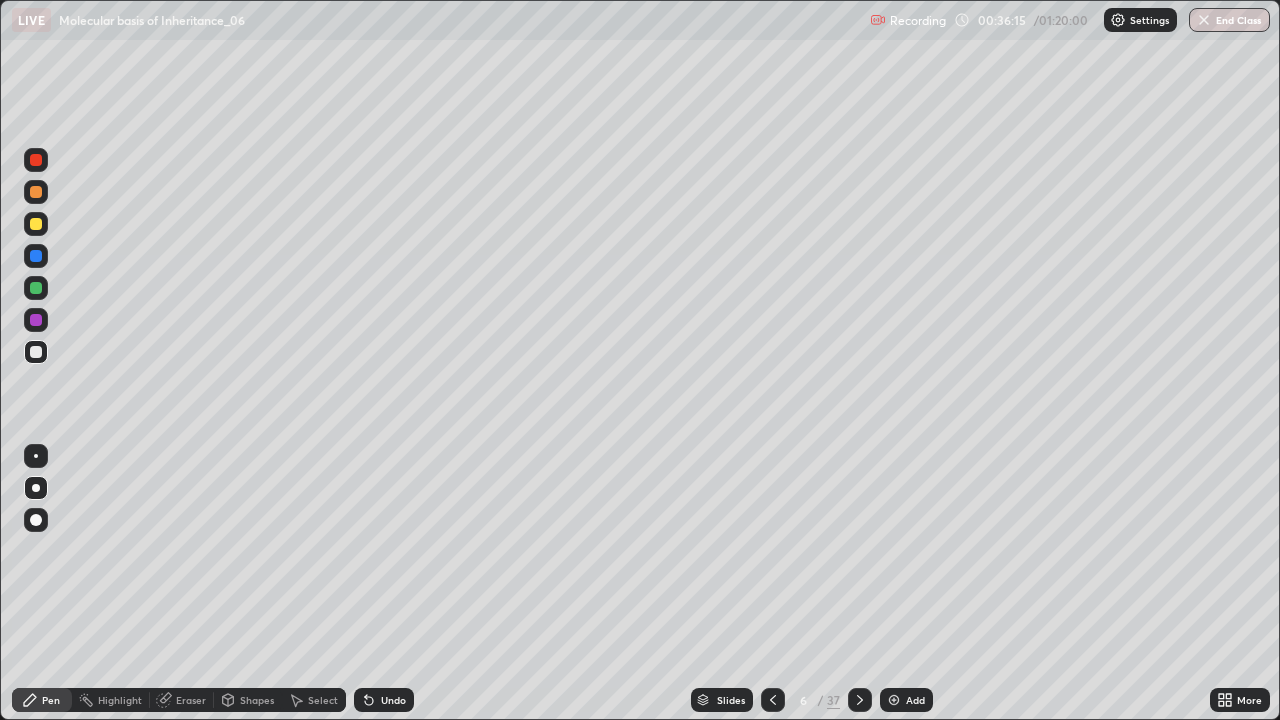 click on "Undo" at bounding box center (393, 700) 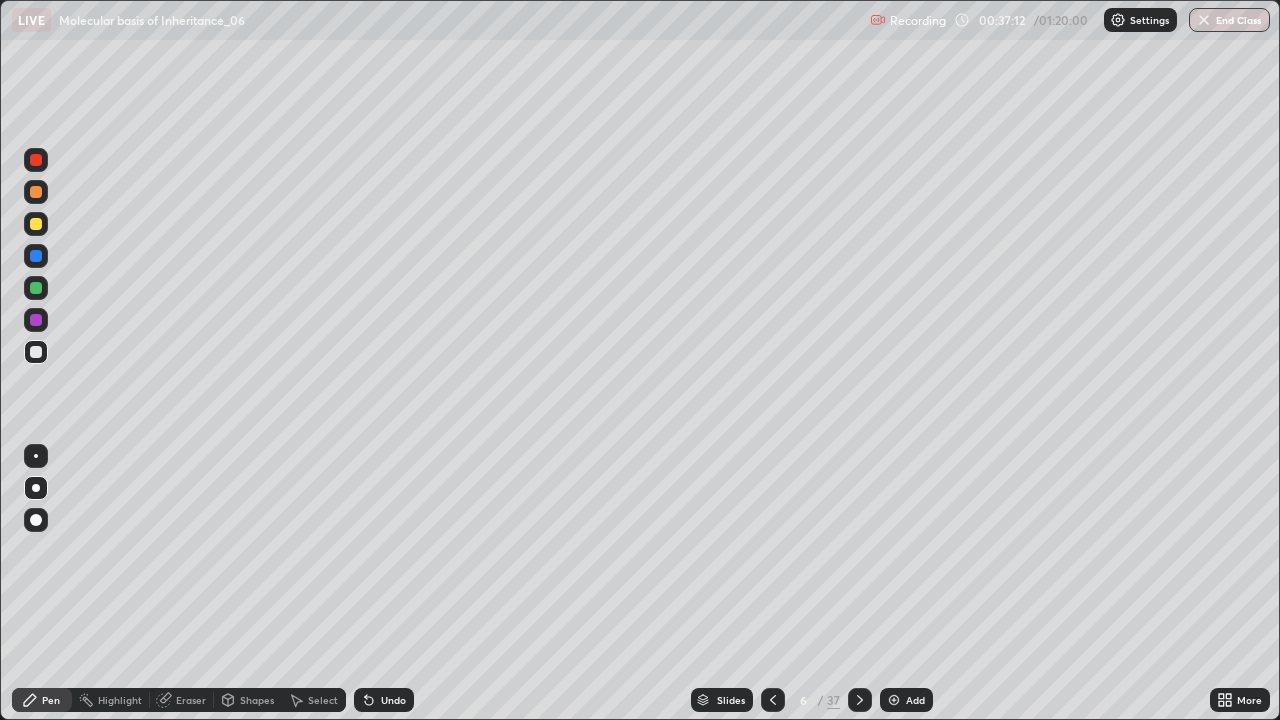 click on "Undo" at bounding box center [393, 700] 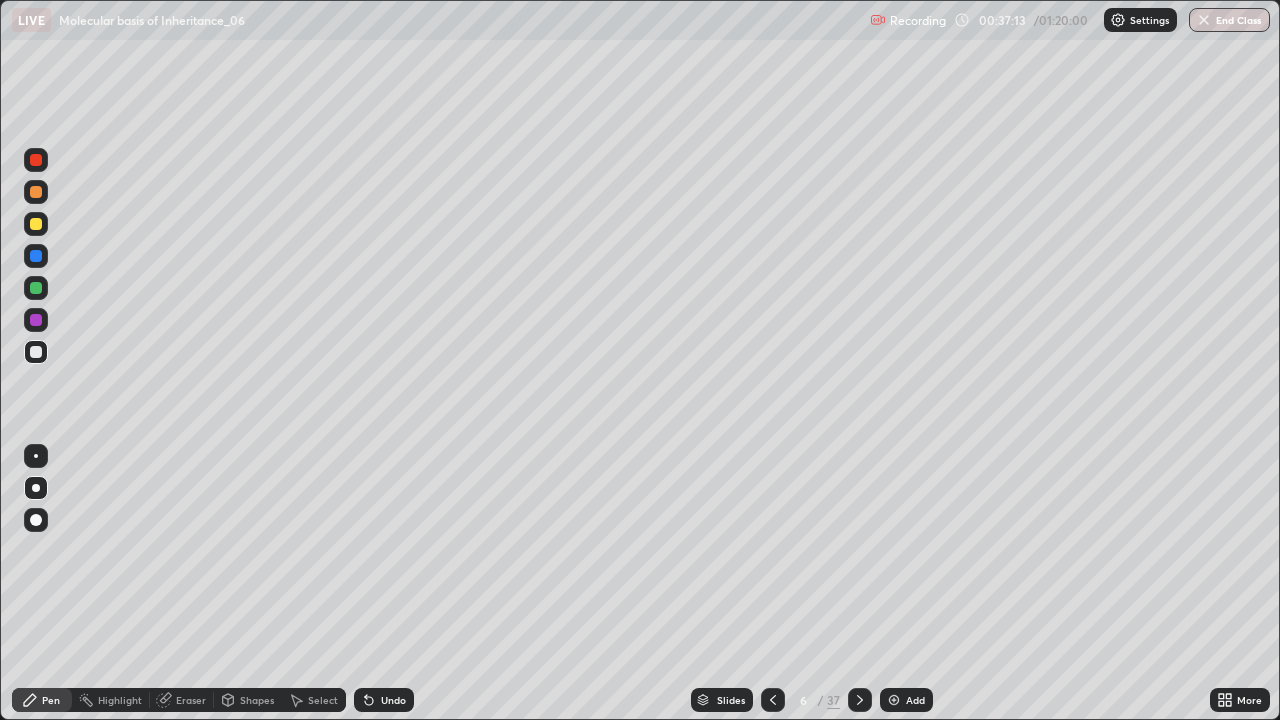 click at bounding box center (36, 288) 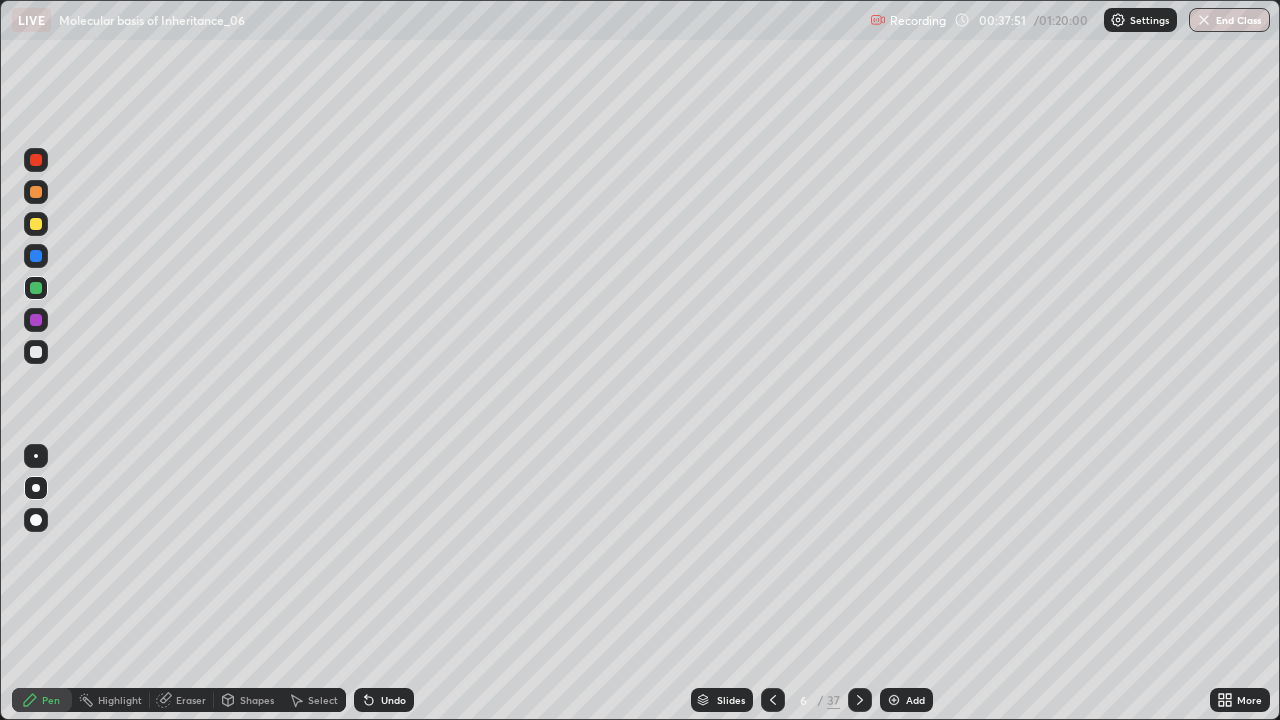 click 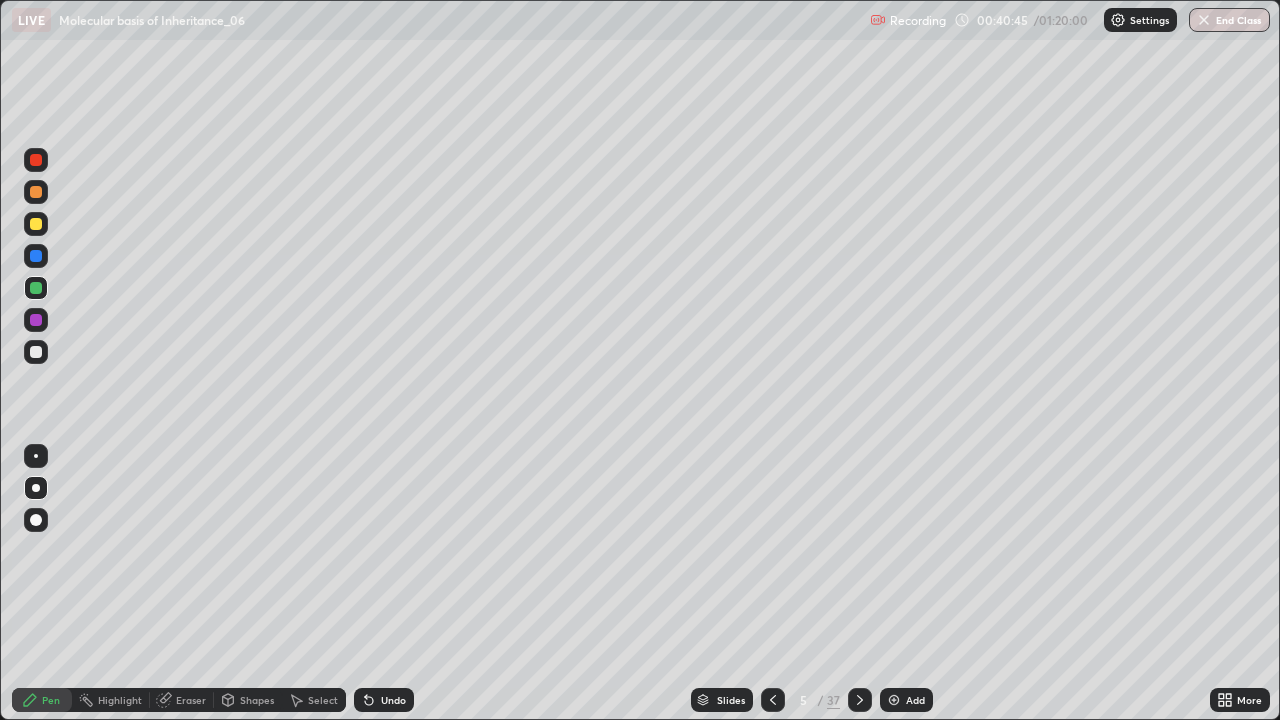 click 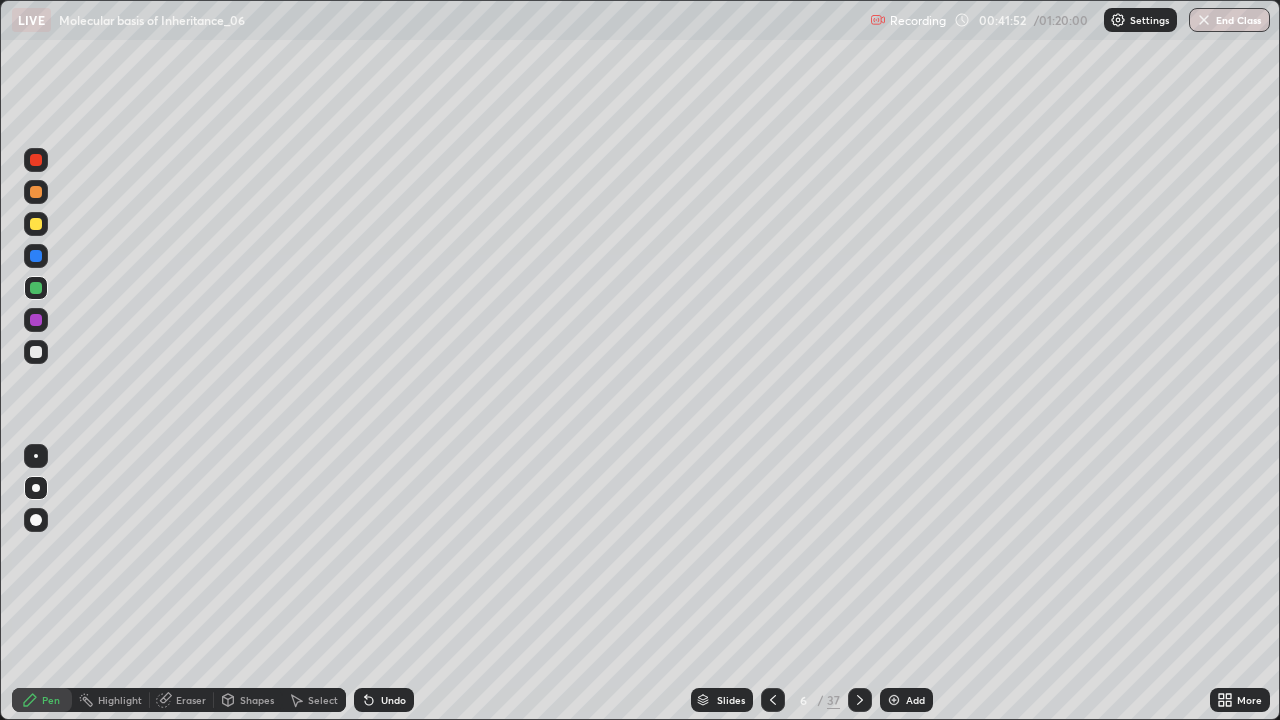 click 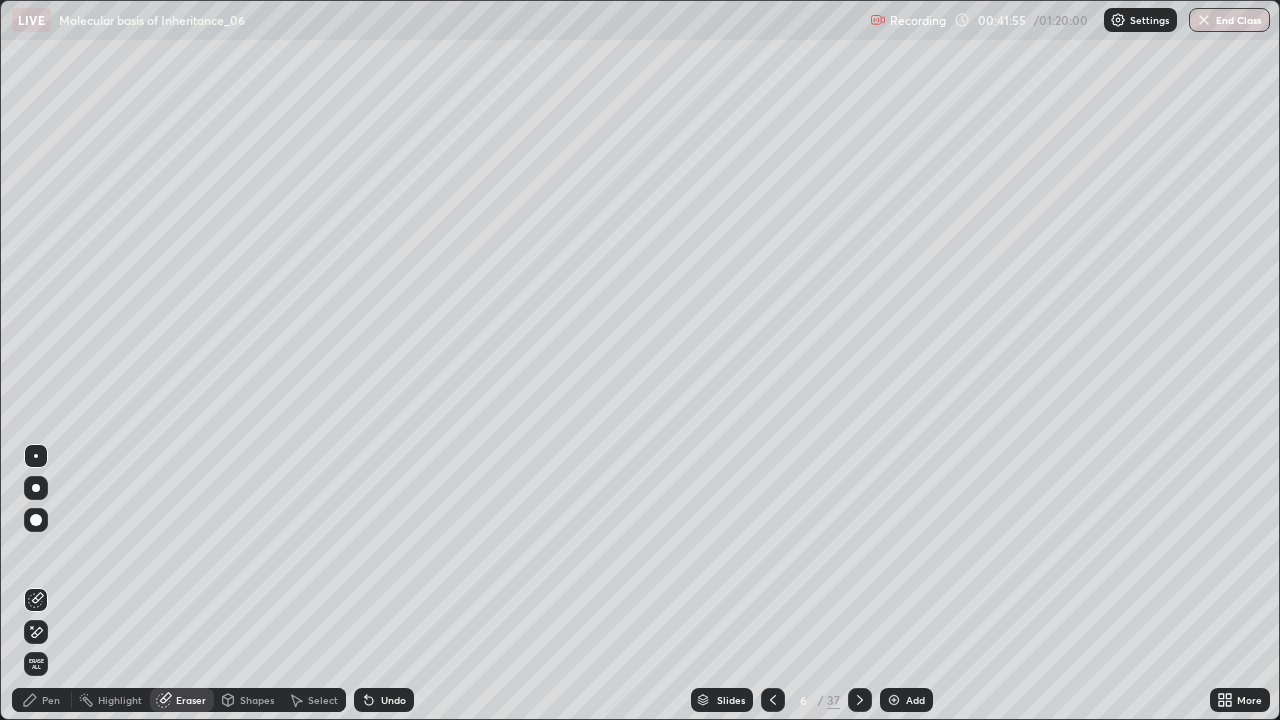 click on "Pen" at bounding box center (51, 700) 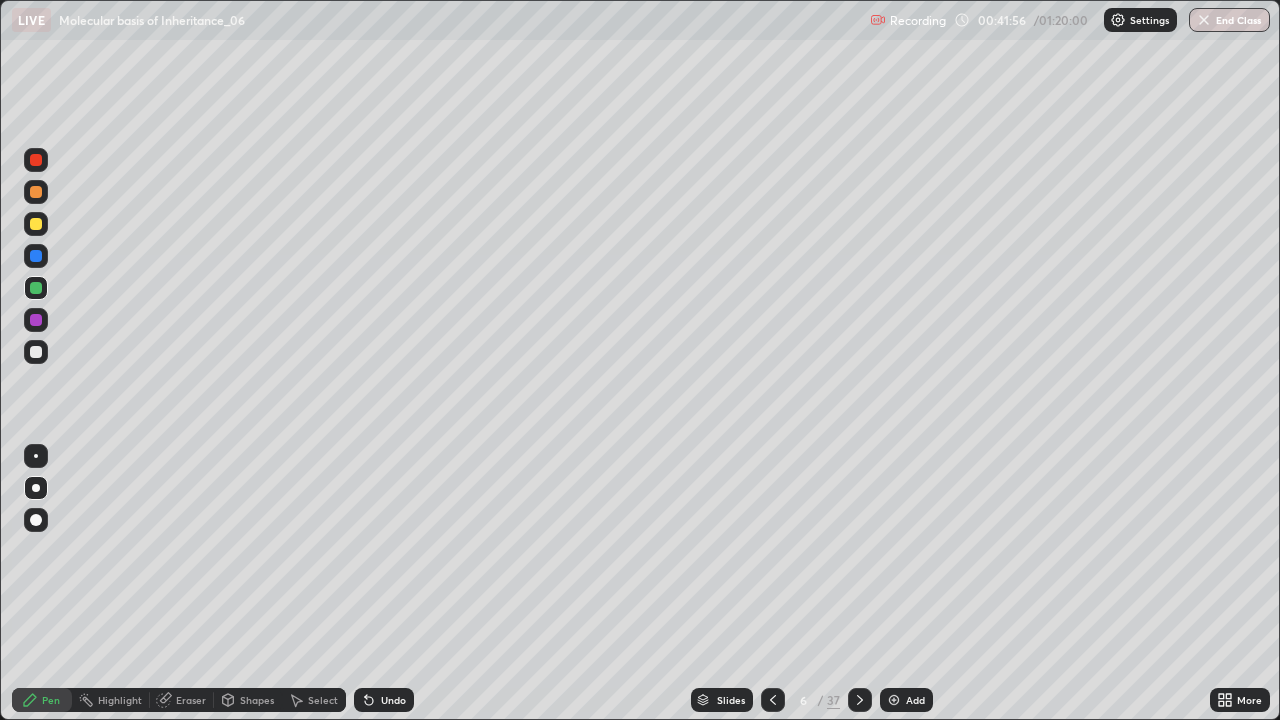click at bounding box center [36, 320] 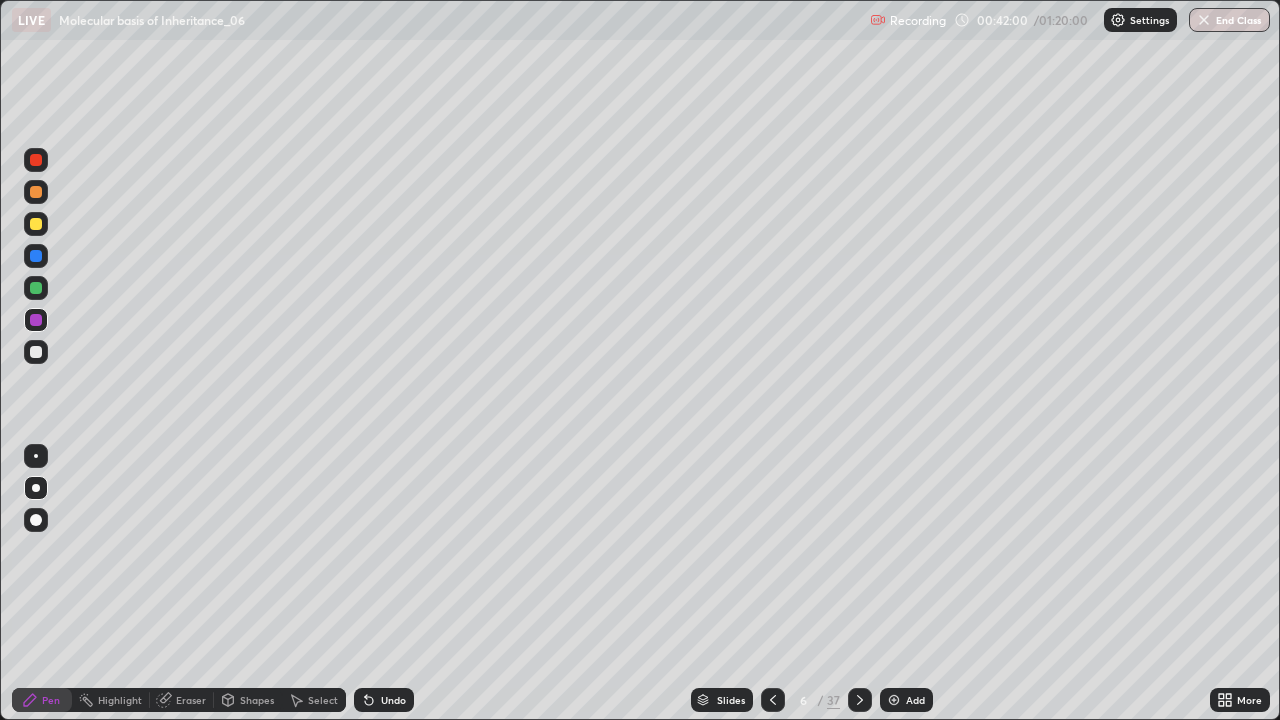 click at bounding box center [36, 352] 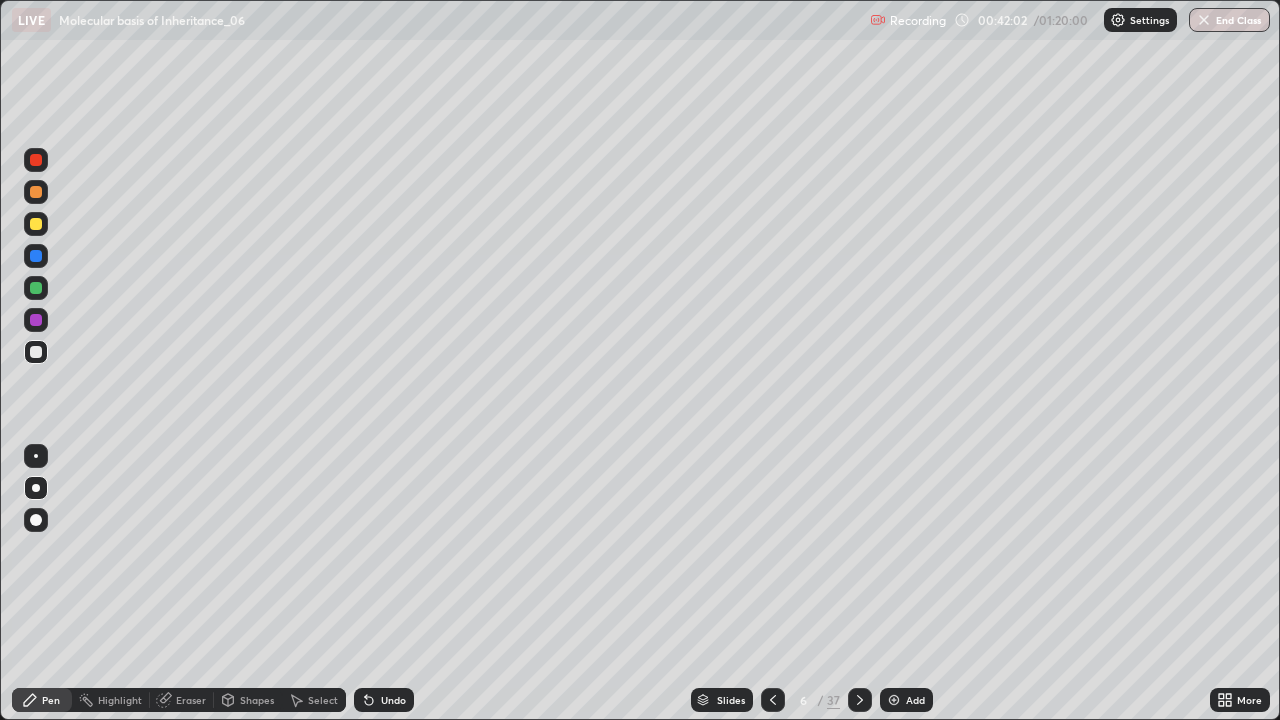 click at bounding box center (36, 456) 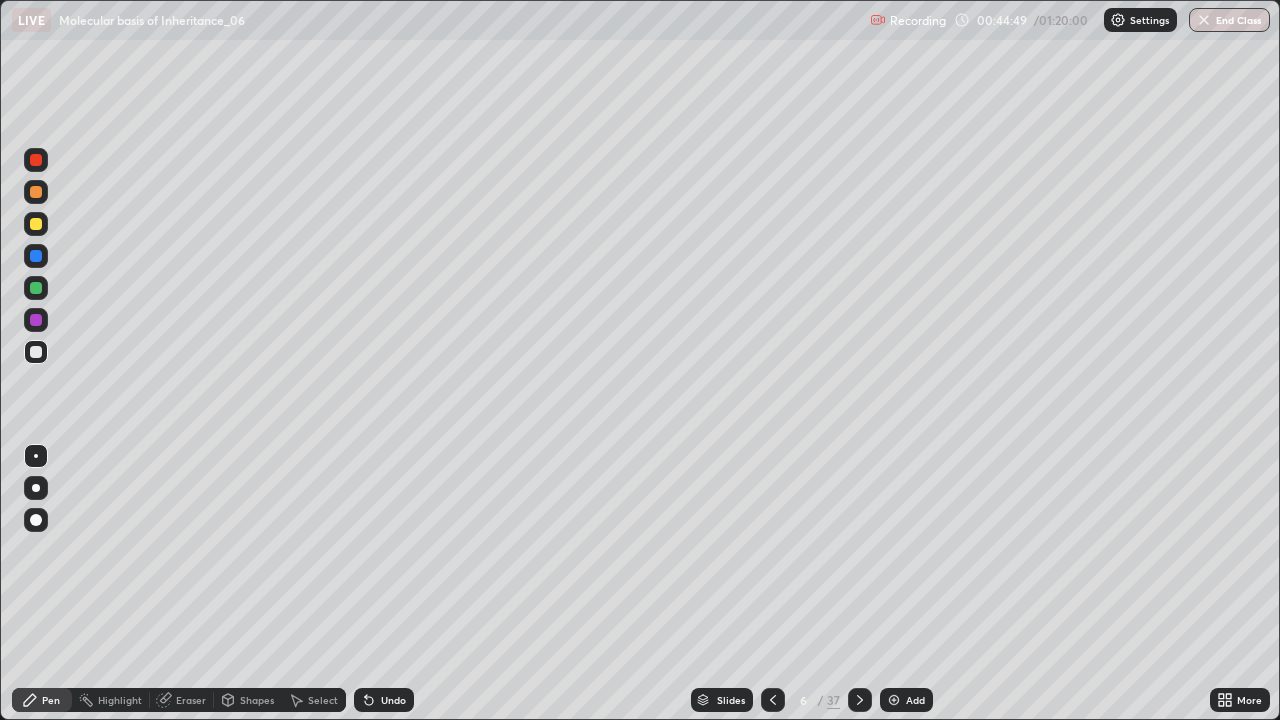 click at bounding box center [894, 700] 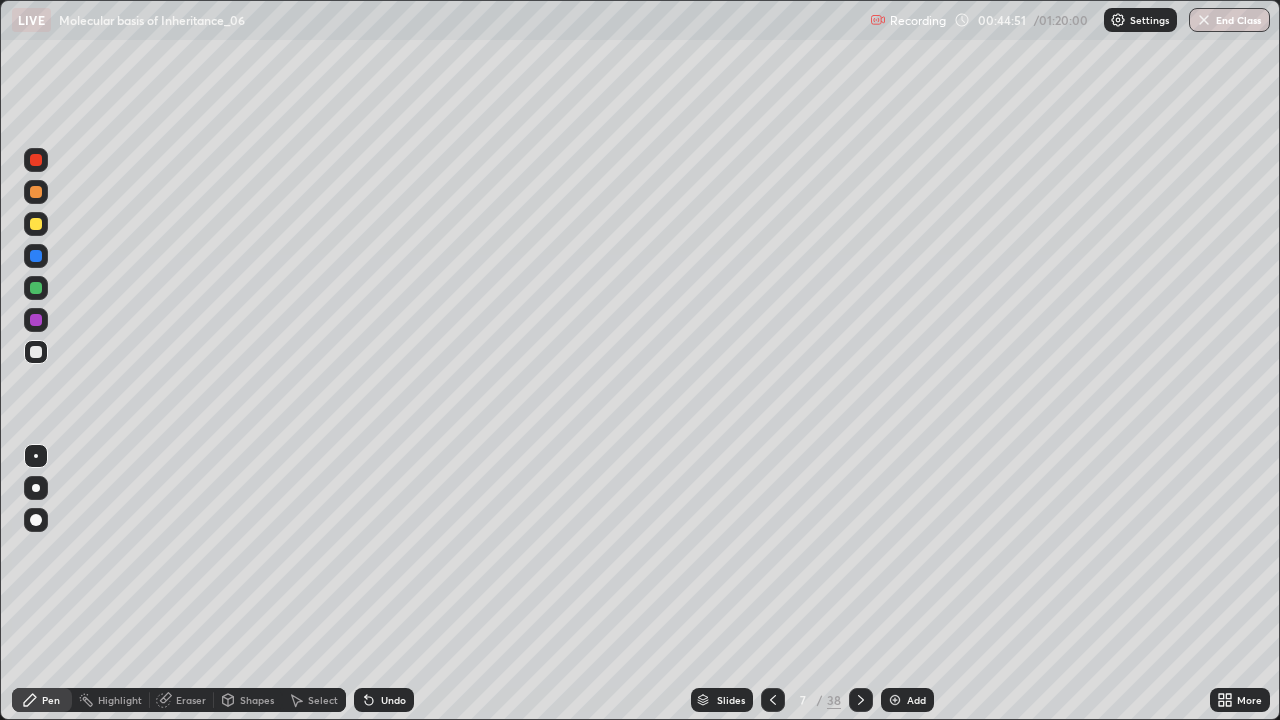 click 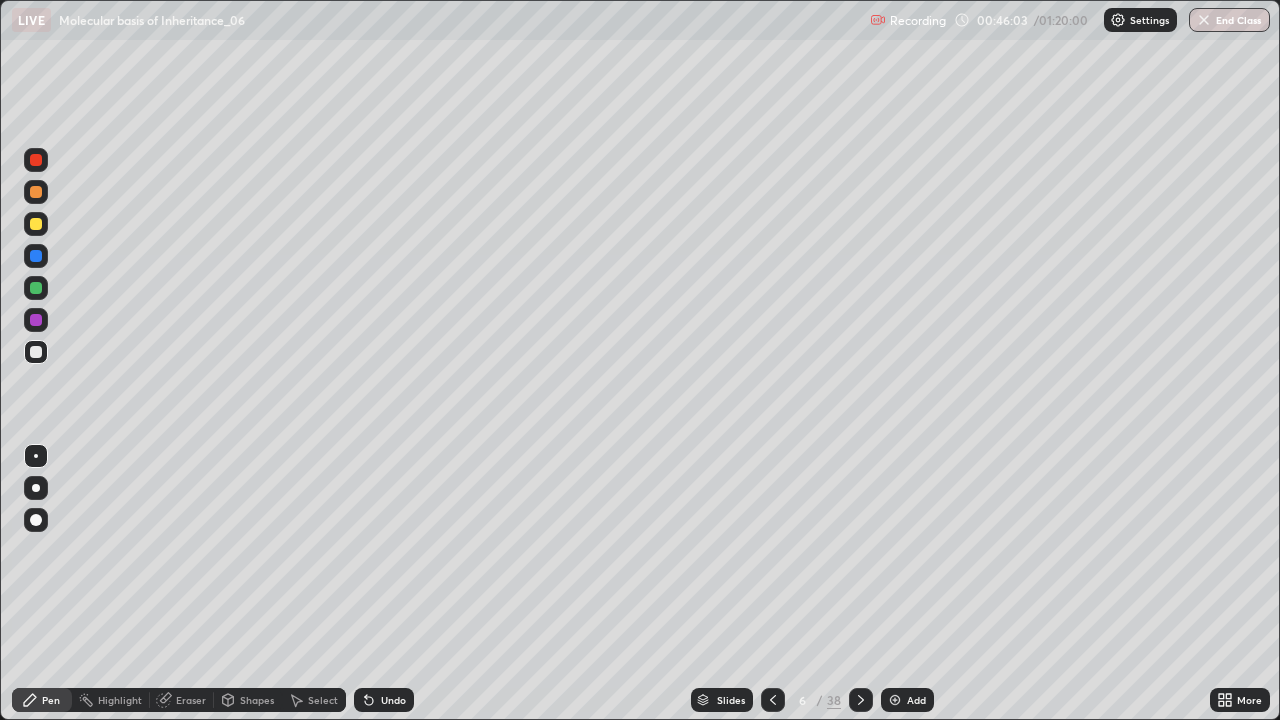 click 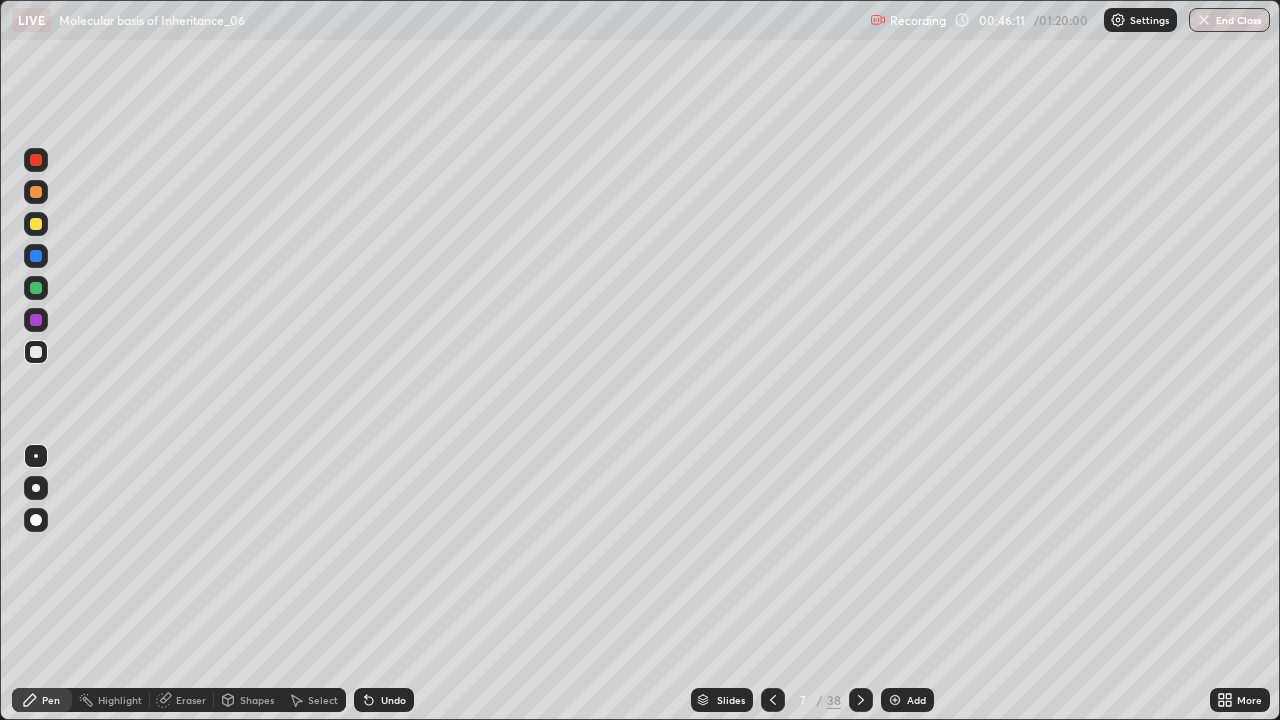 click at bounding box center [36, 488] 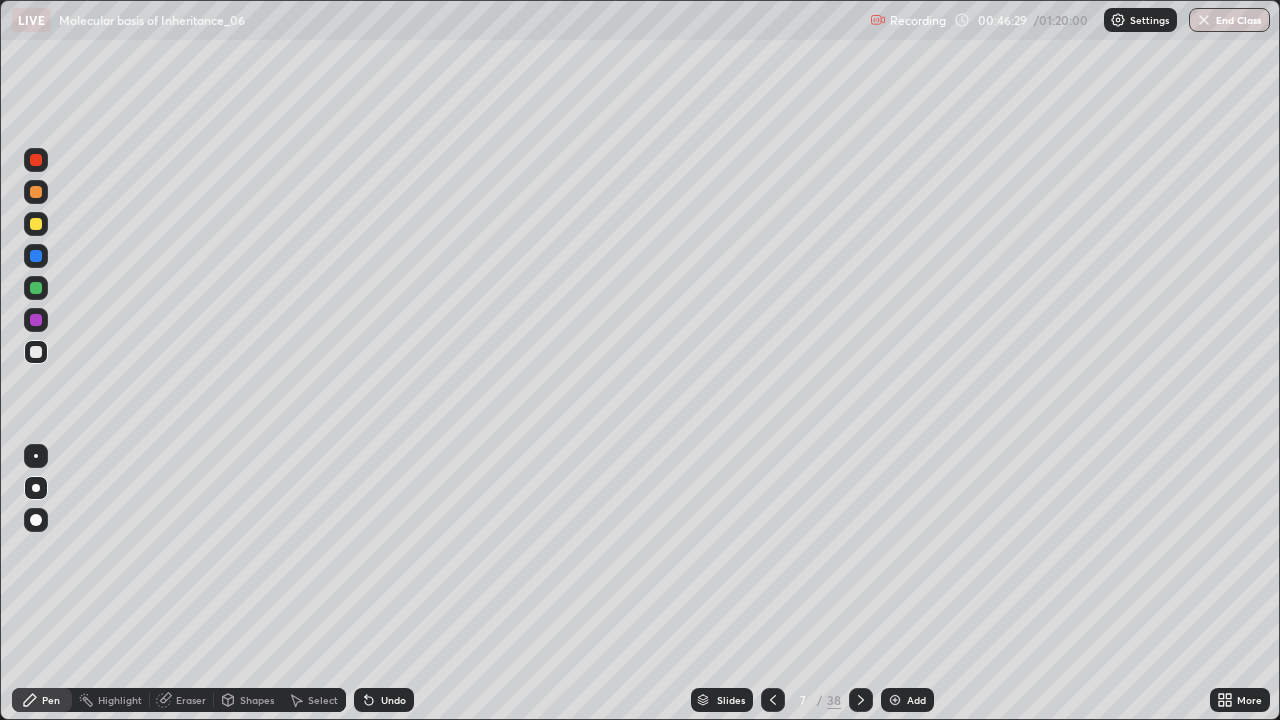 click 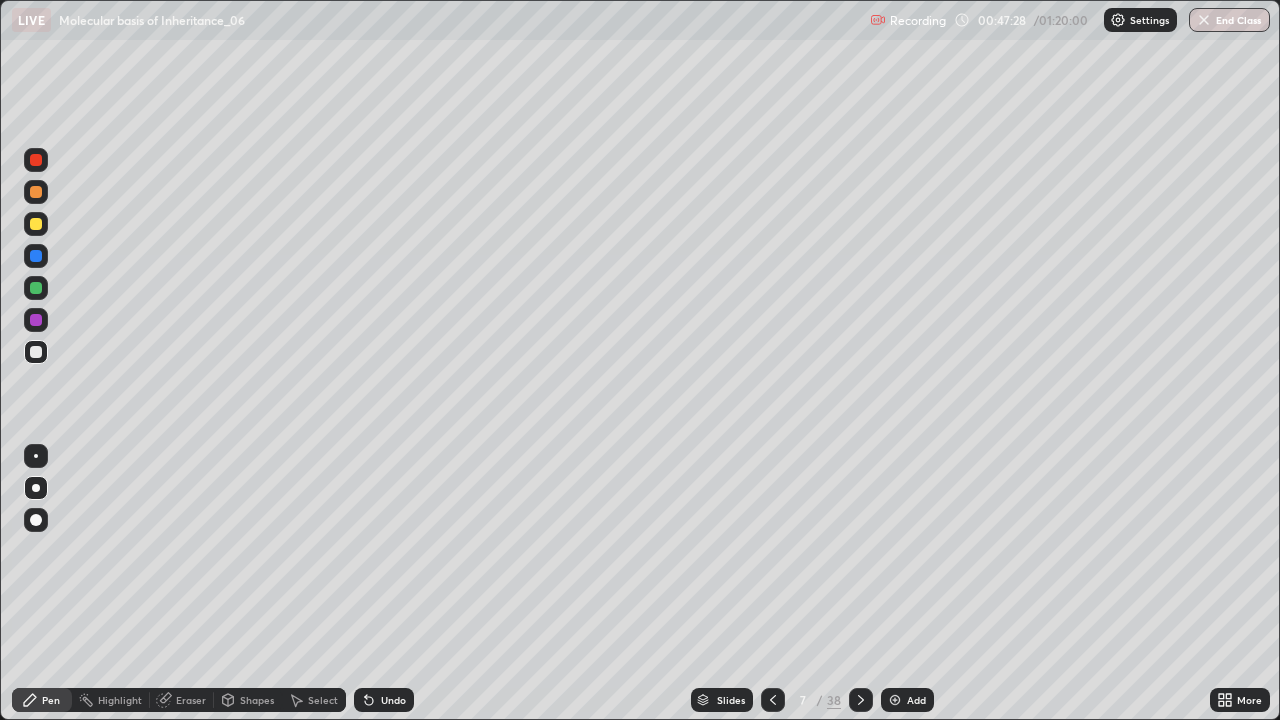 click 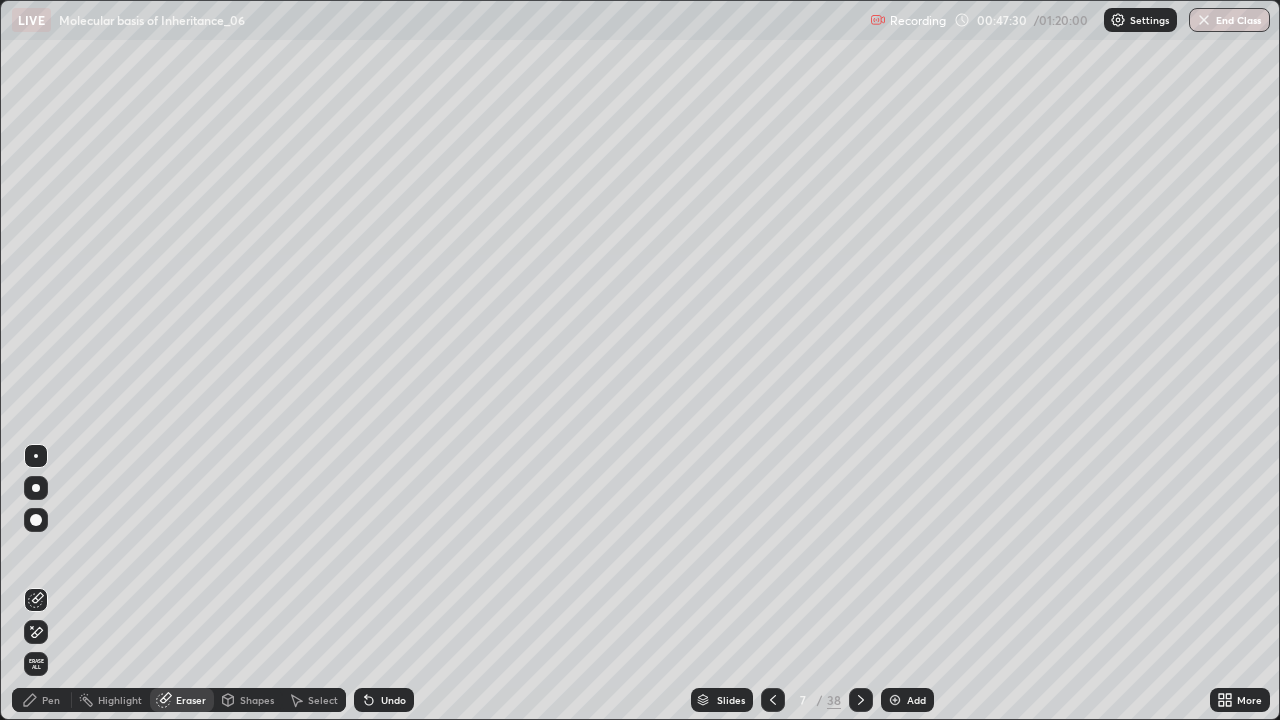 click on "Pen" at bounding box center [42, 700] 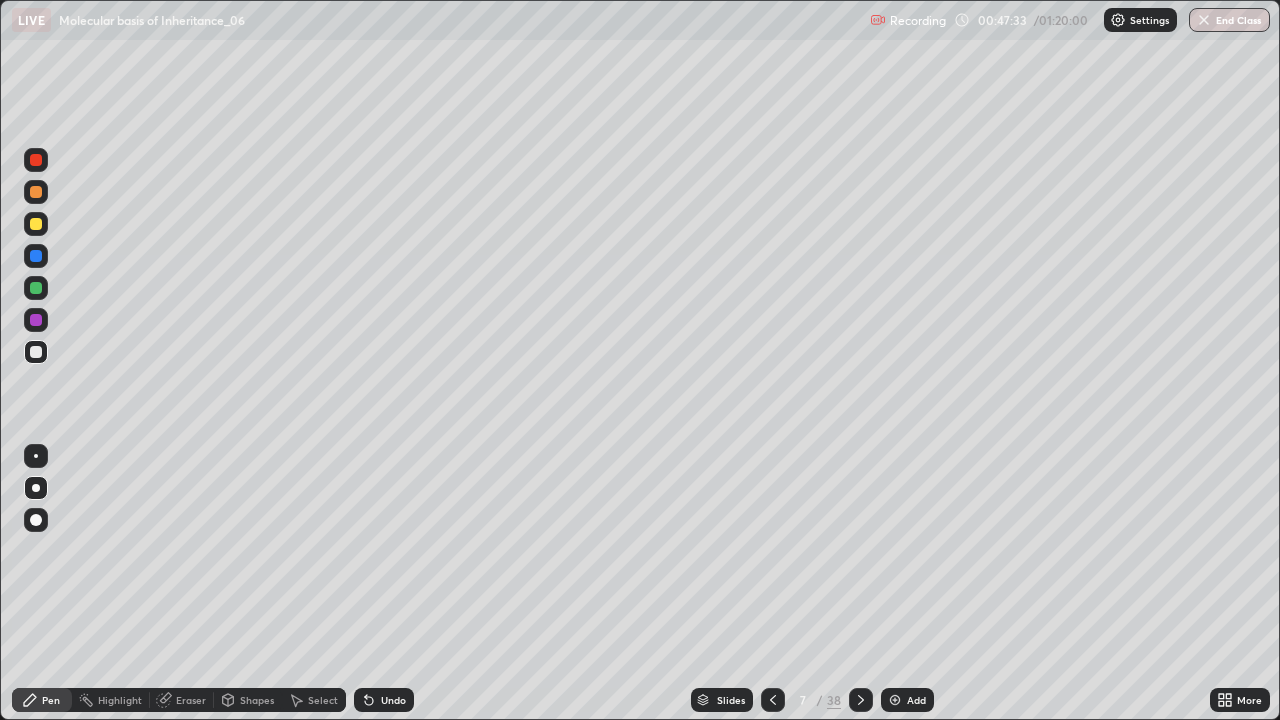 click at bounding box center (36, 320) 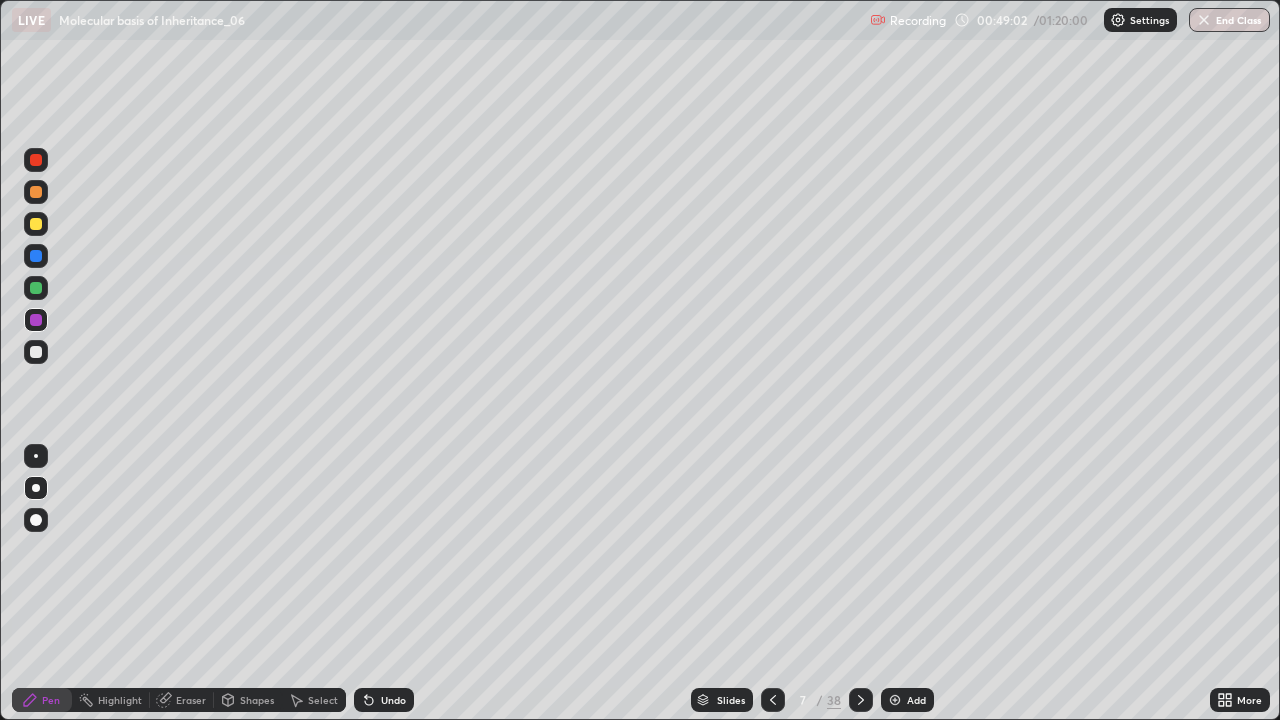 click at bounding box center [773, 700] 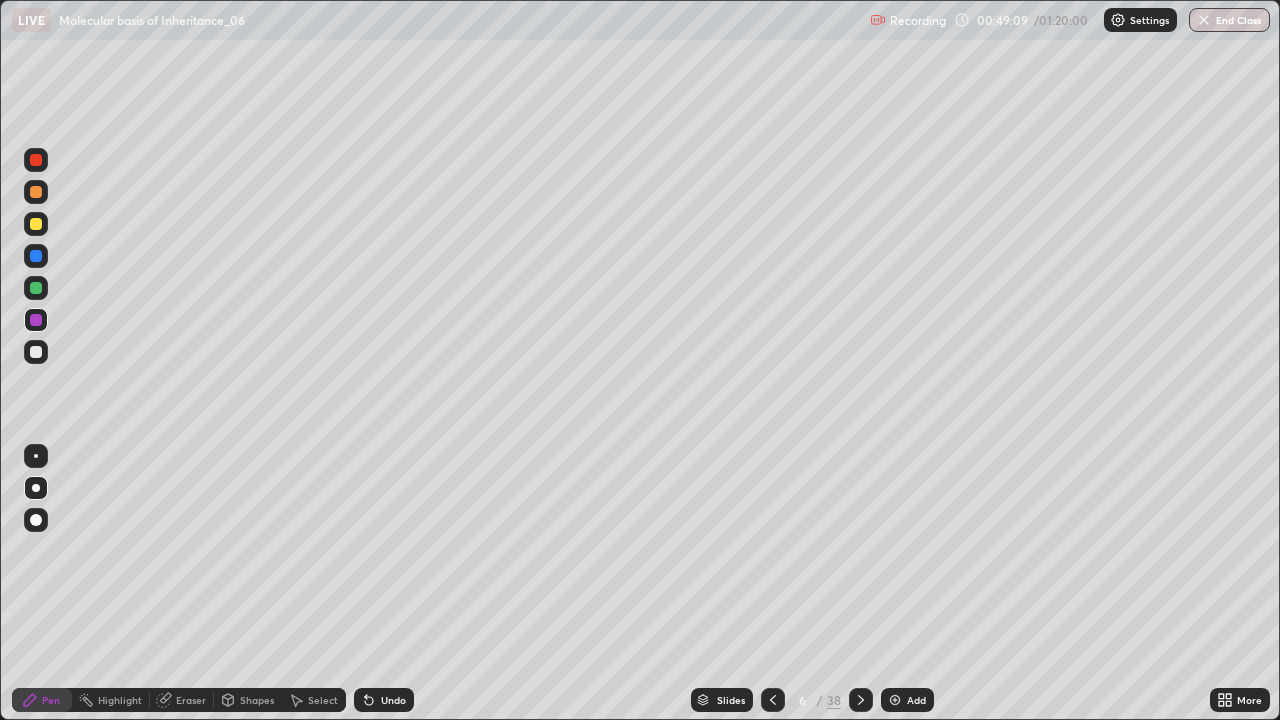 click 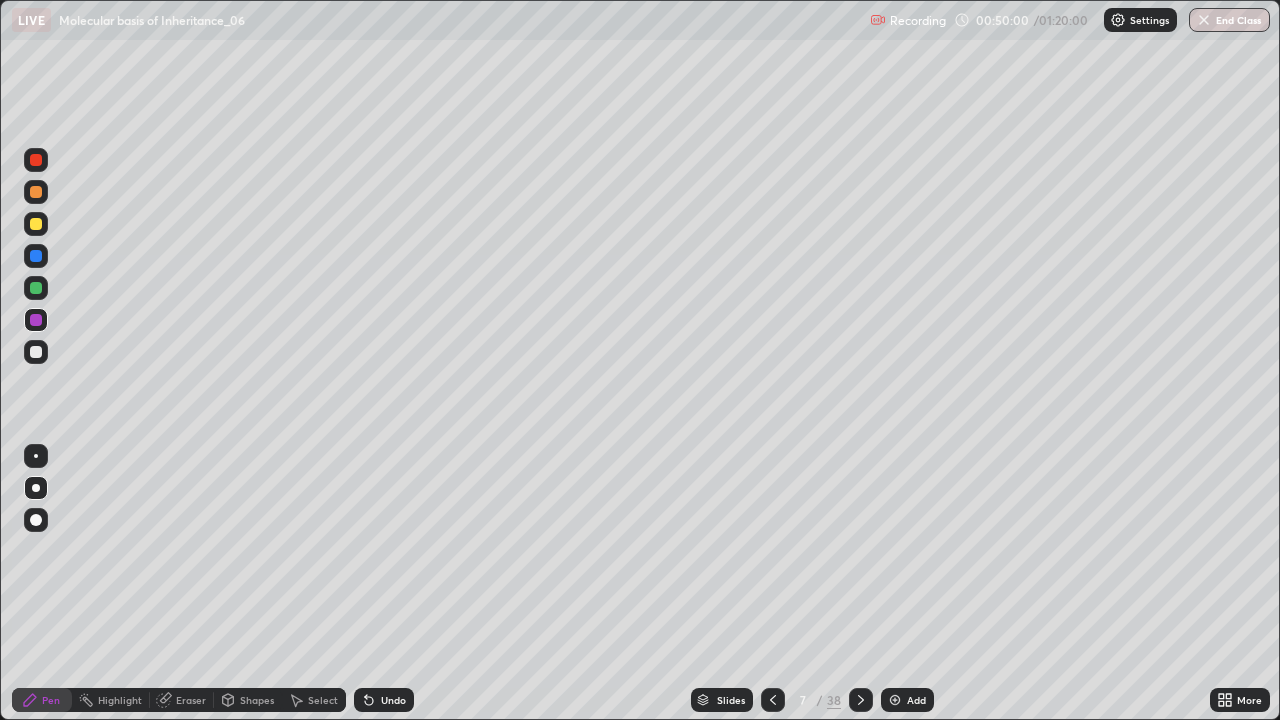 click on "Undo" at bounding box center [393, 700] 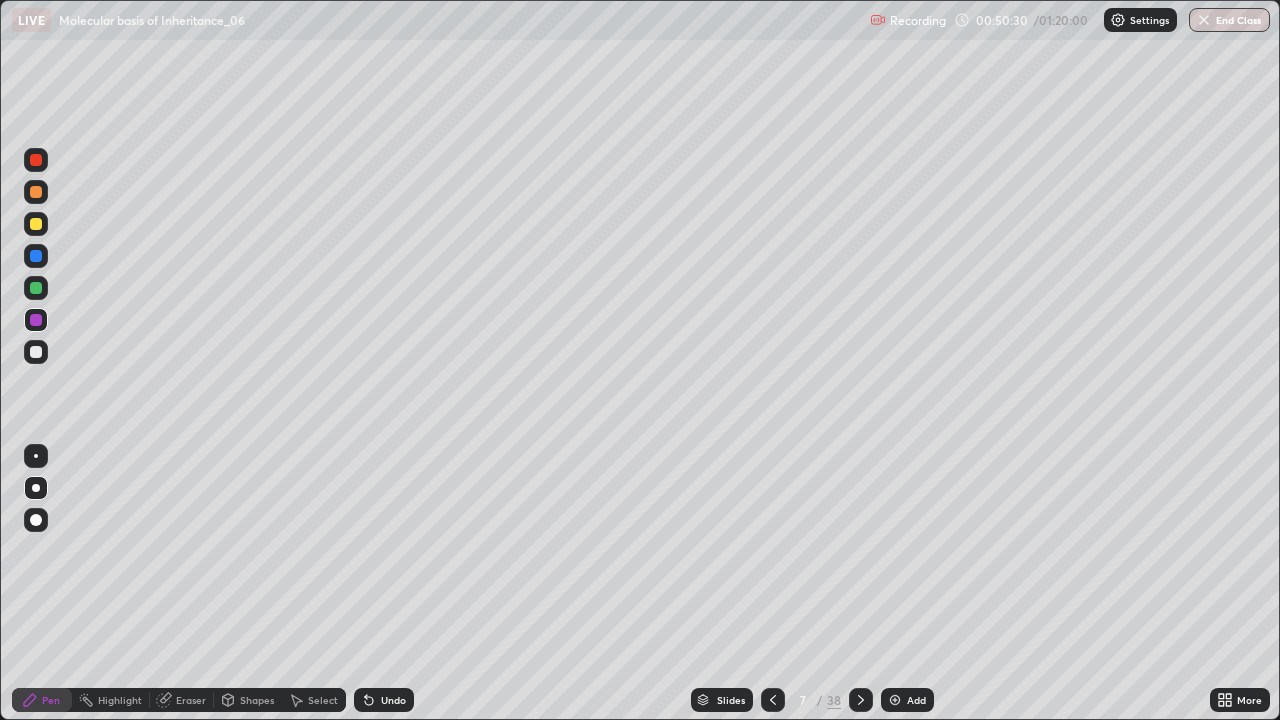 click at bounding box center (36, 288) 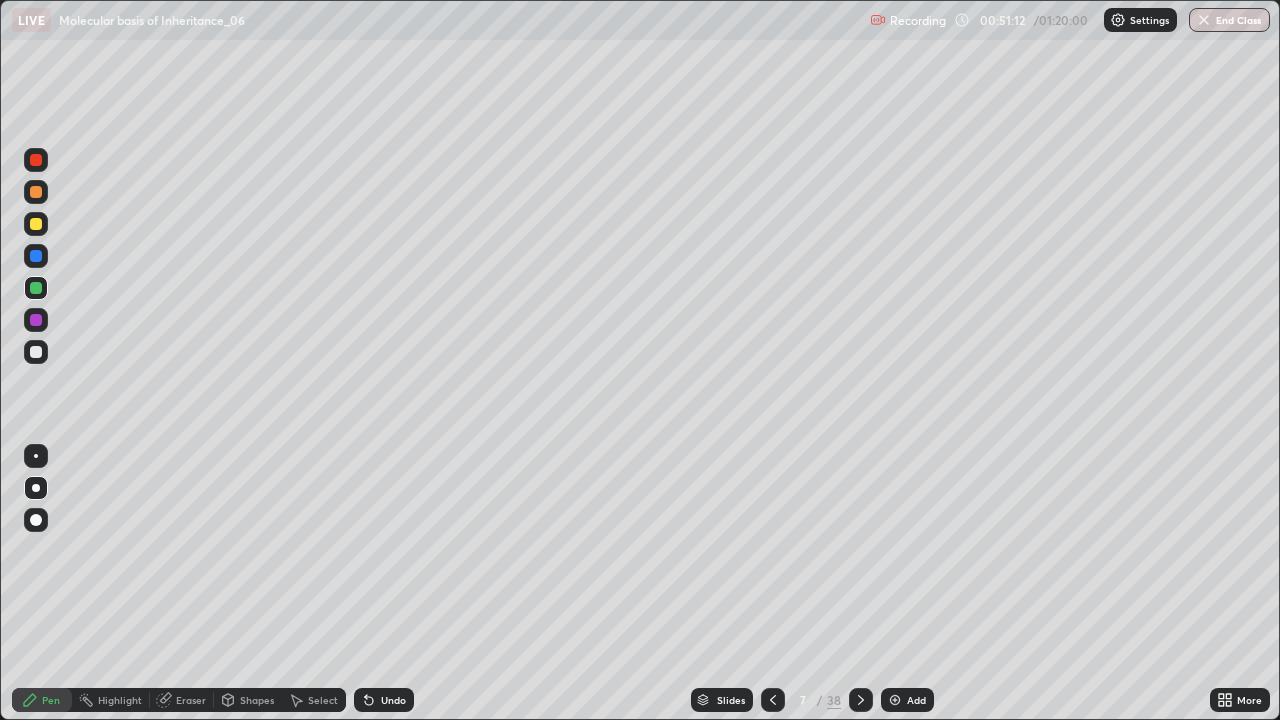 click on "Undo" at bounding box center (393, 700) 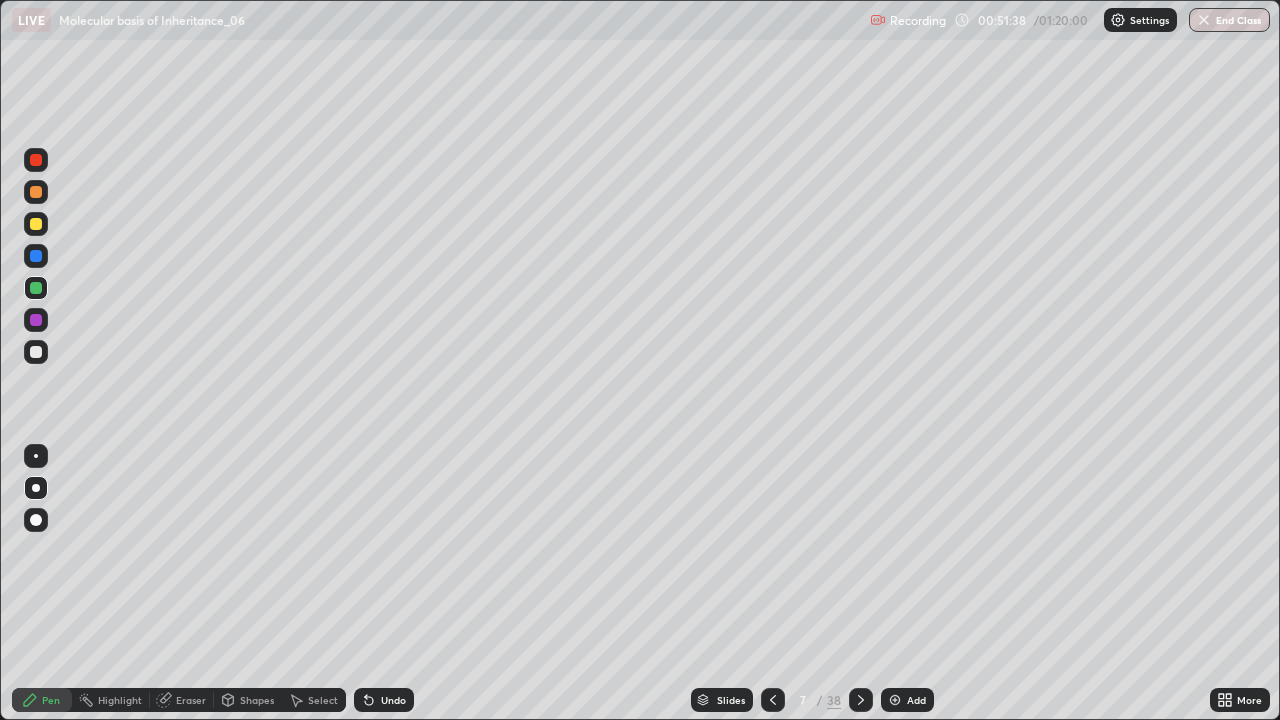 click at bounding box center (36, 352) 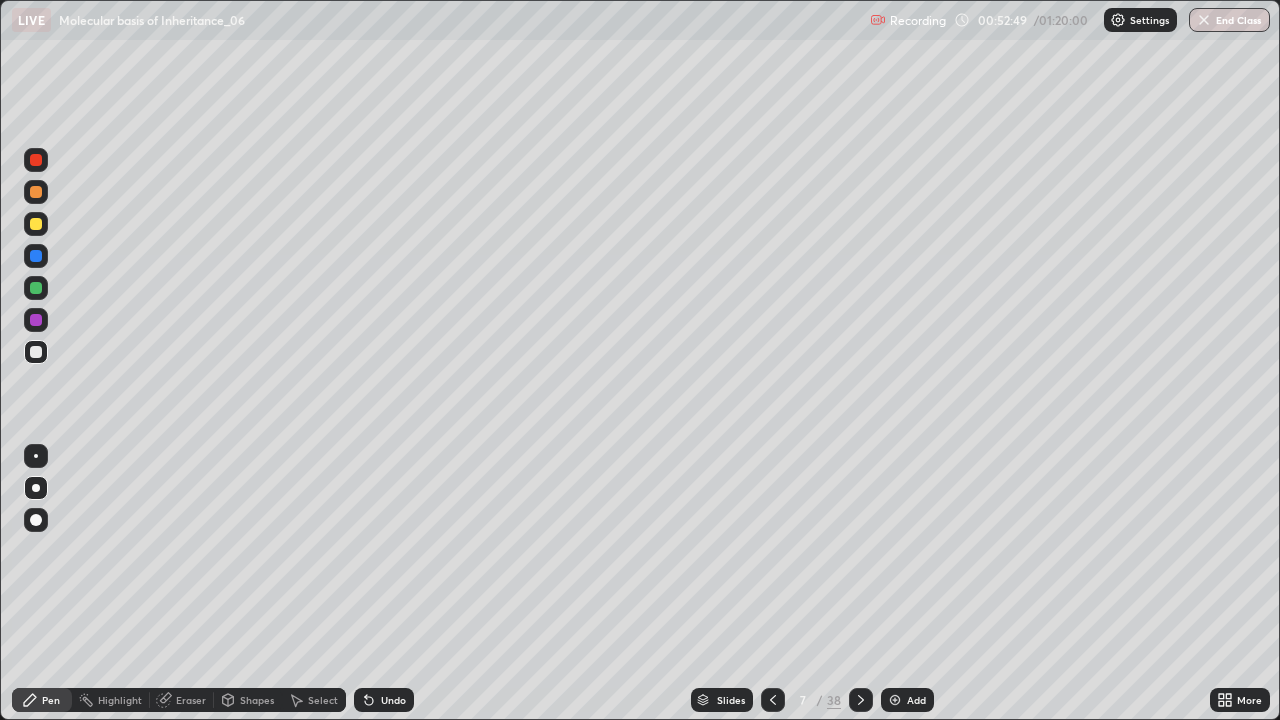 click at bounding box center (773, 700) 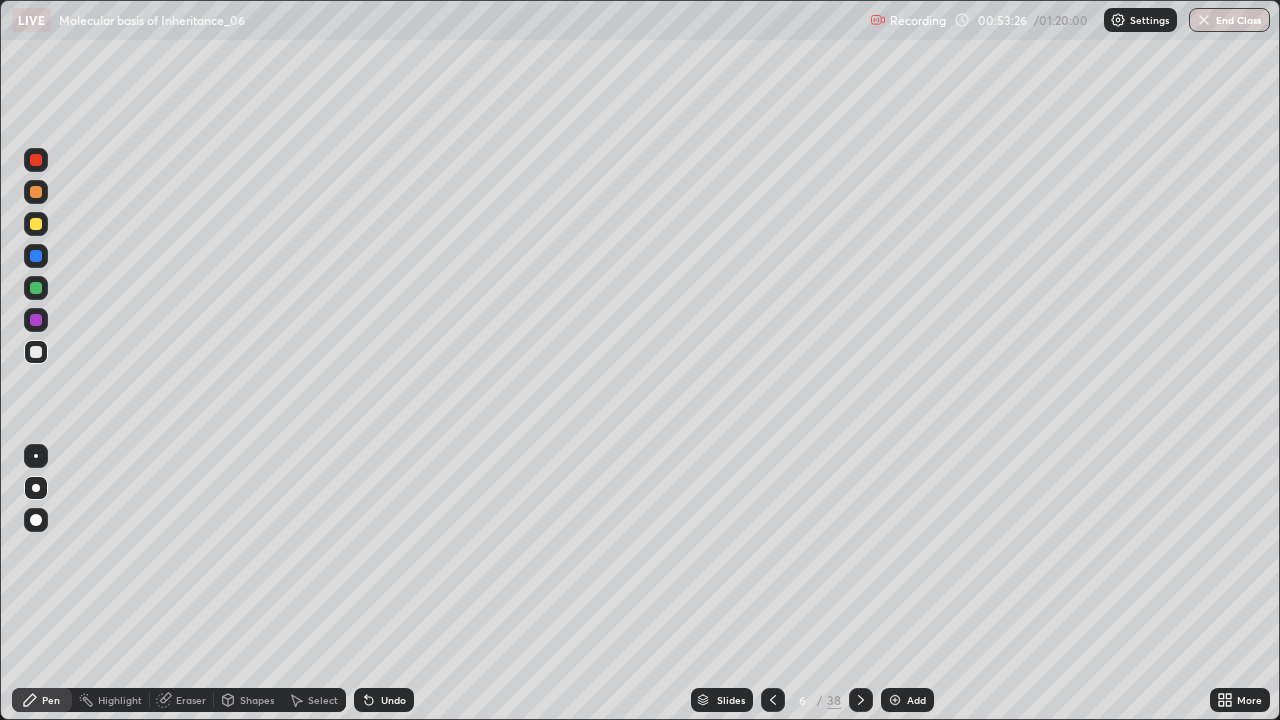 click 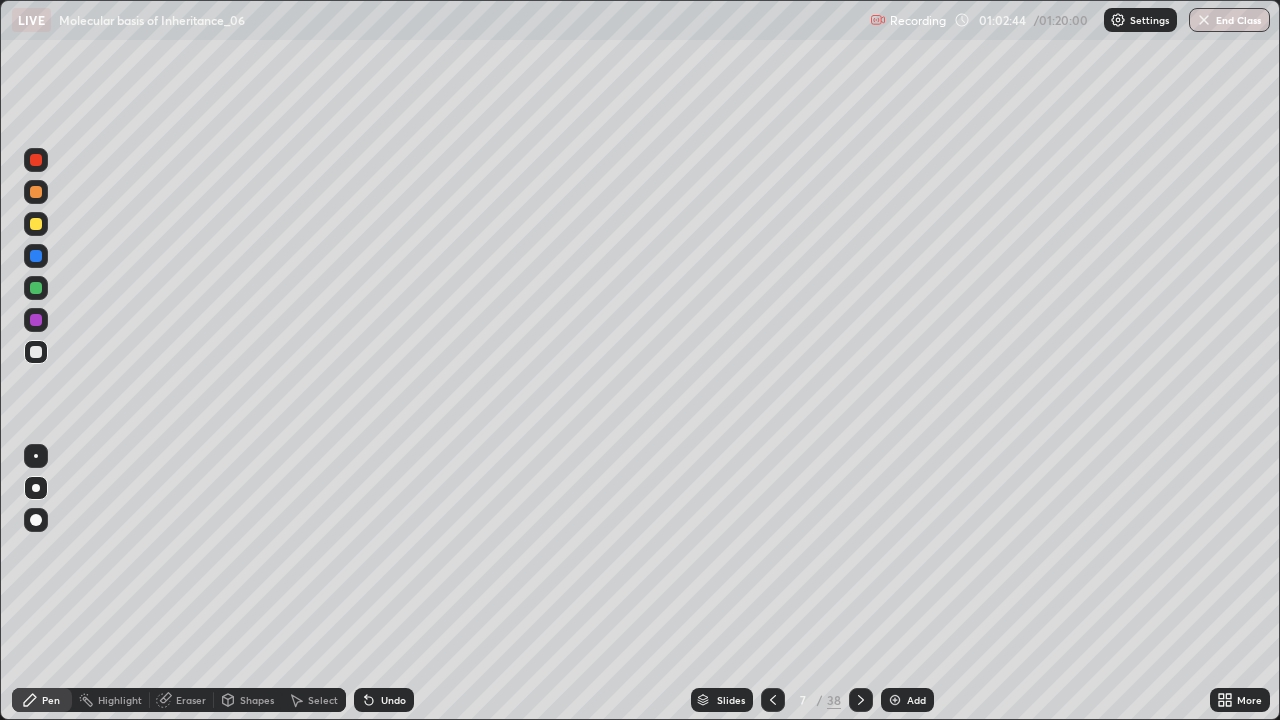 click at bounding box center (895, 700) 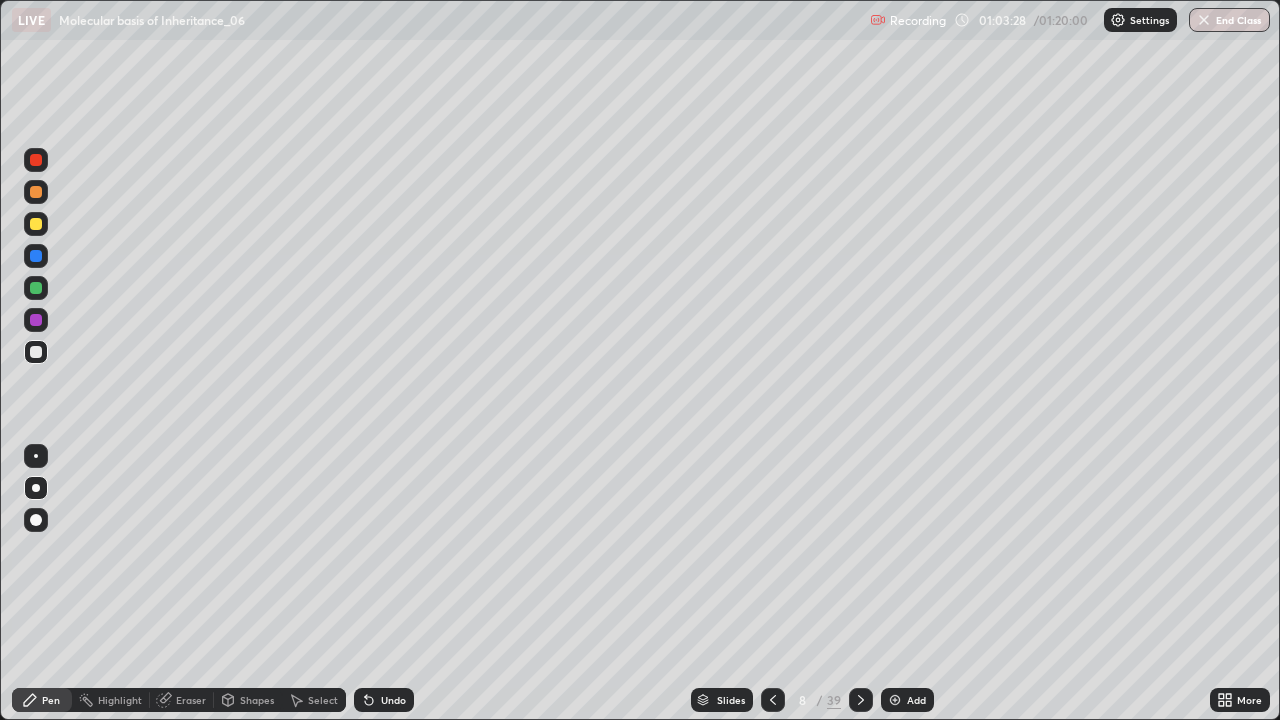 click at bounding box center (36, 160) 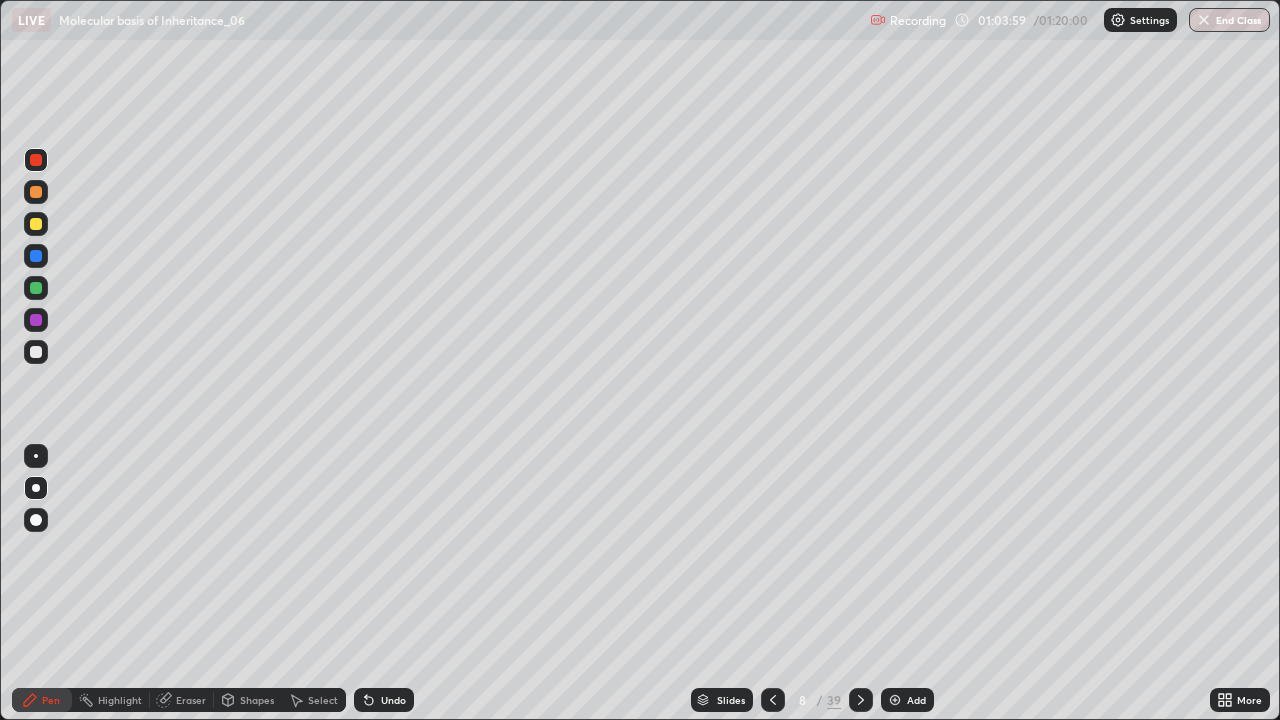 click on "Eraser" at bounding box center [191, 700] 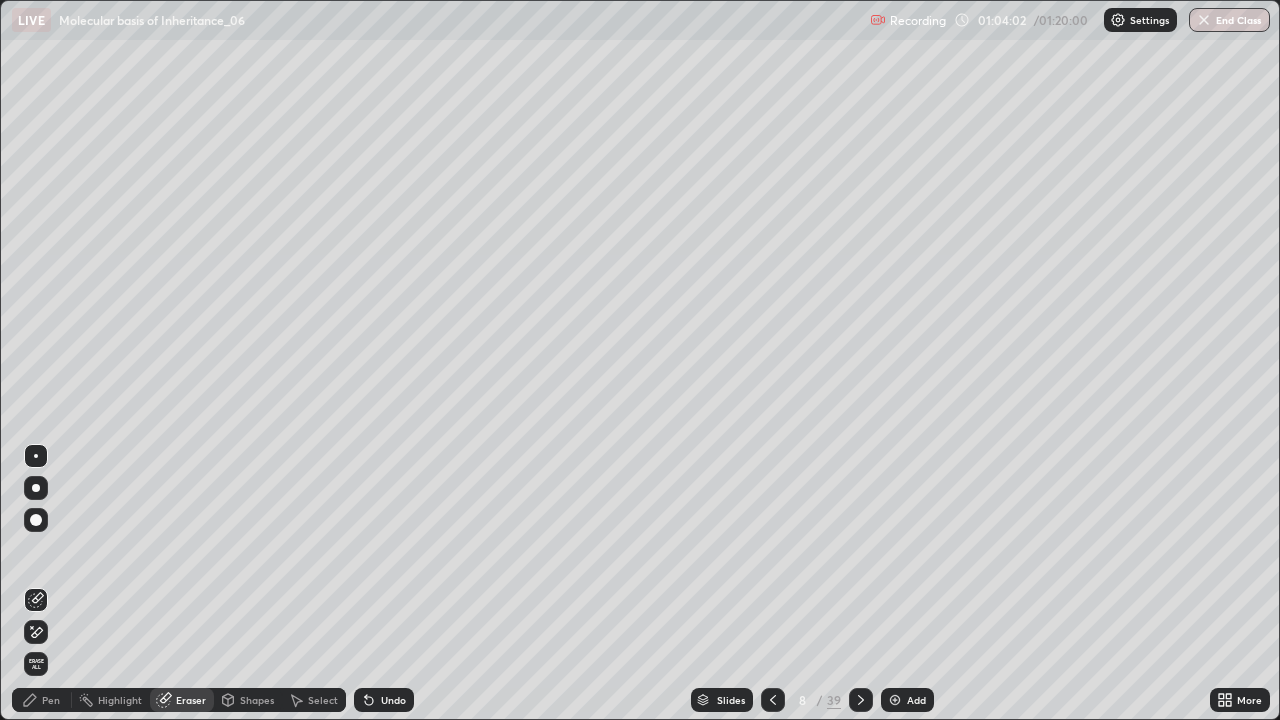 click on "Pen" at bounding box center [51, 700] 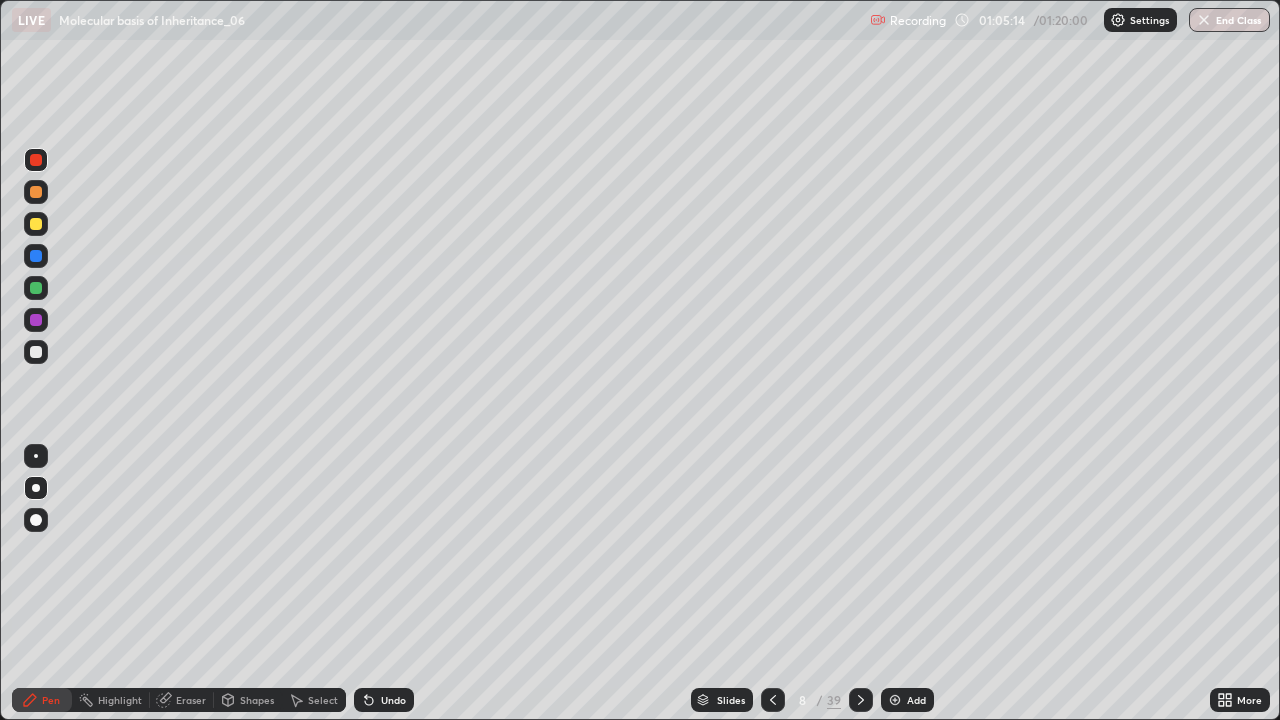 click at bounding box center (36, 224) 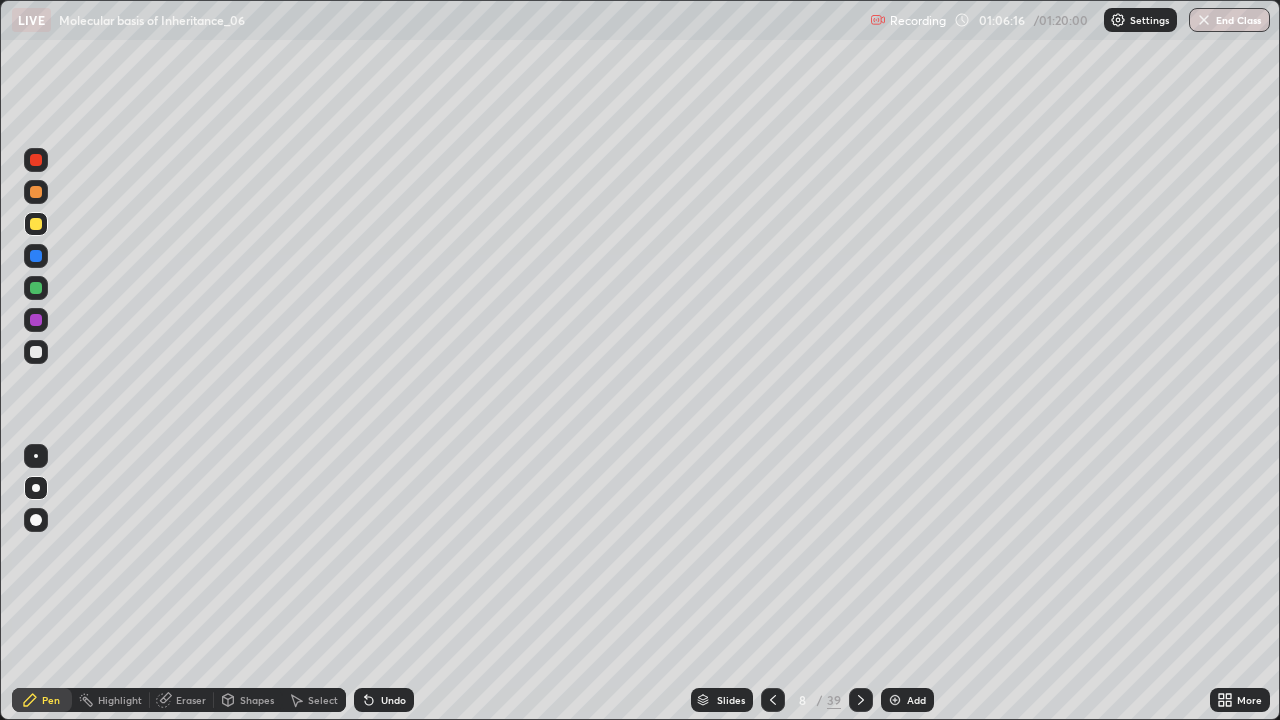 click at bounding box center (36, 352) 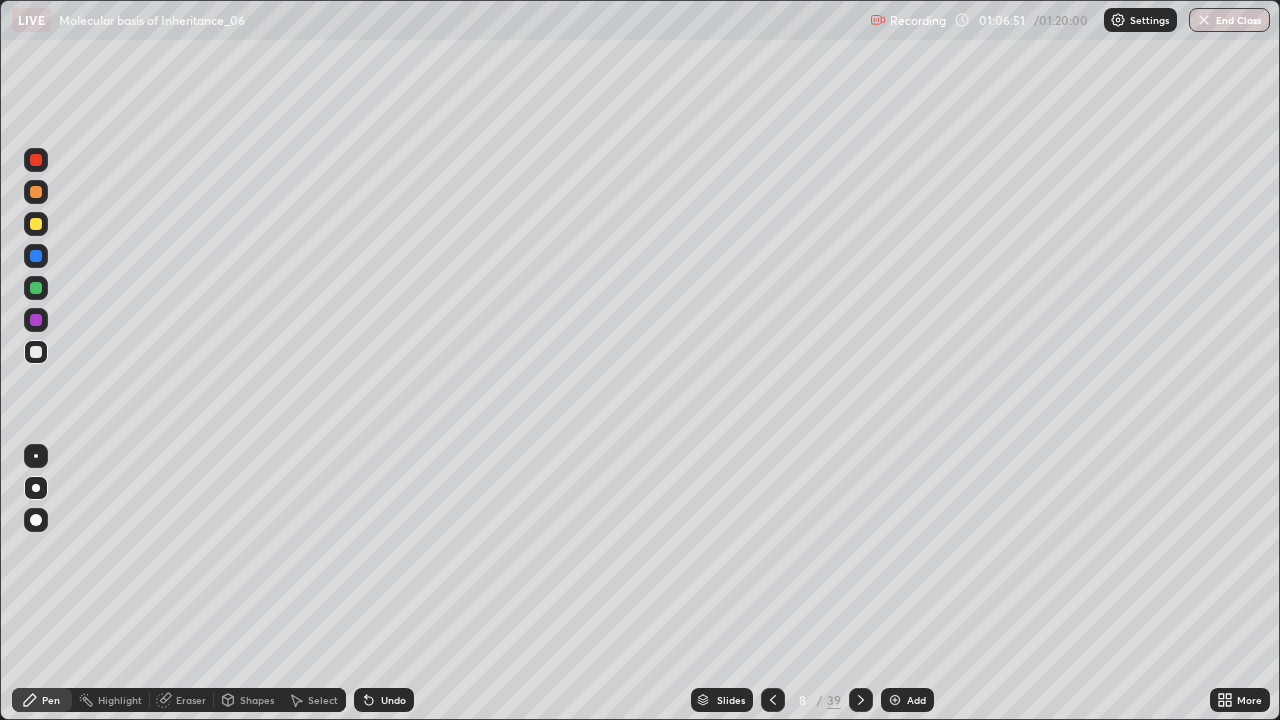click at bounding box center (773, 700) 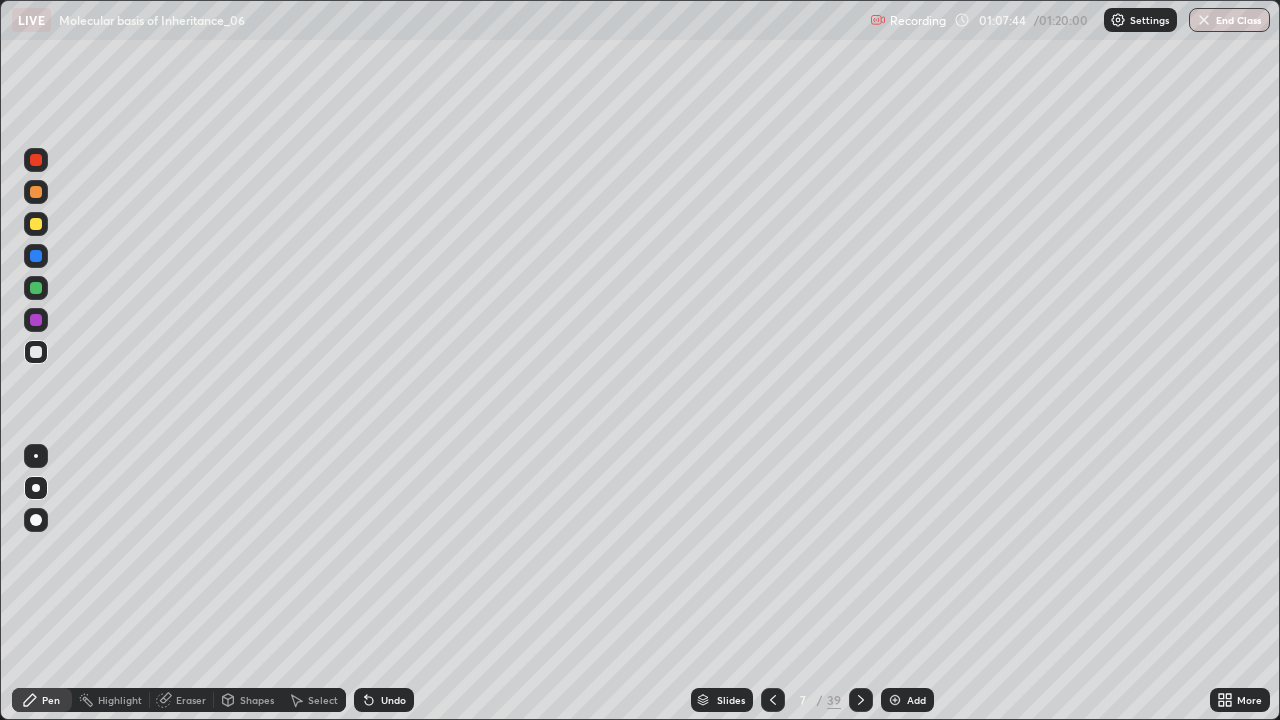 click at bounding box center [895, 700] 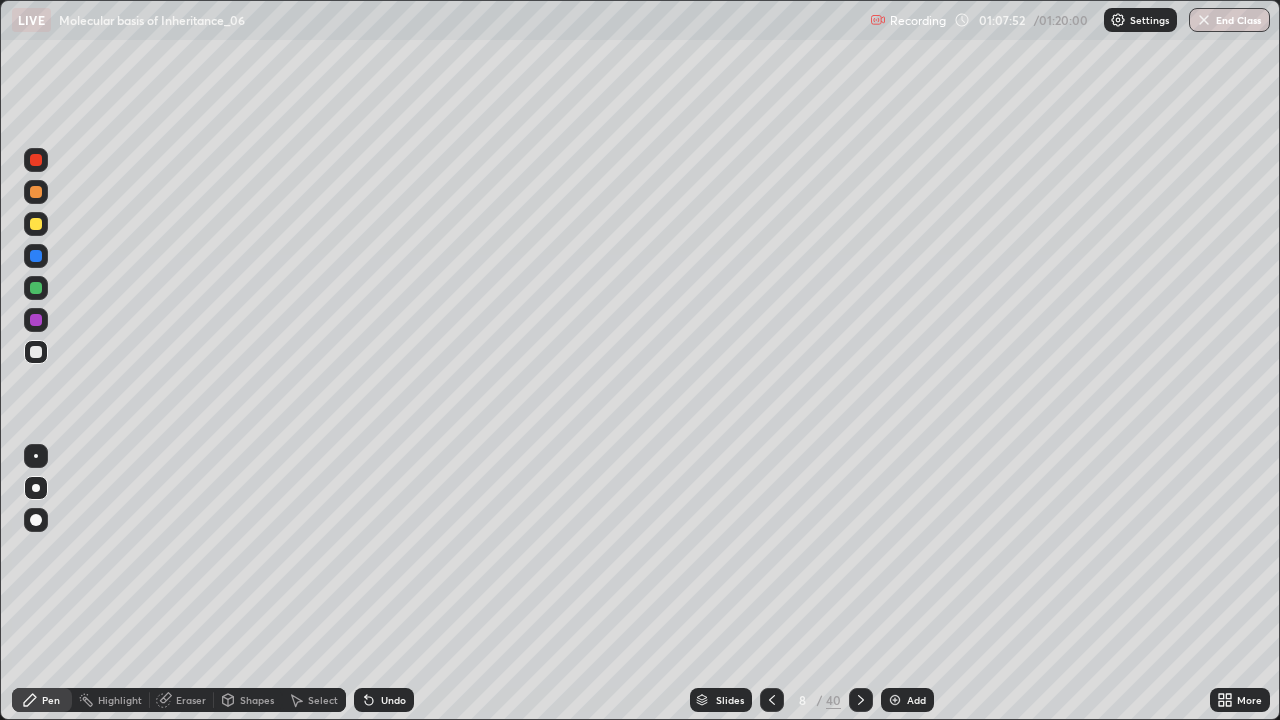 click at bounding box center [36, 320] 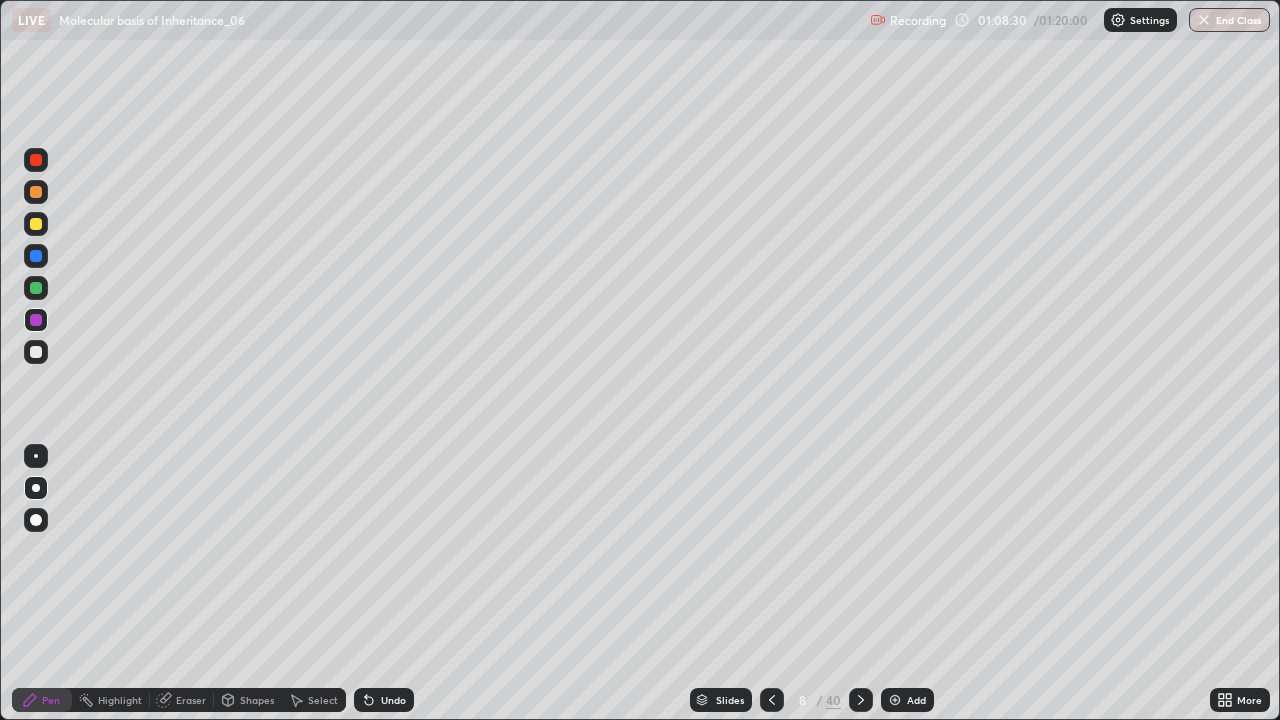 click 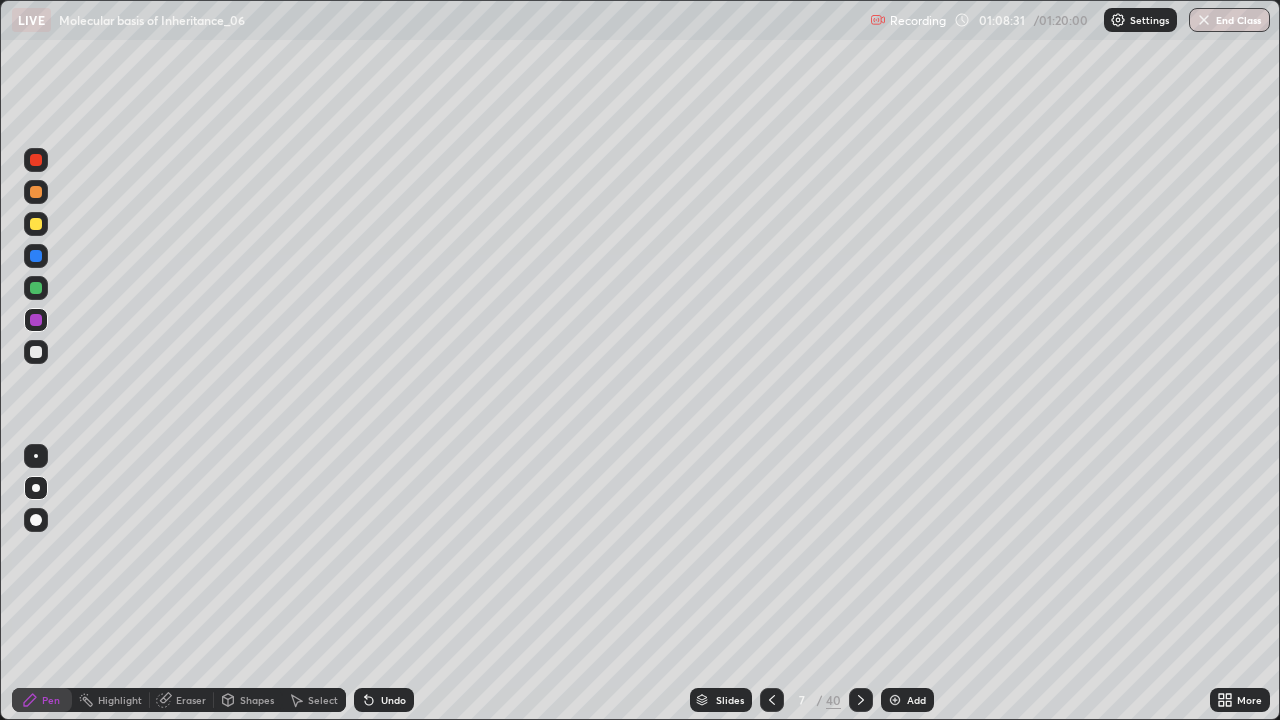 click at bounding box center (772, 700) 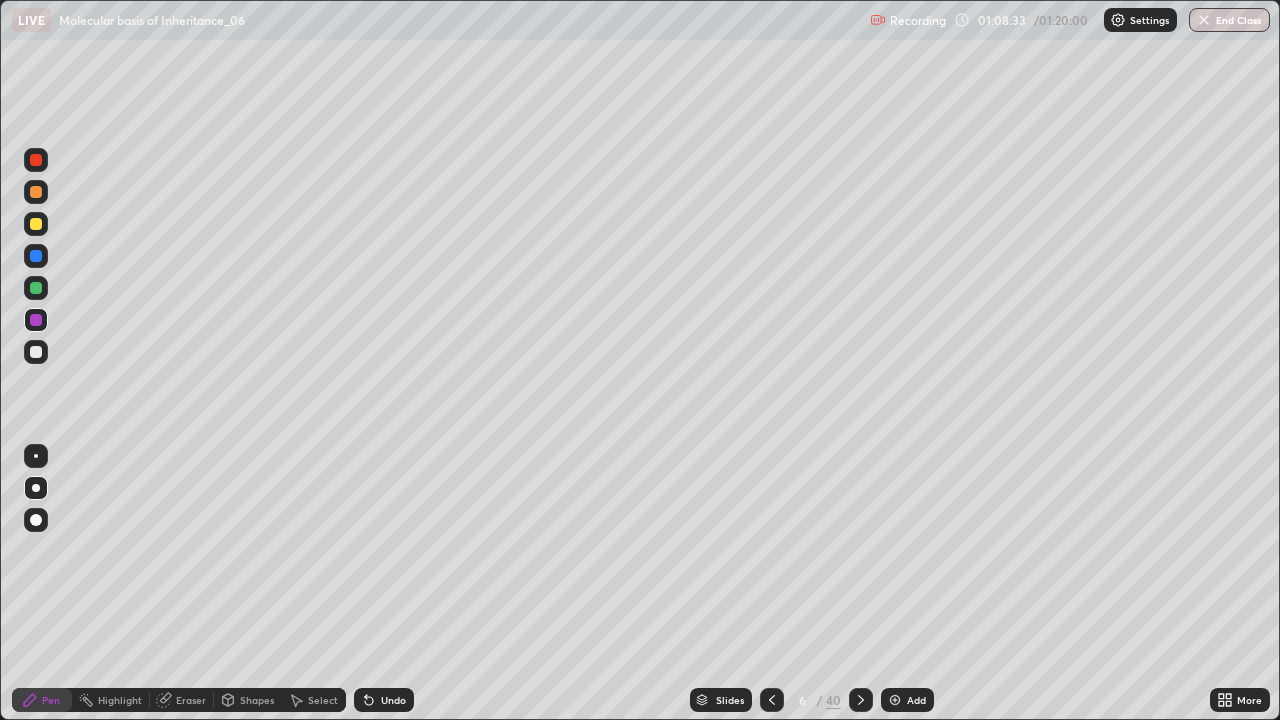 click 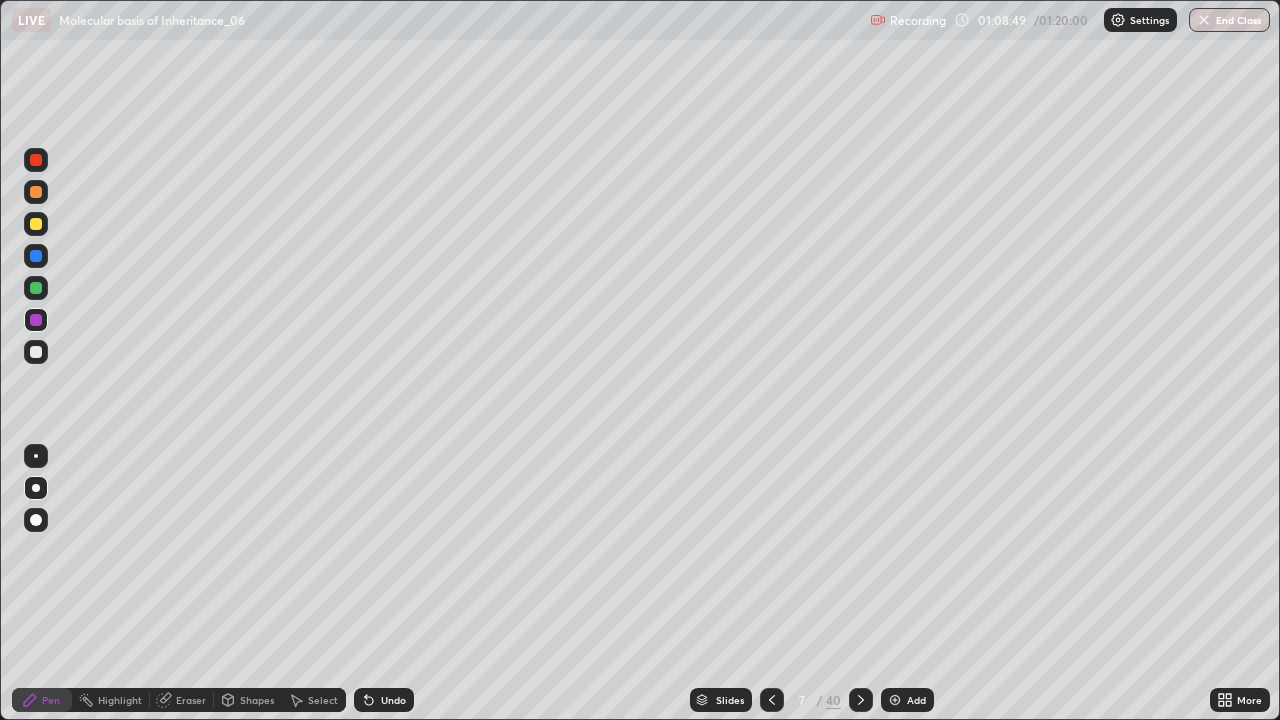 click 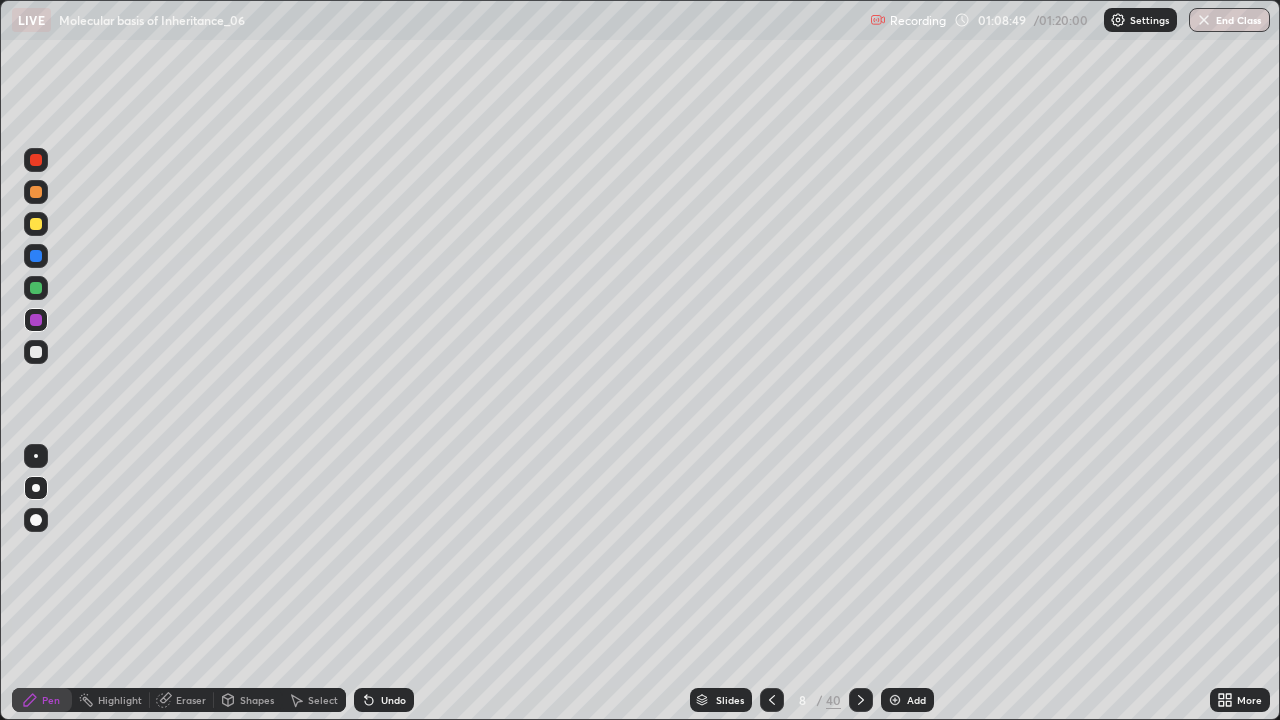 click at bounding box center [861, 700] 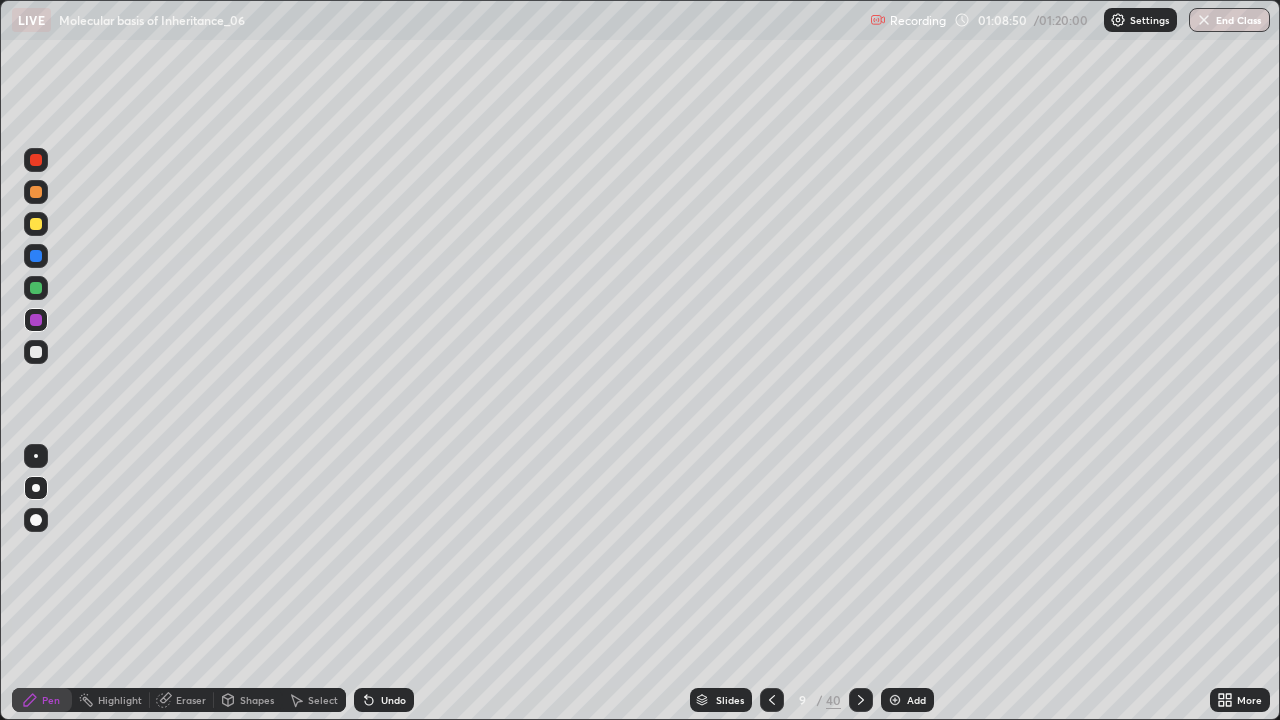 click at bounding box center [772, 700] 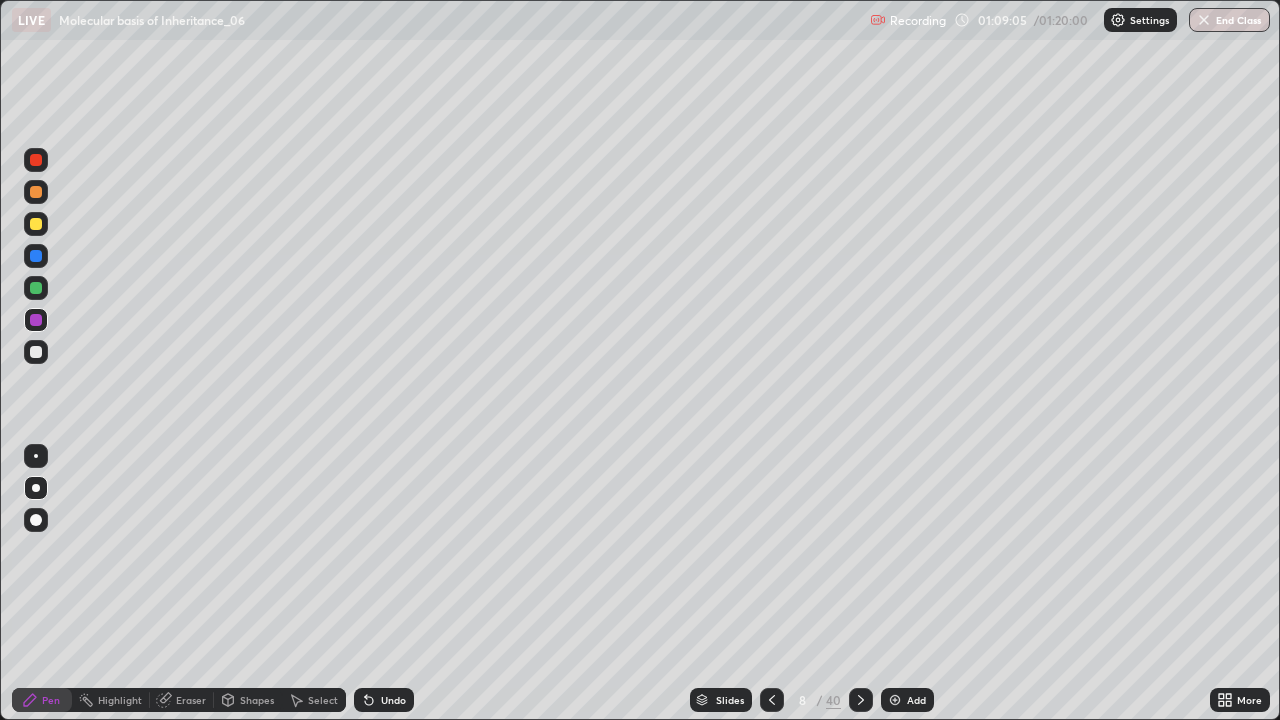 click 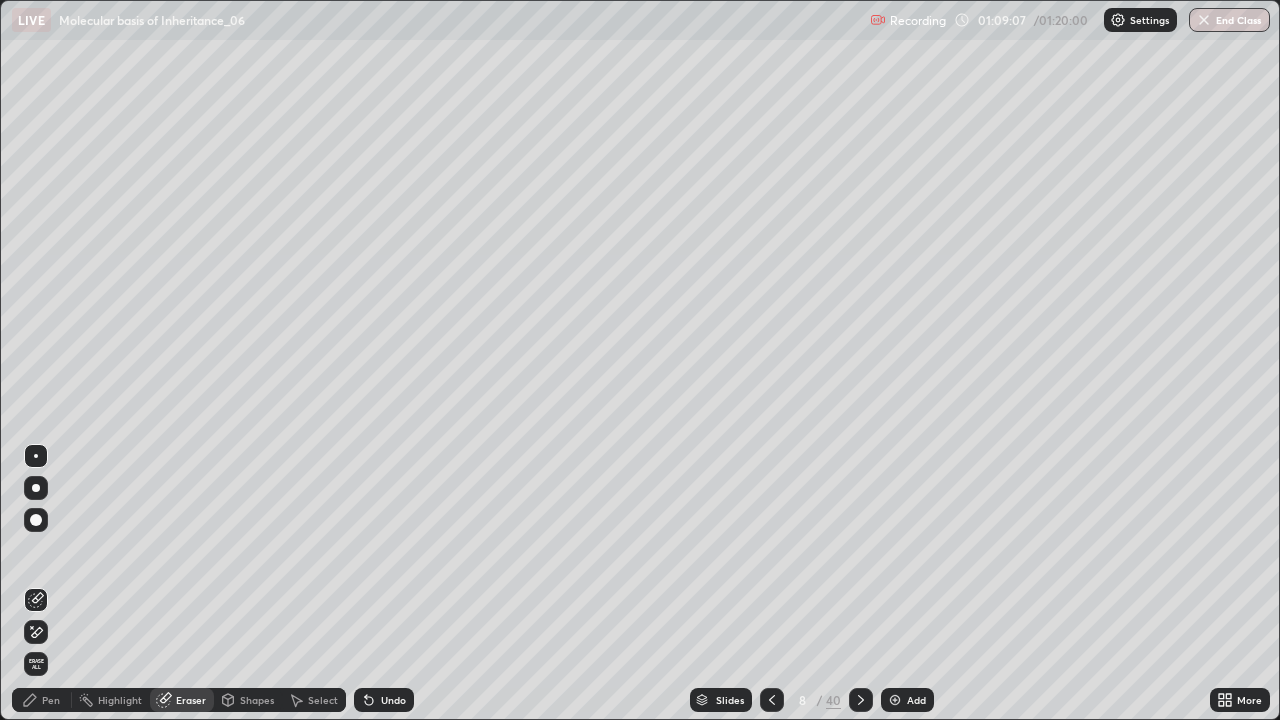 click on "Pen" at bounding box center (42, 700) 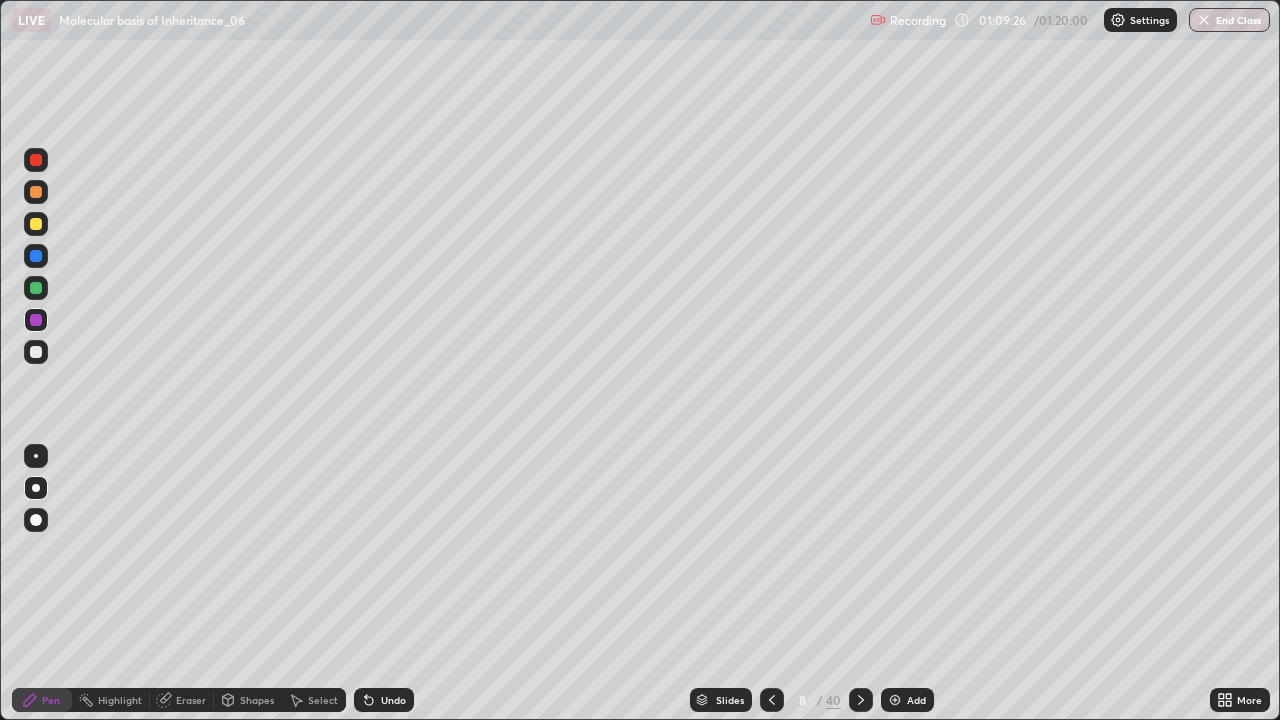 click at bounding box center [36, 224] 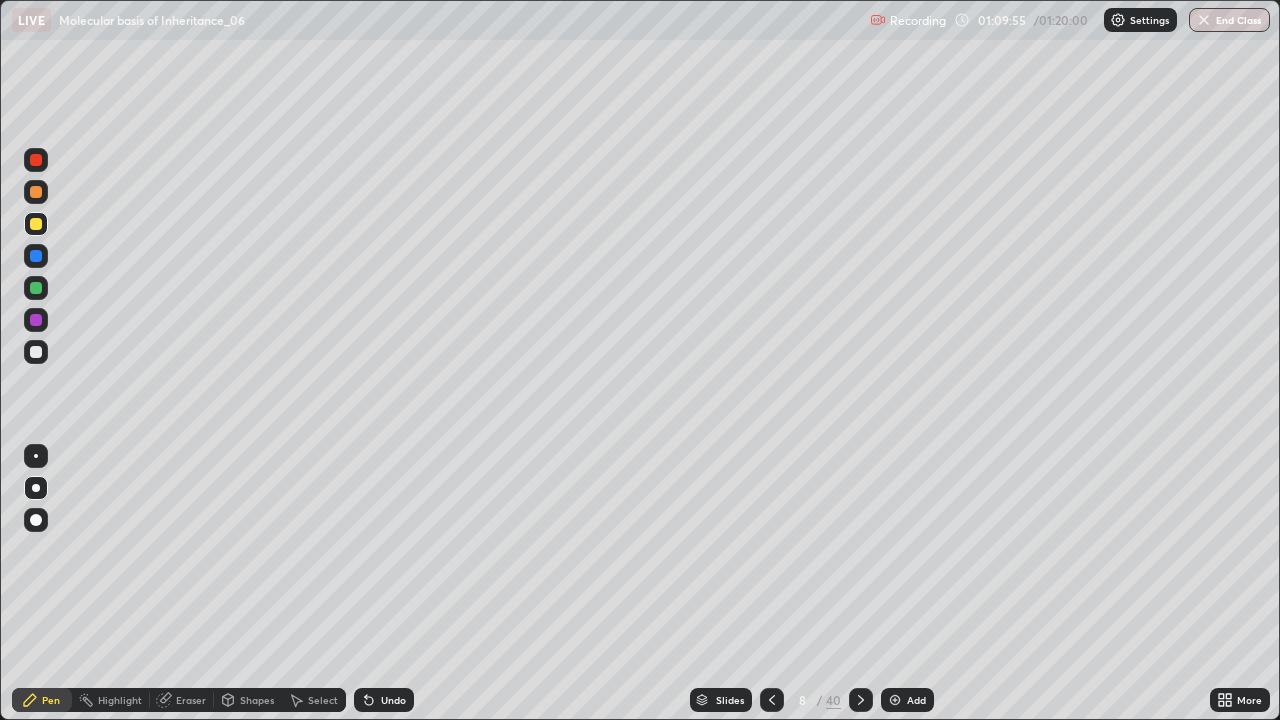 click on "Undo" at bounding box center (384, 700) 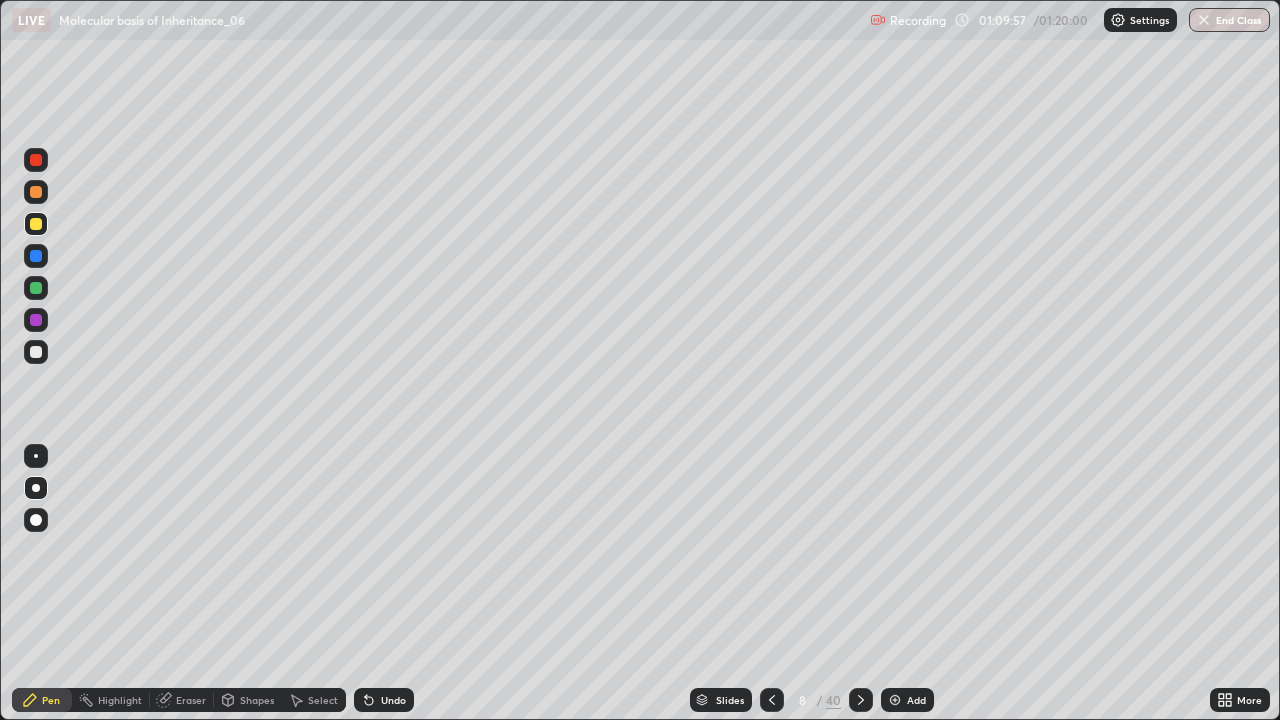 click at bounding box center (36, 352) 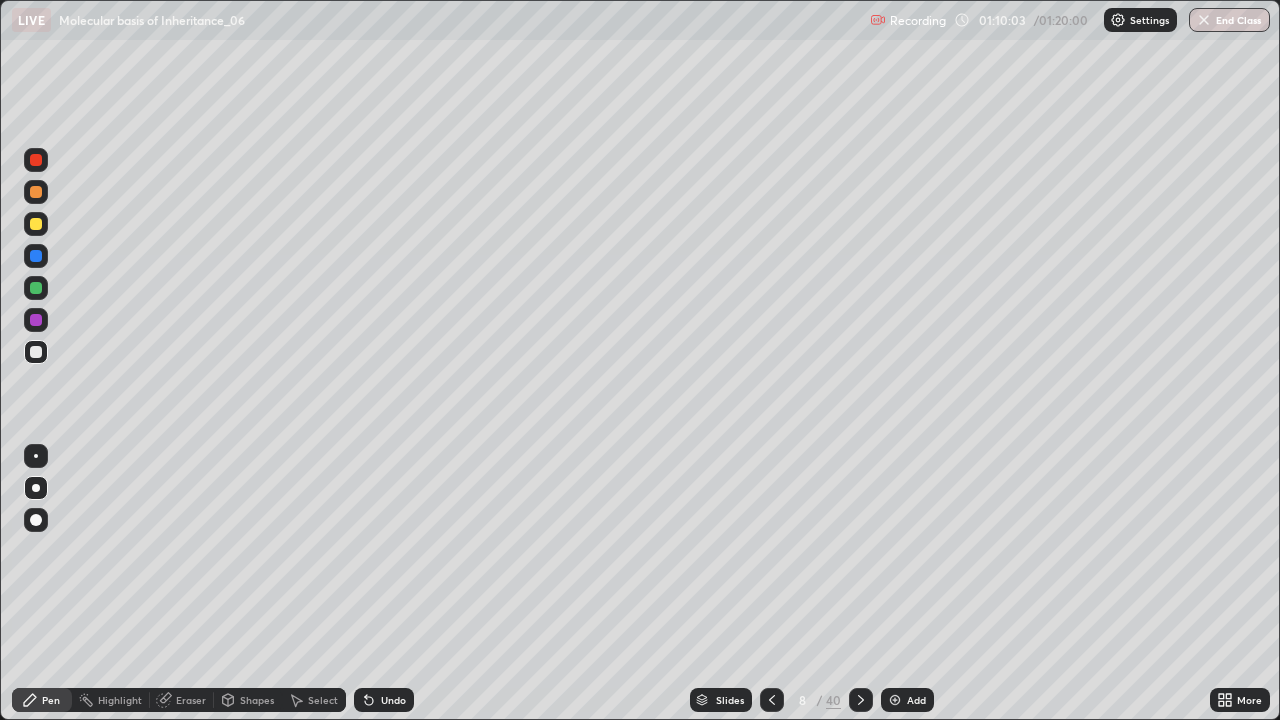 click at bounding box center (36, 224) 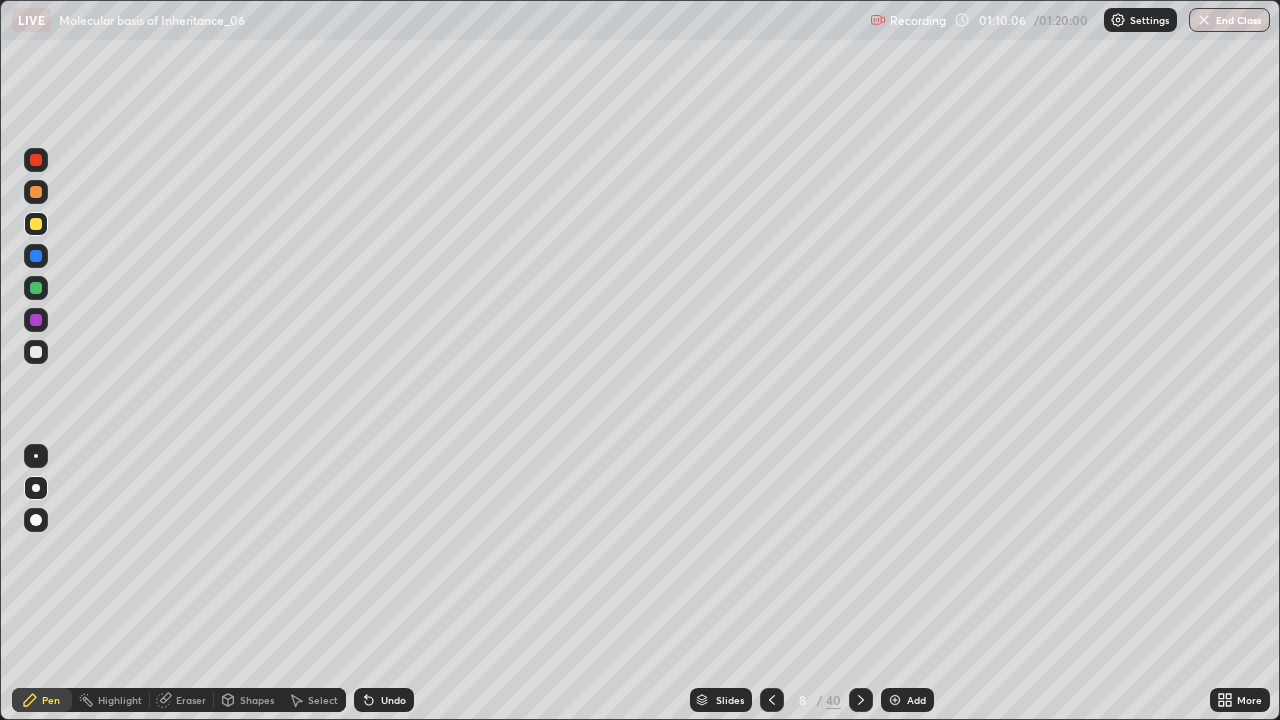 click at bounding box center [36, 352] 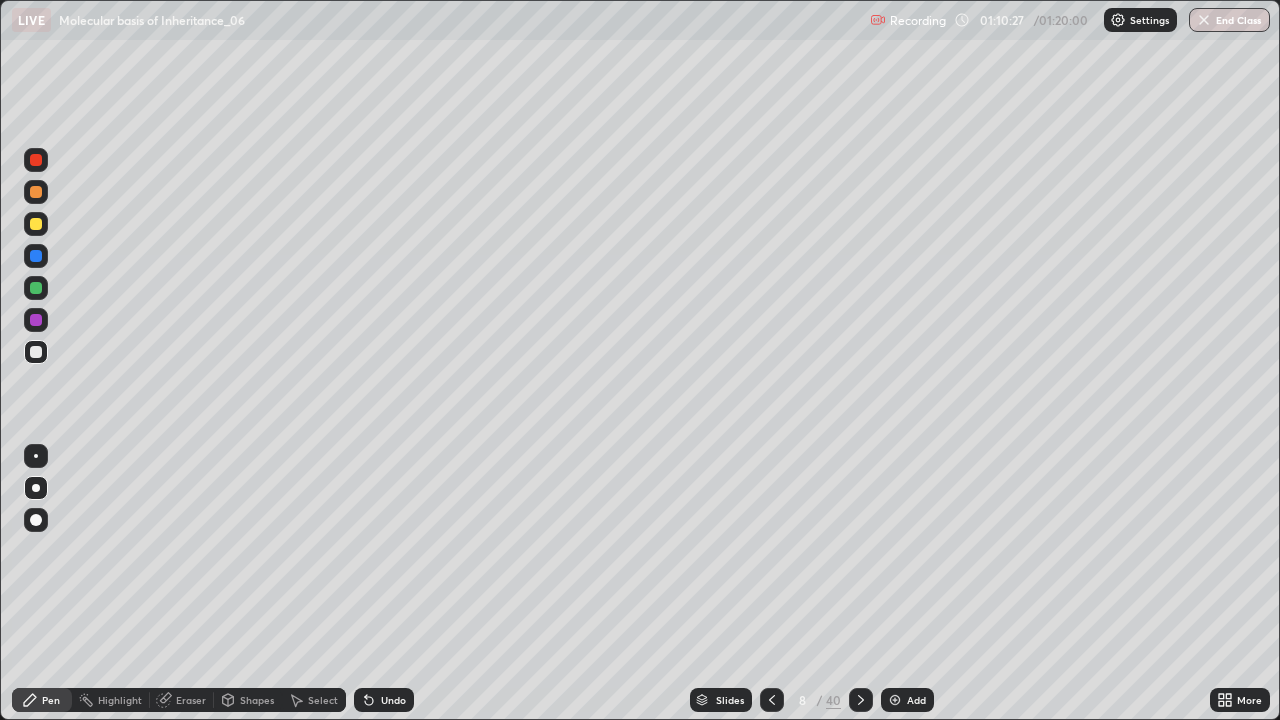 click at bounding box center [36, 160] 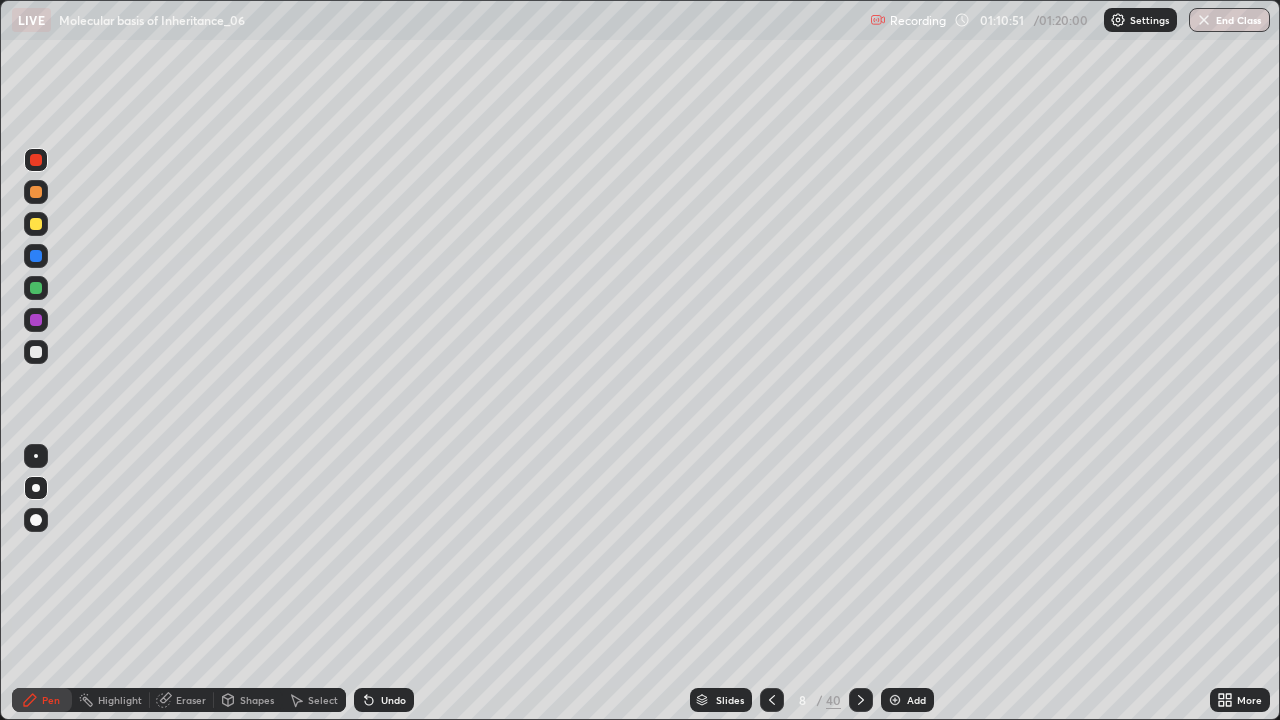 click at bounding box center [36, 192] 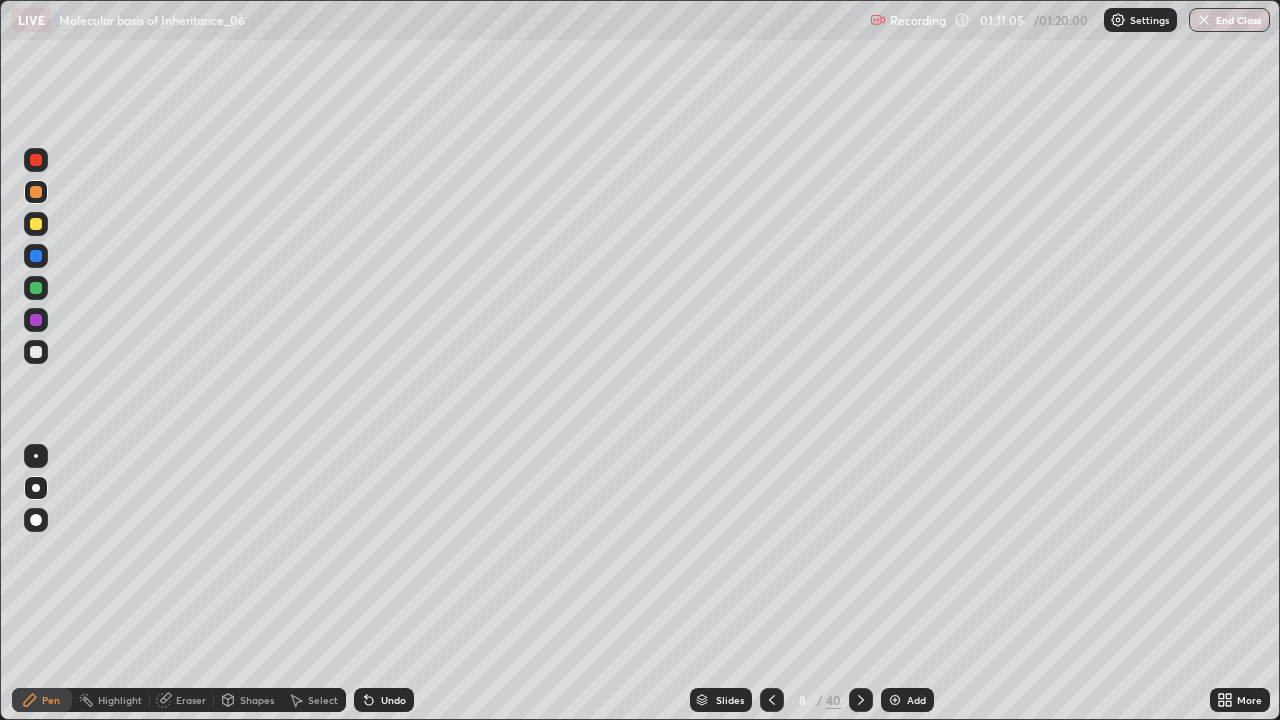 click at bounding box center [36, 160] 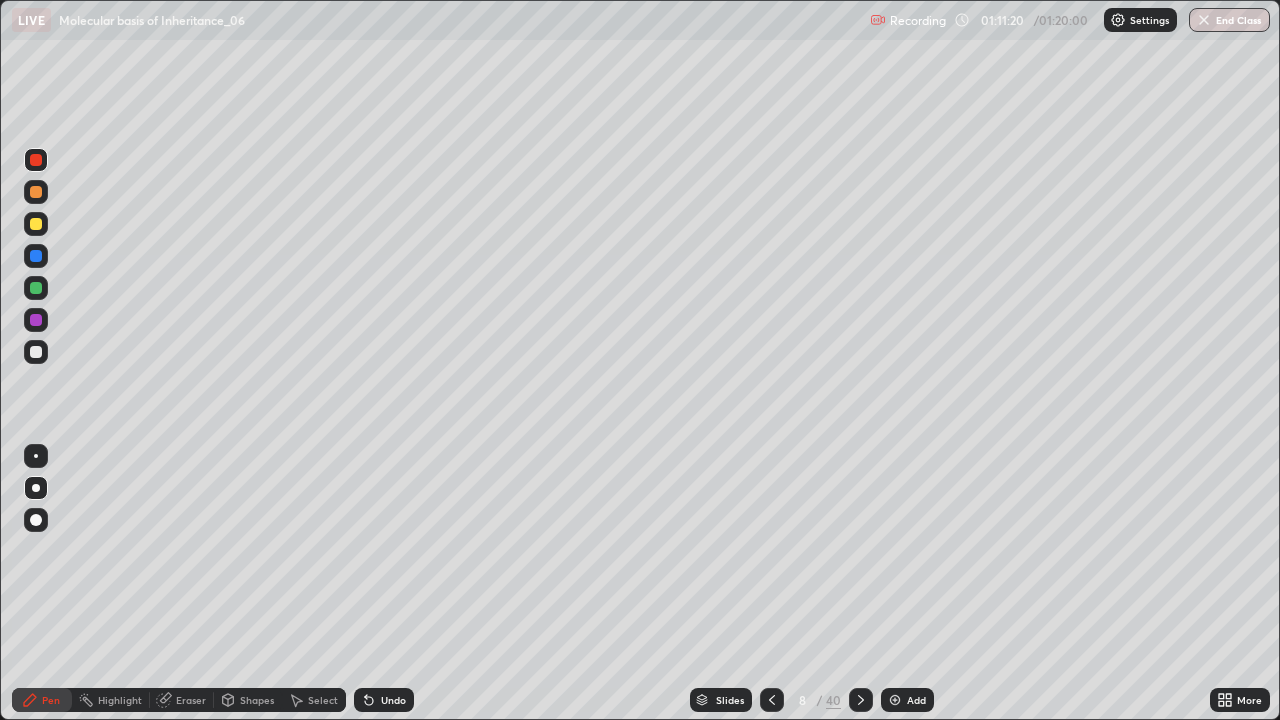 click at bounding box center (36, 192) 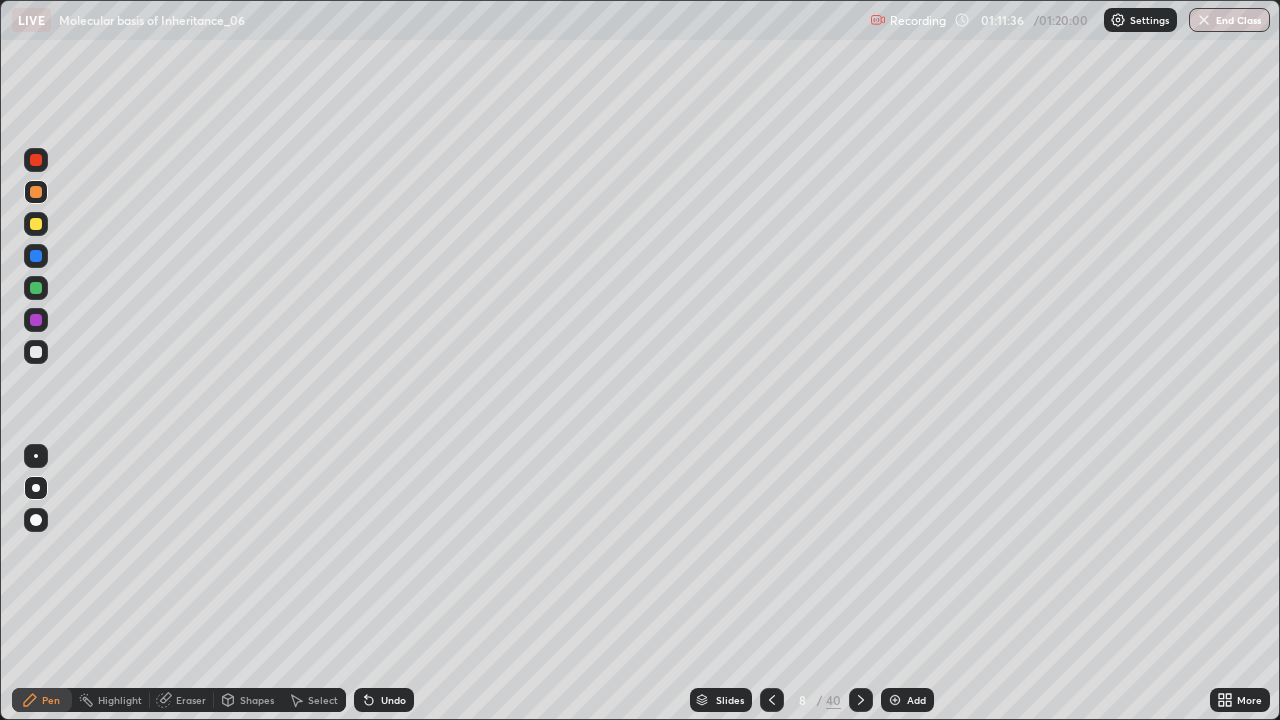 click at bounding box center [36, 320] 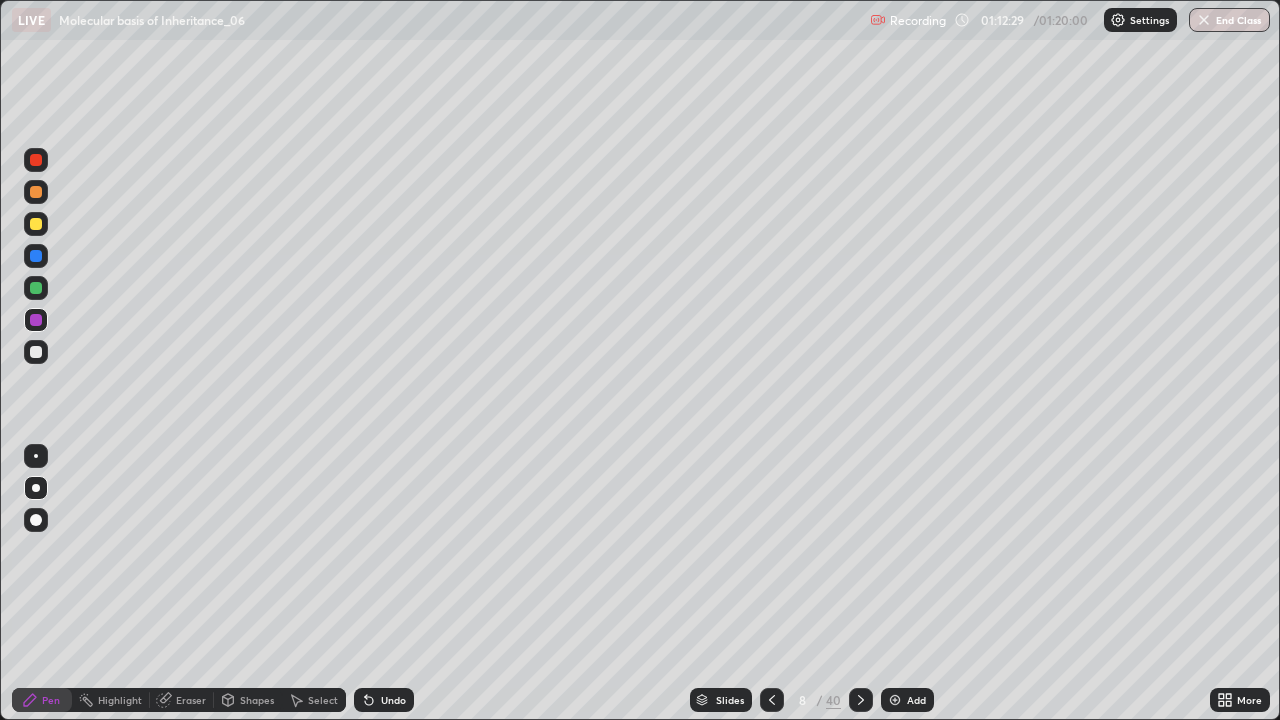 click at bounding box center [36, 160] 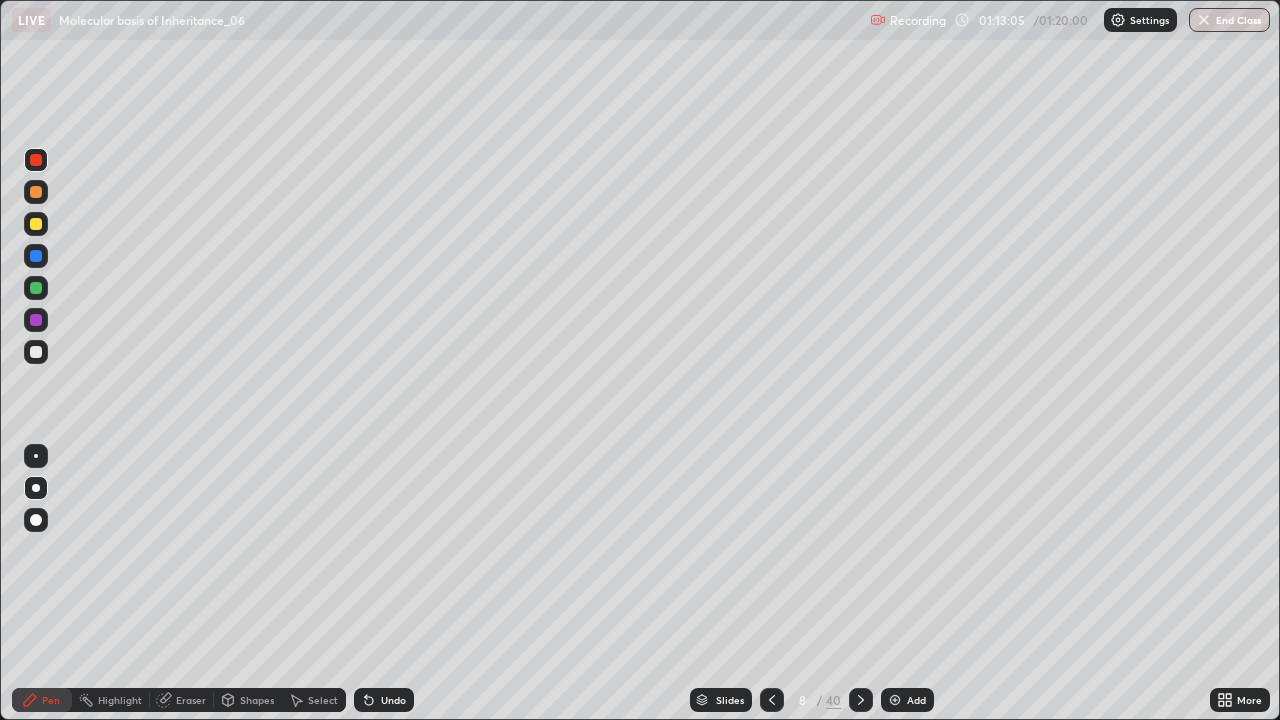click 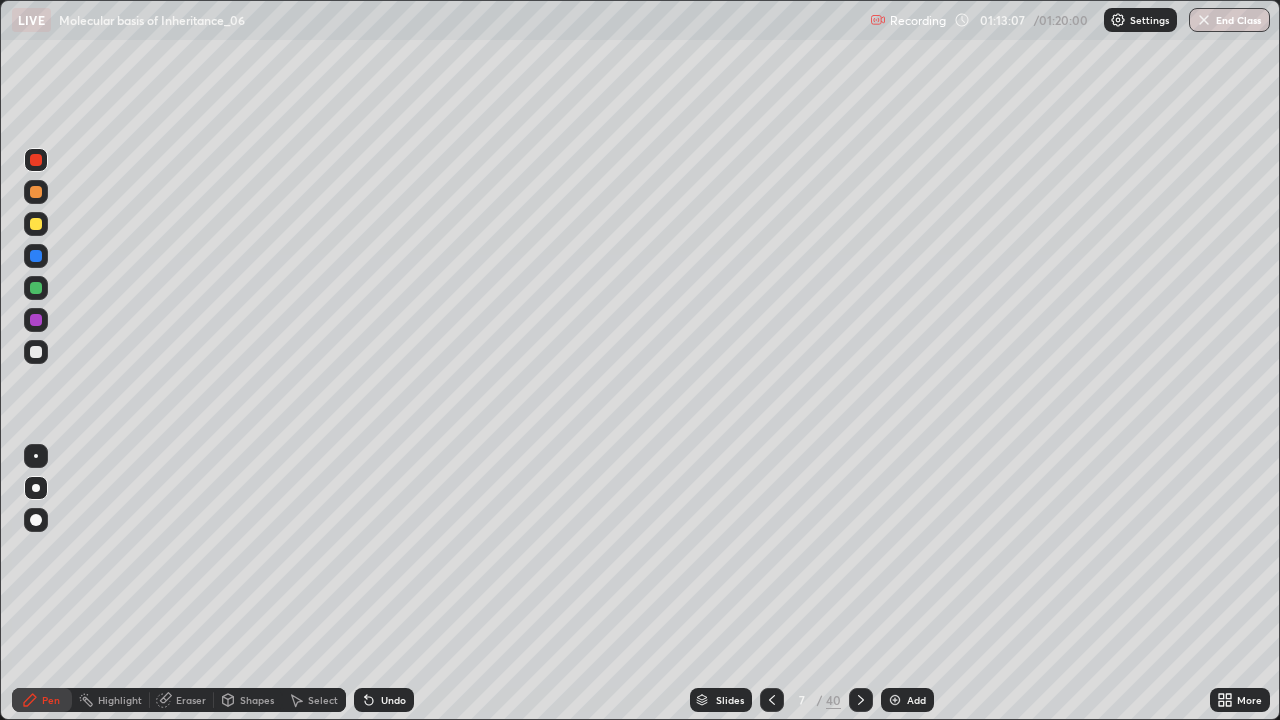 click 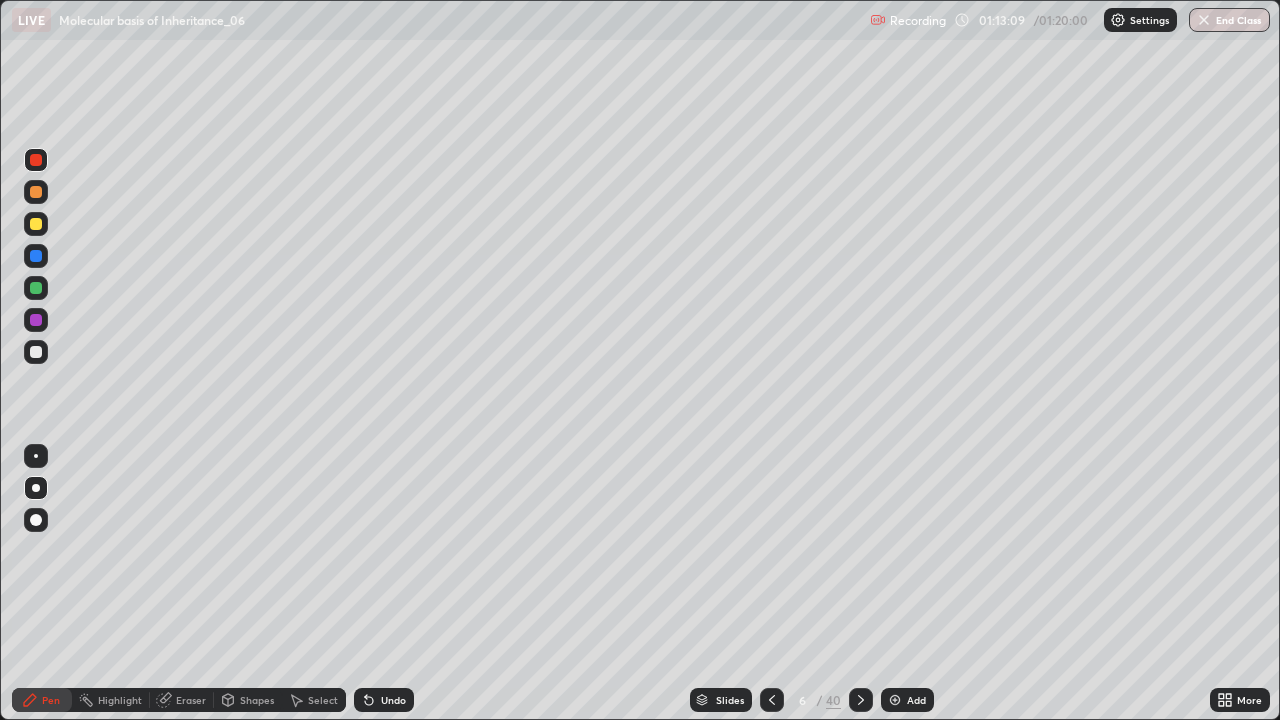 click 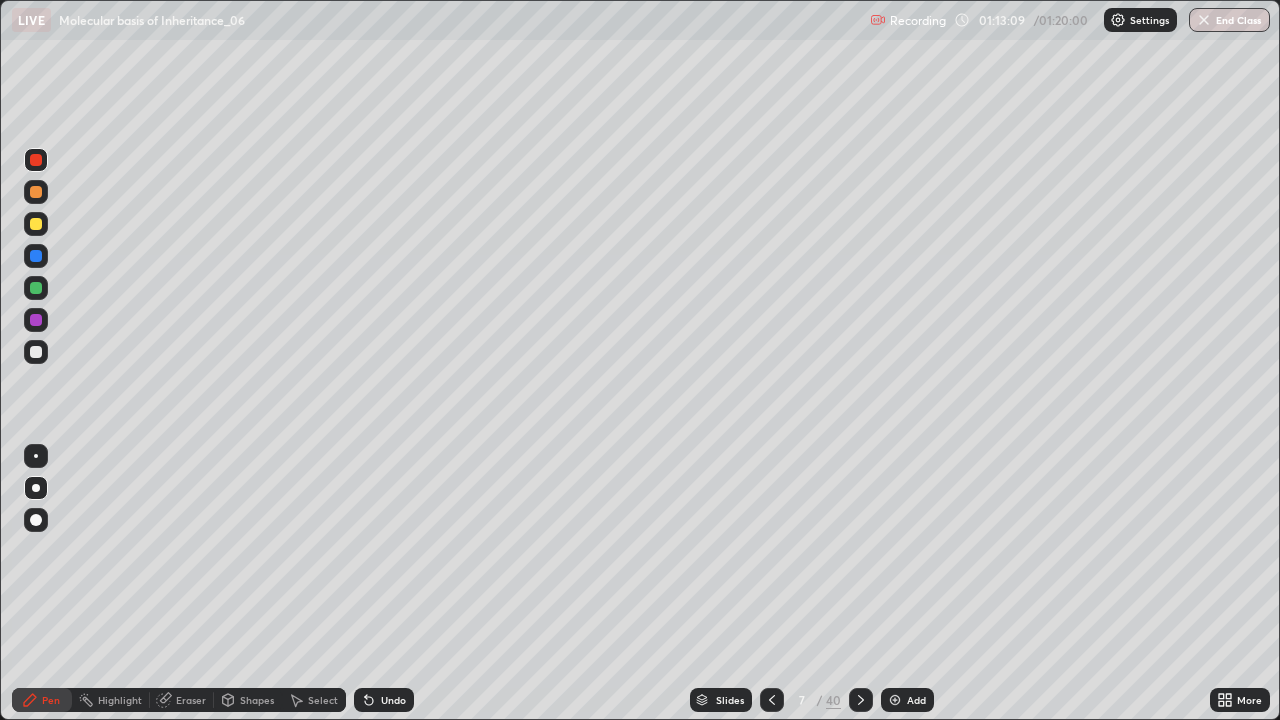 click 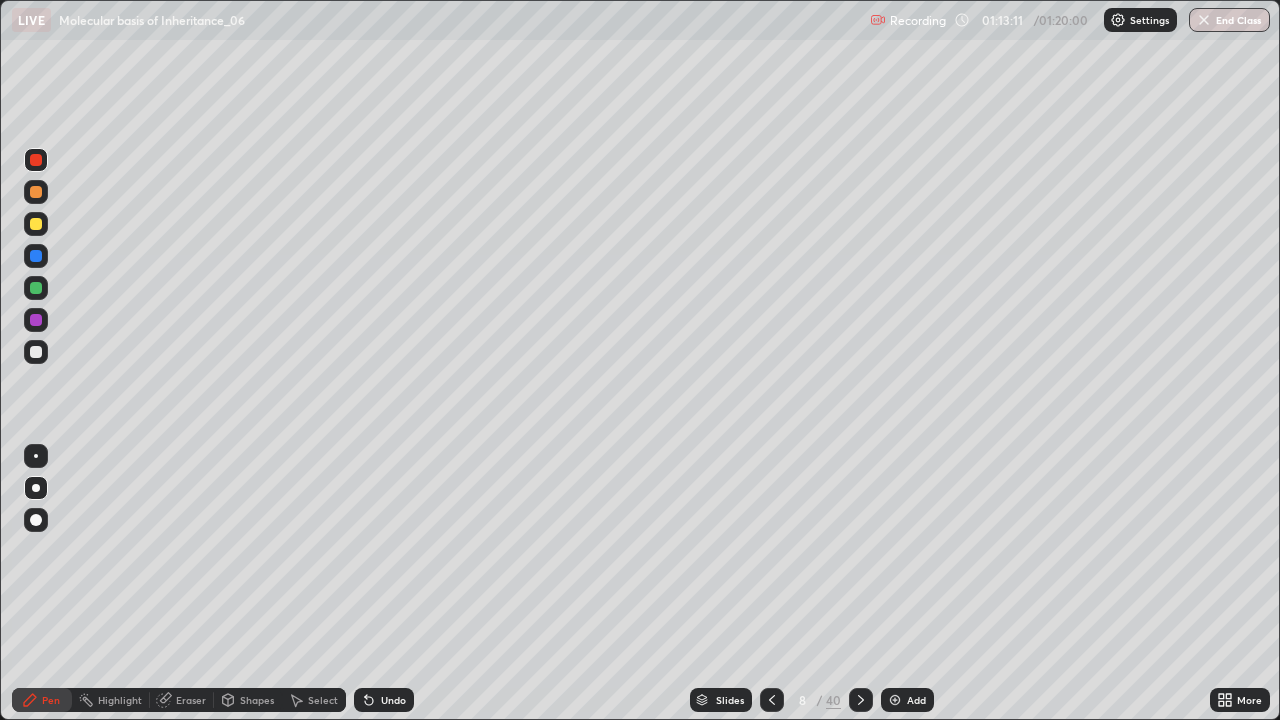 click 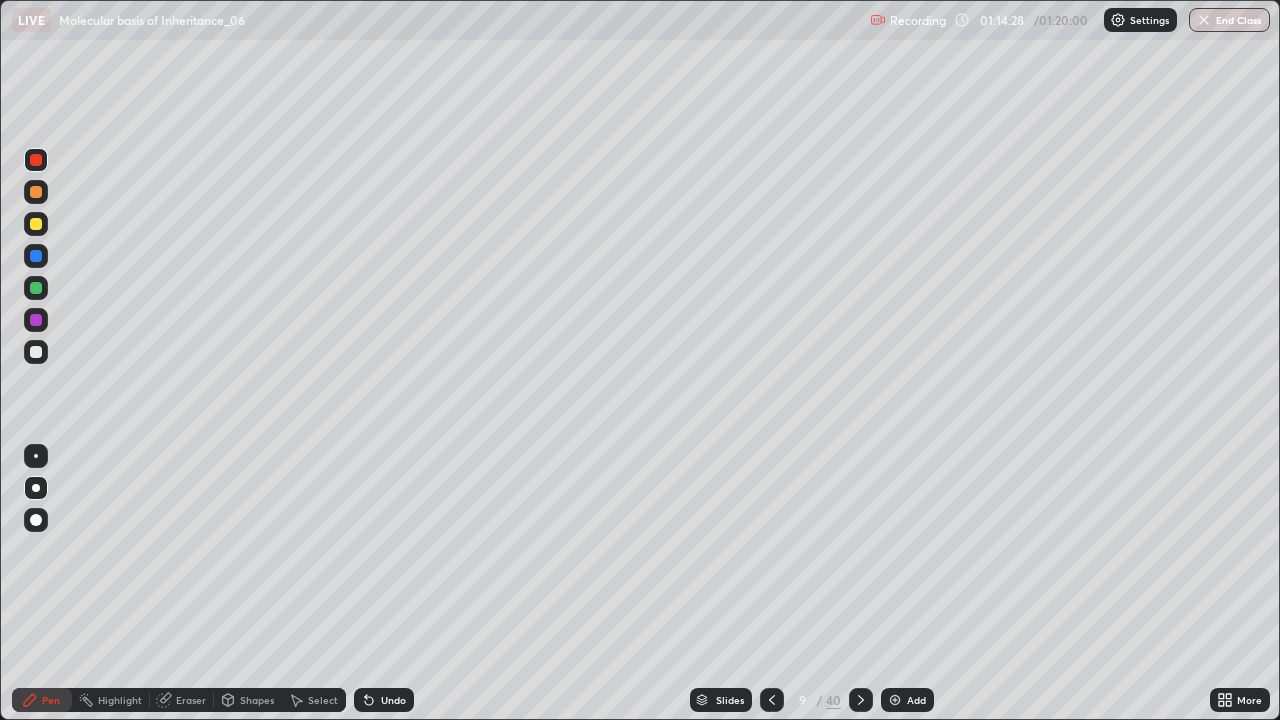 click 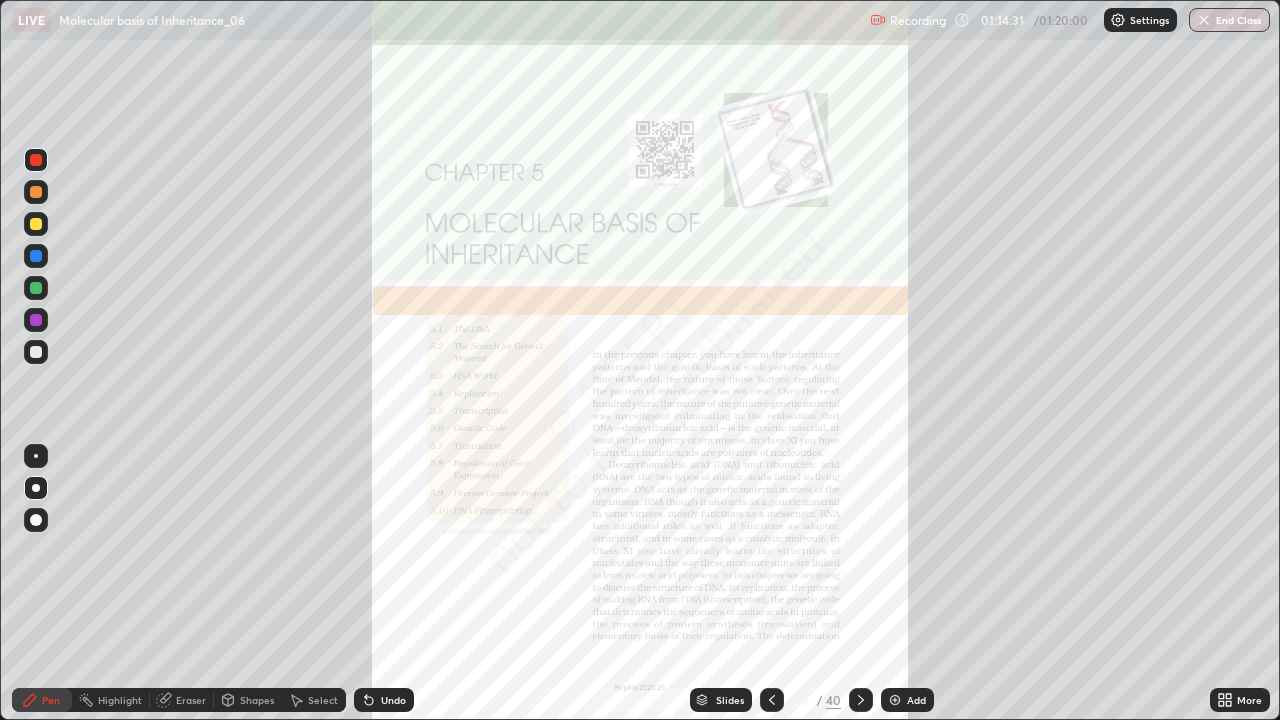 click at bounding box center (772, 700) 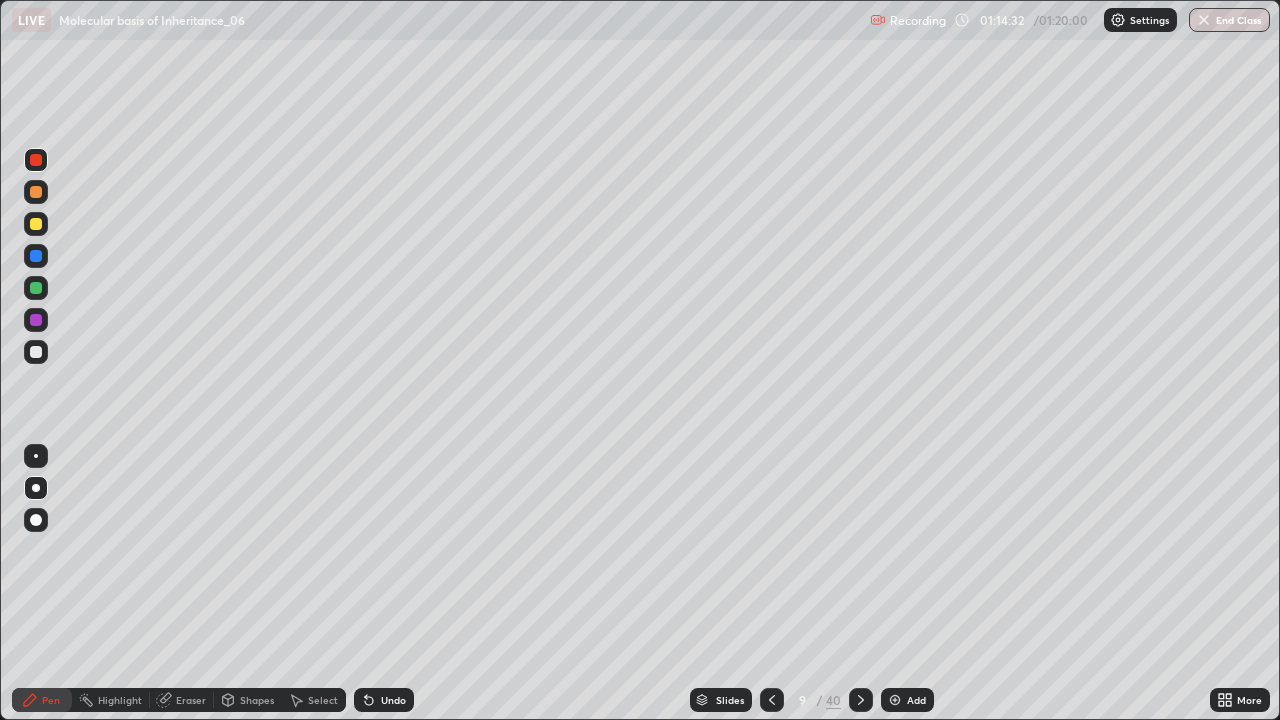 click 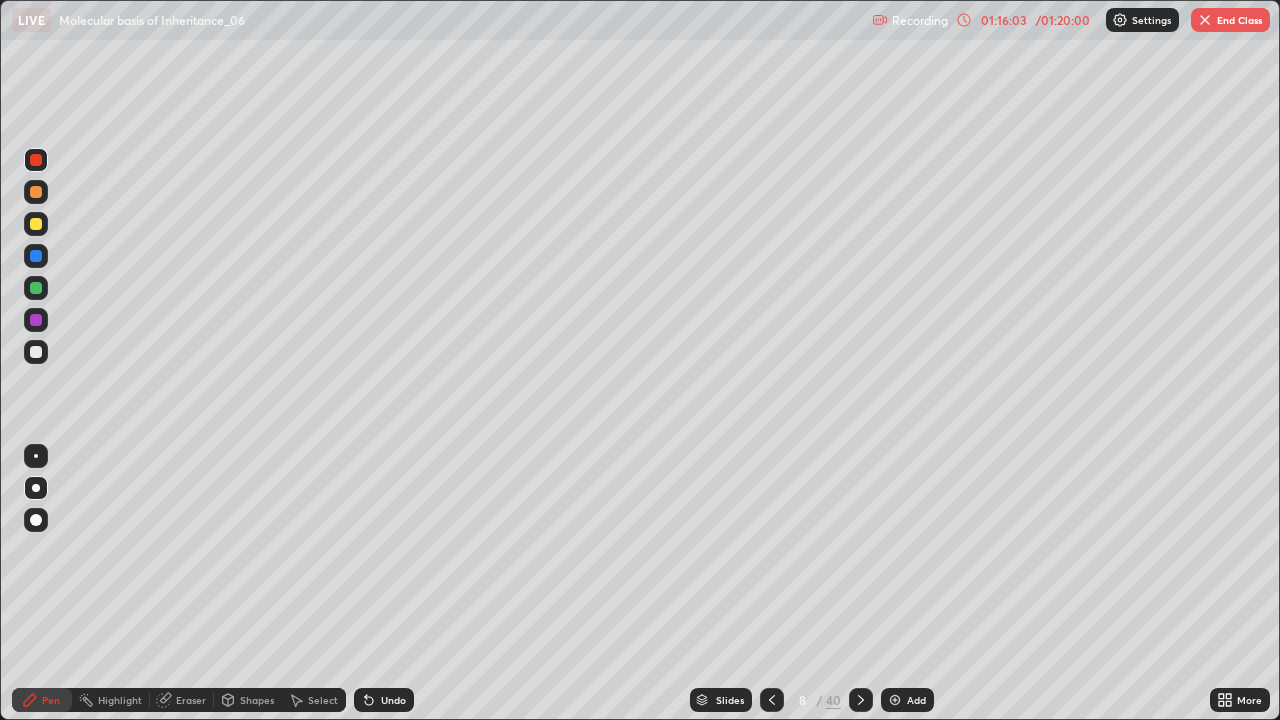 click on "01:16:03" at bounding box center [1004, 20] 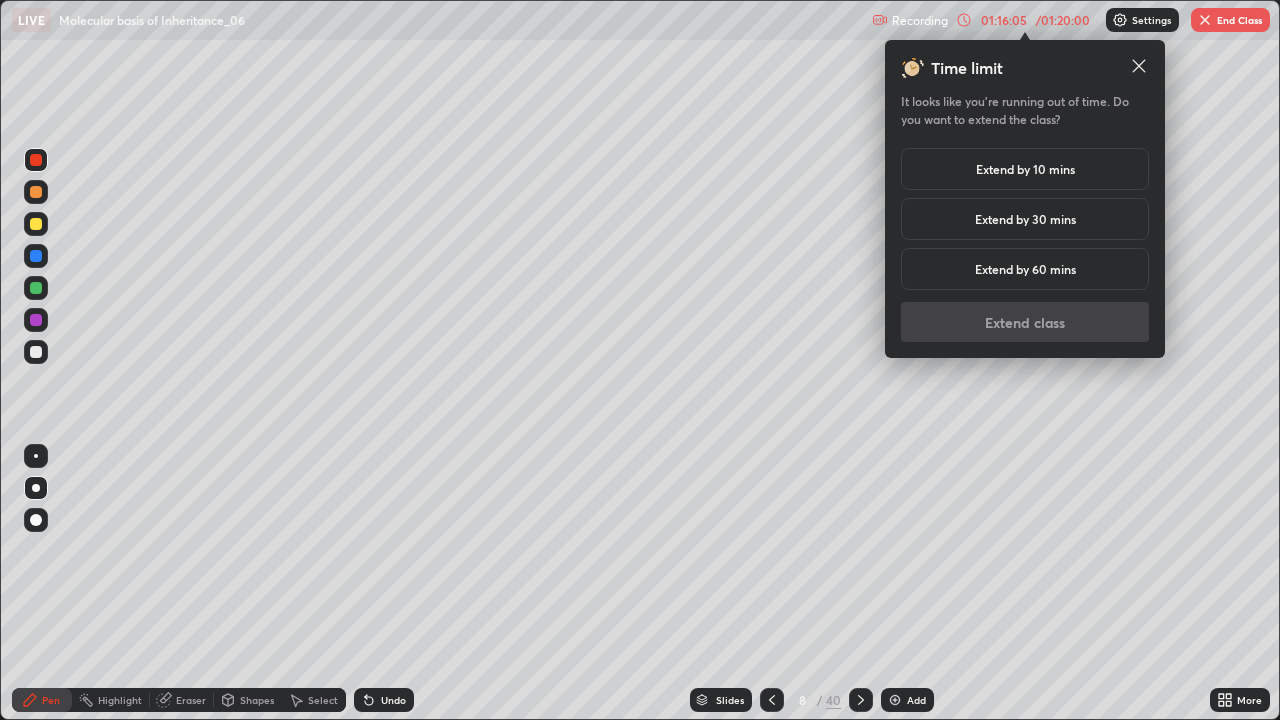 click on "Extend by 30 mins" at bounding box center [1025, 219] 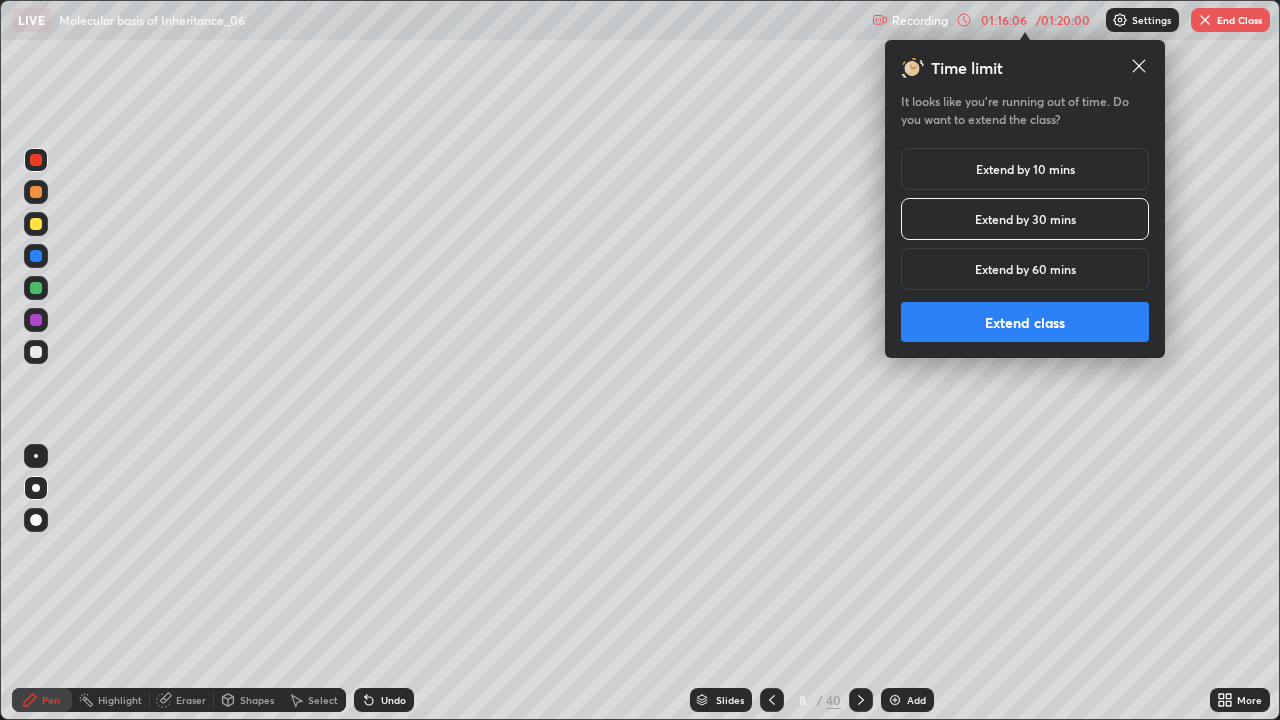 click on "Extend class" at bounding box center (1025, 322) 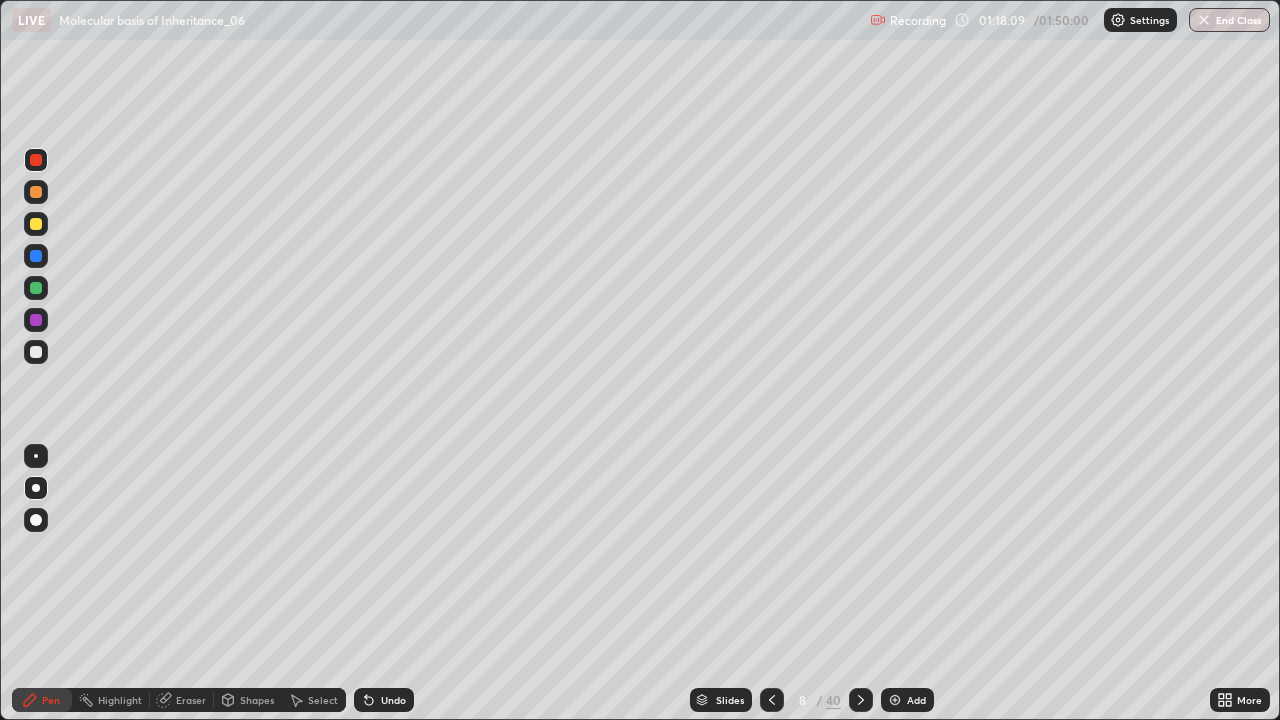 click 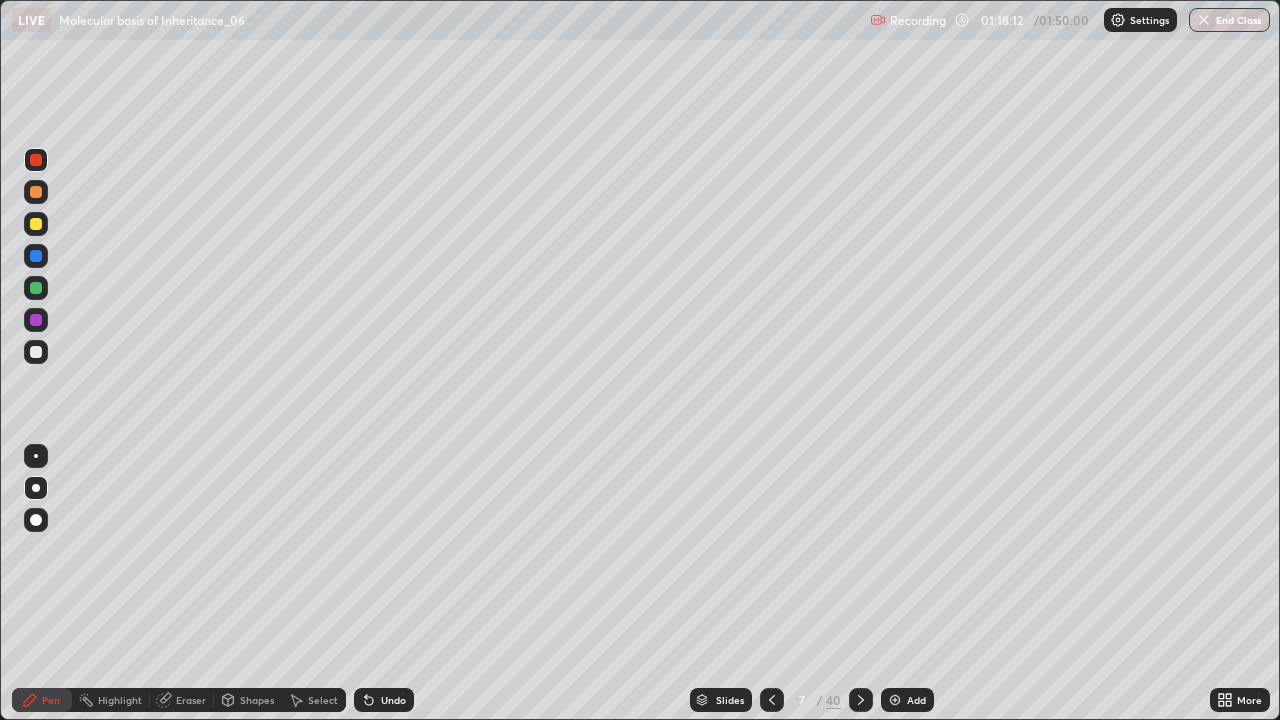 click 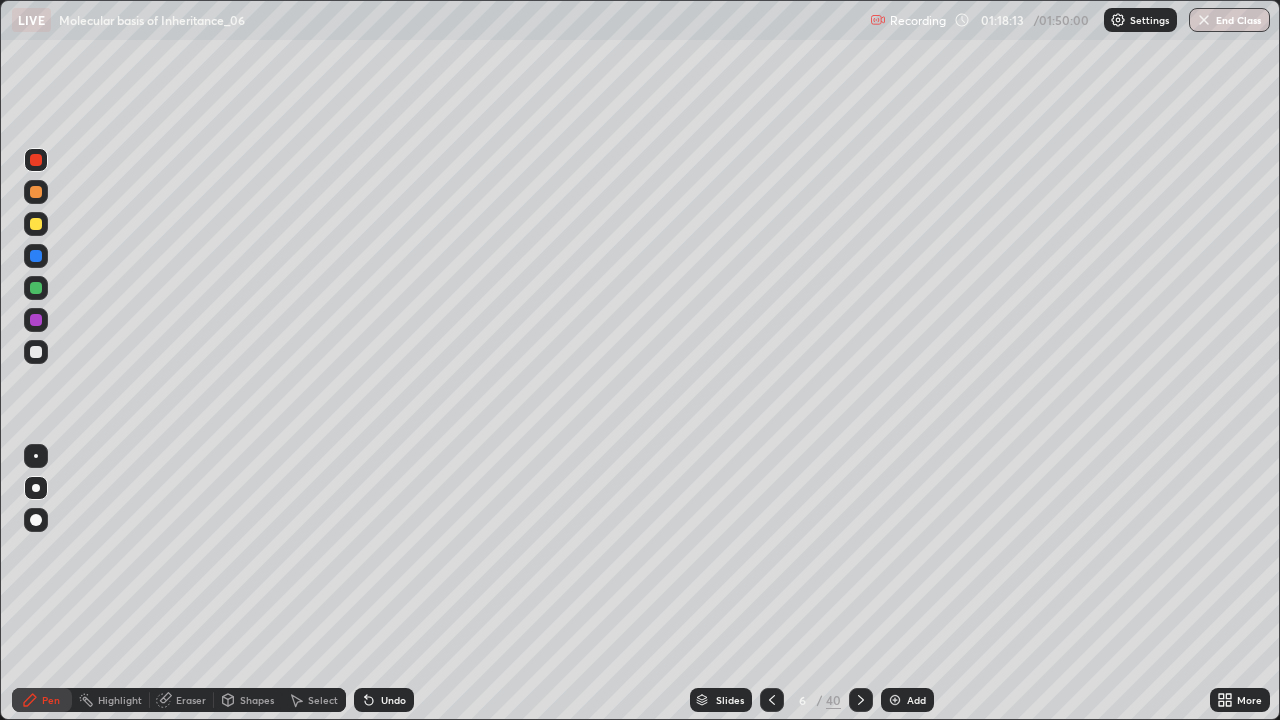click 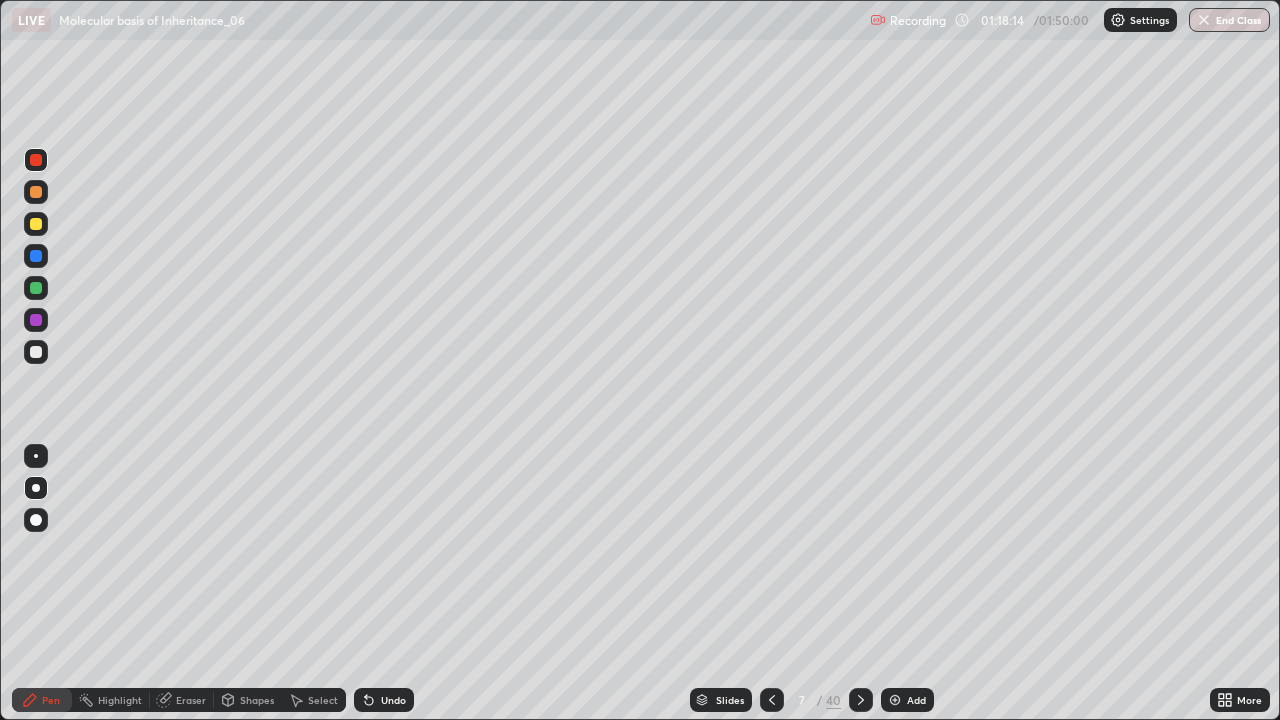 click 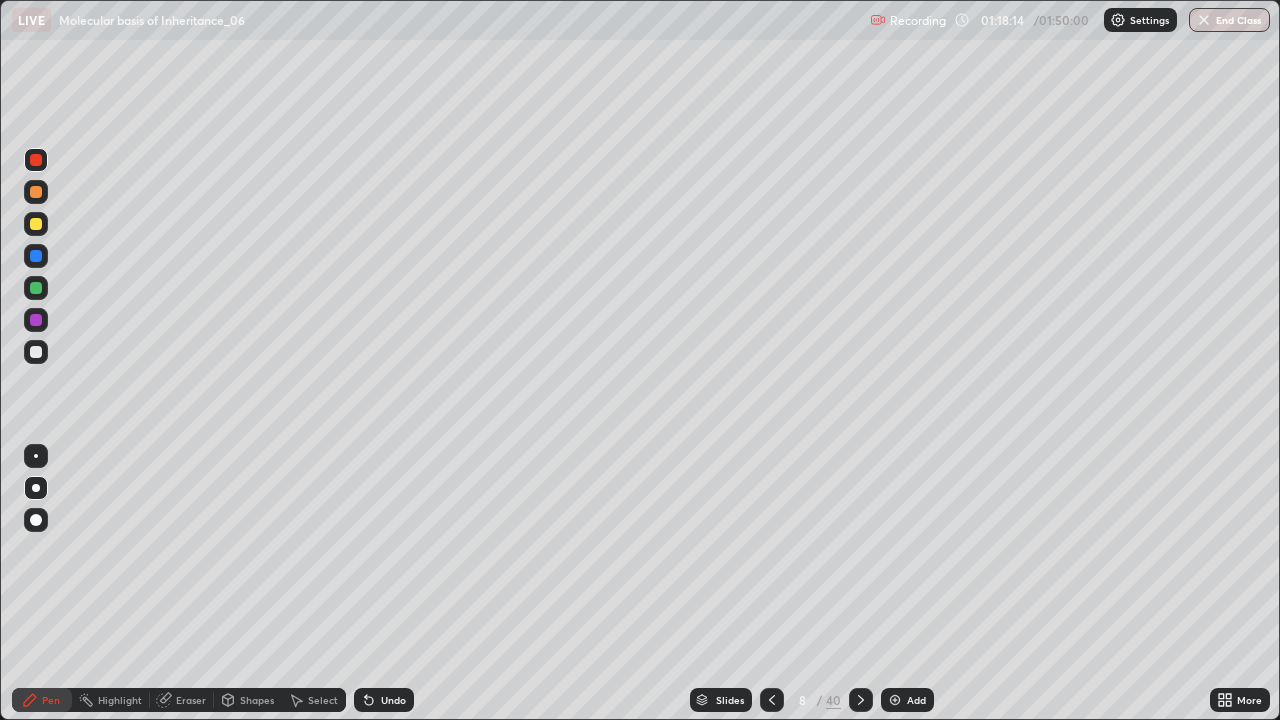 click 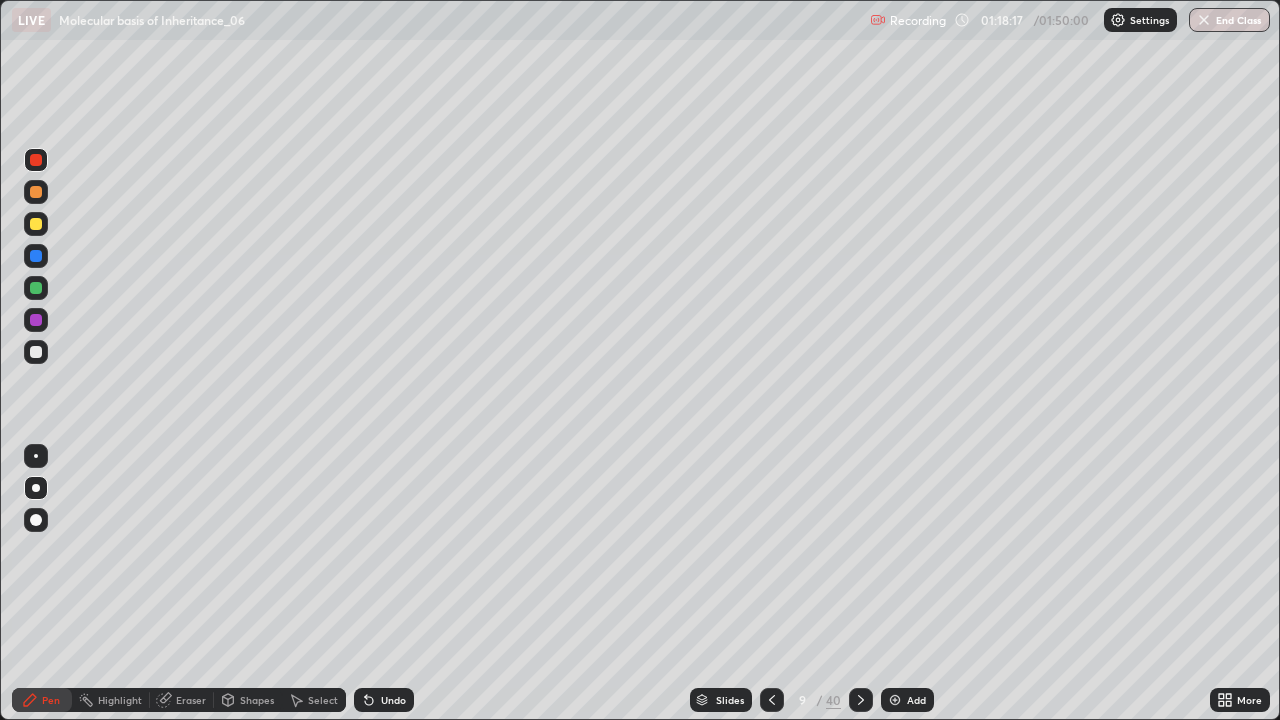click 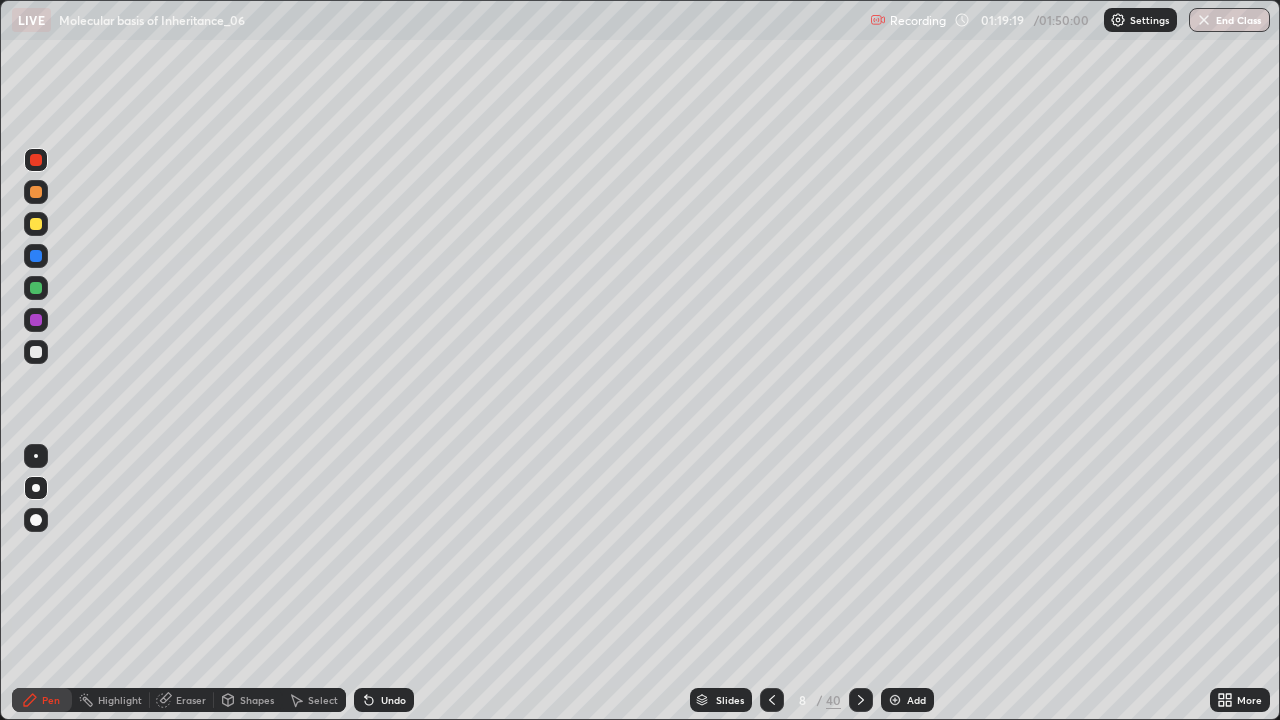click at bounding box center (895, 700) 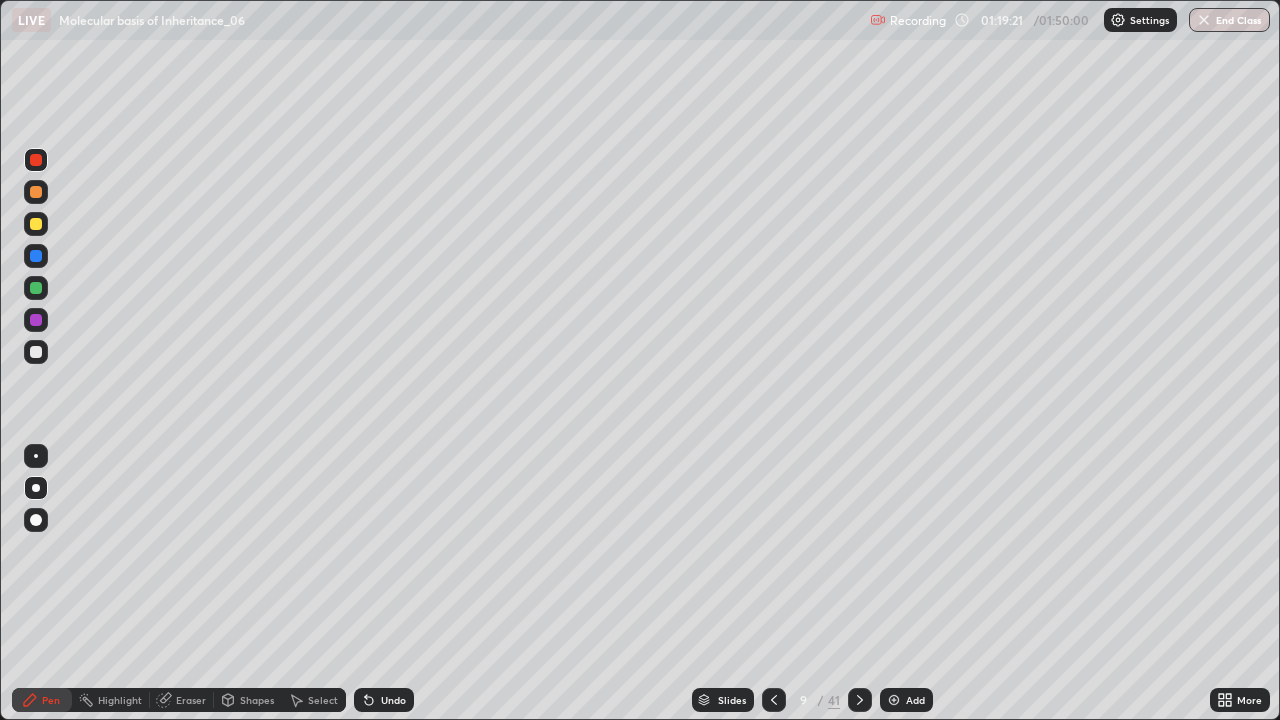 click at bounding box center [36, 352] 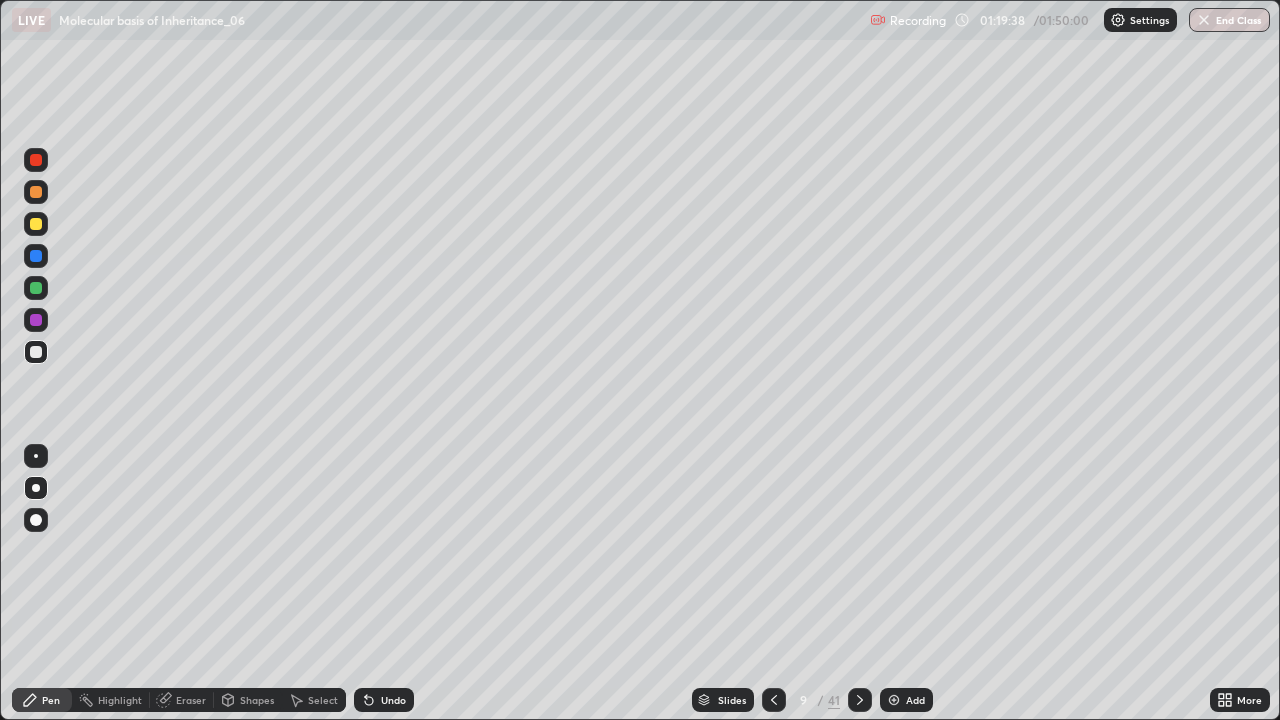 click at bounding box center (36, 160) 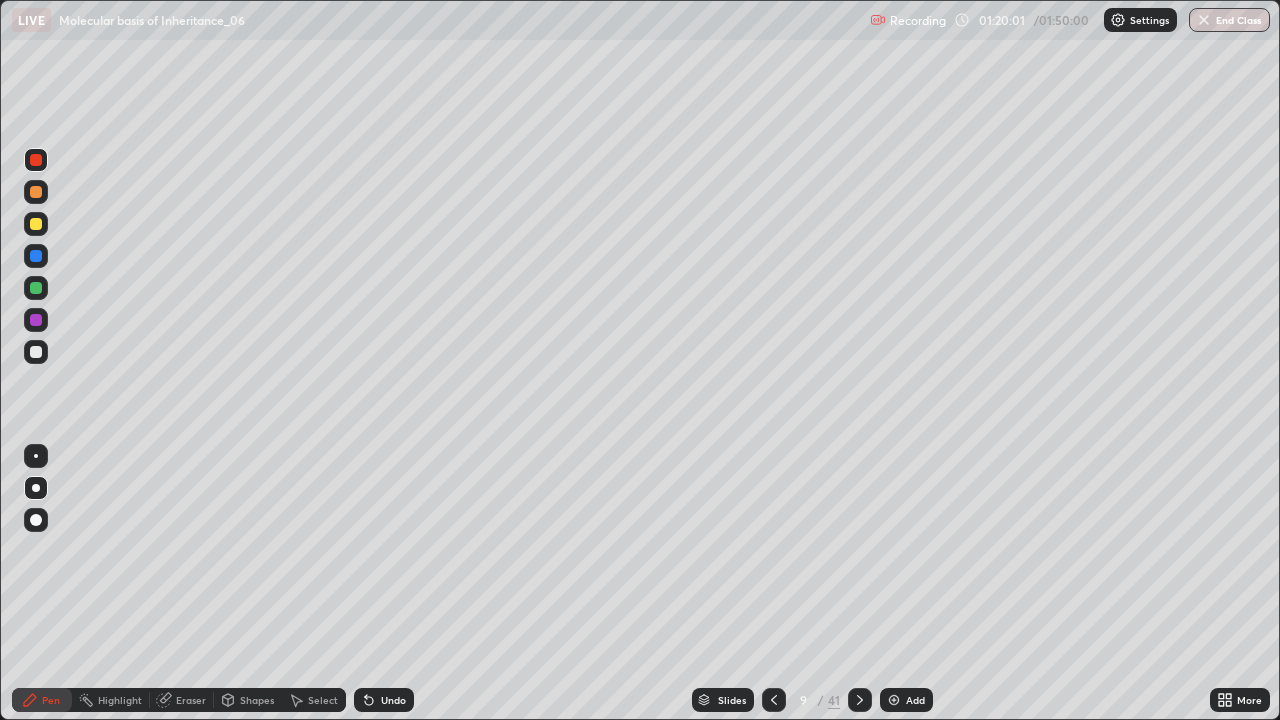 click at bounding box center [36, 456] 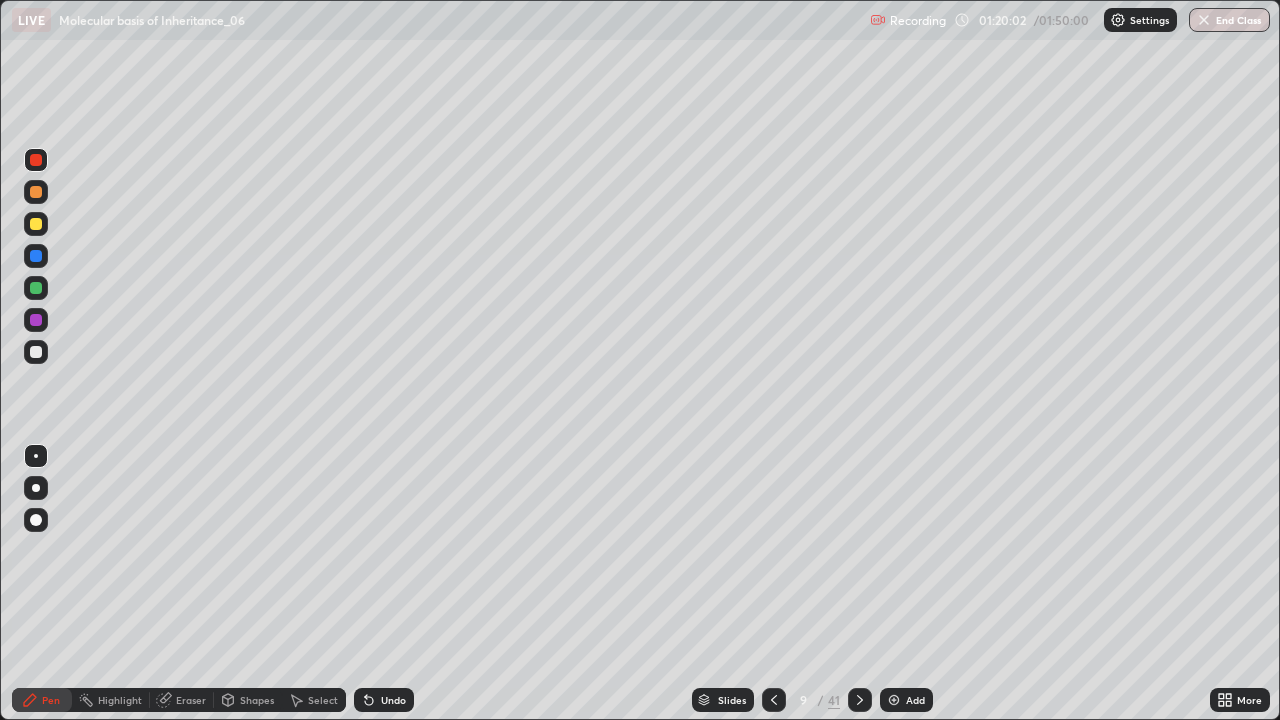 click at bounding box center [36, 288] 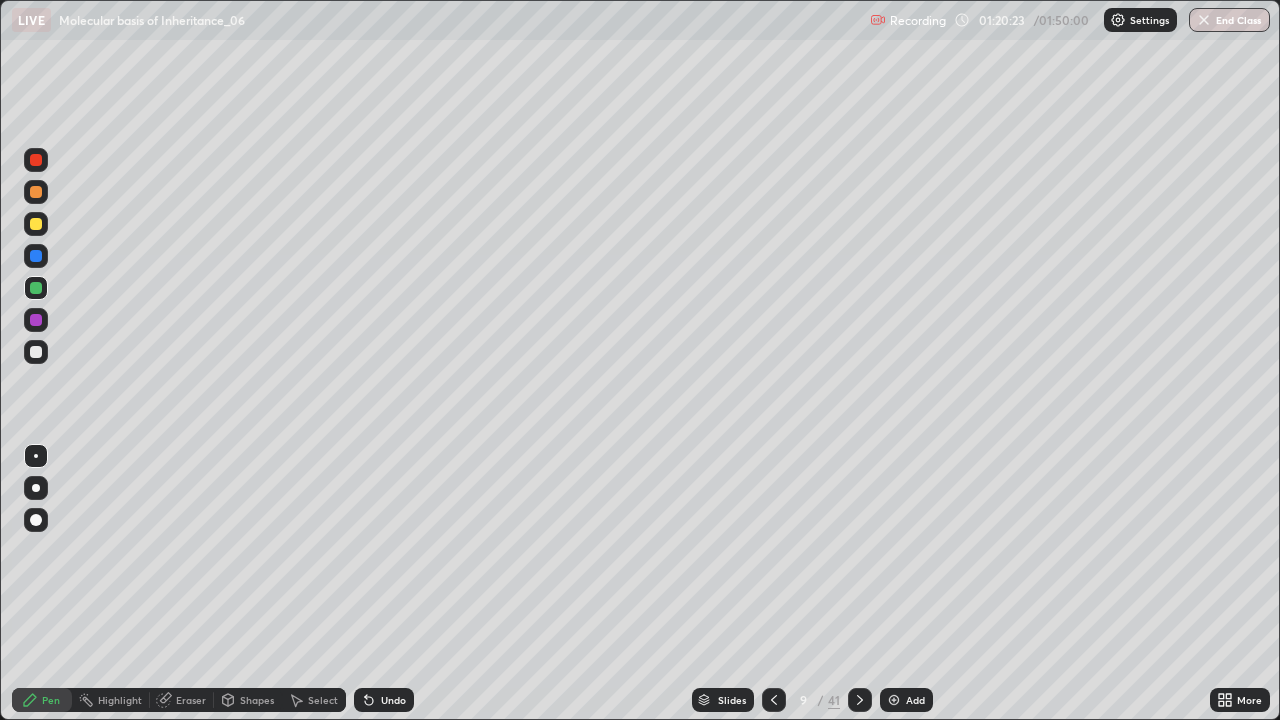 click 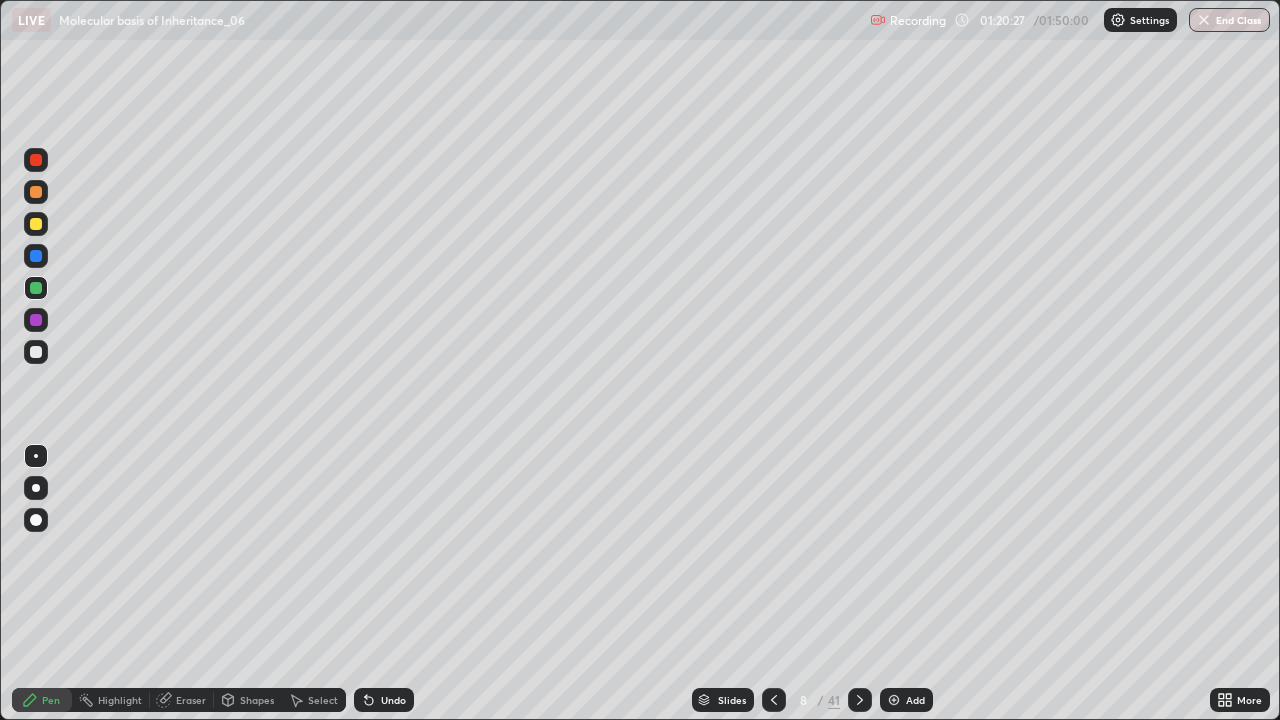 click 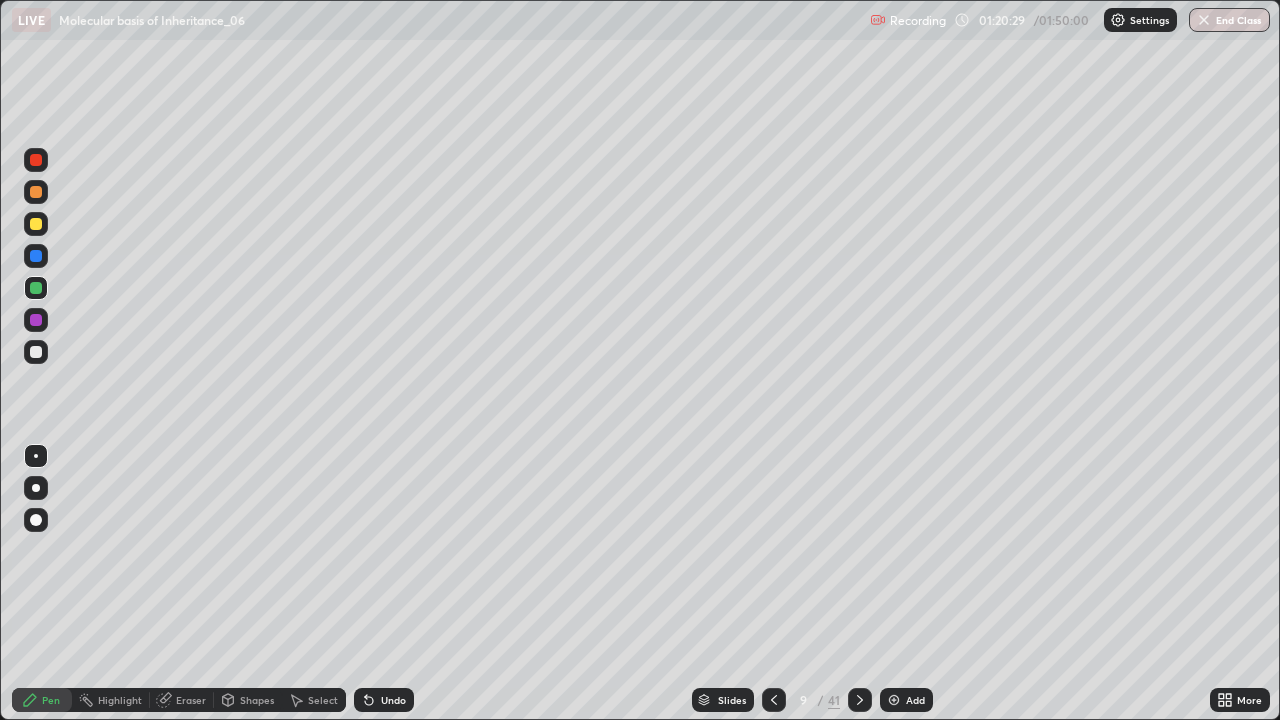 click at bounding box center (36, 488) 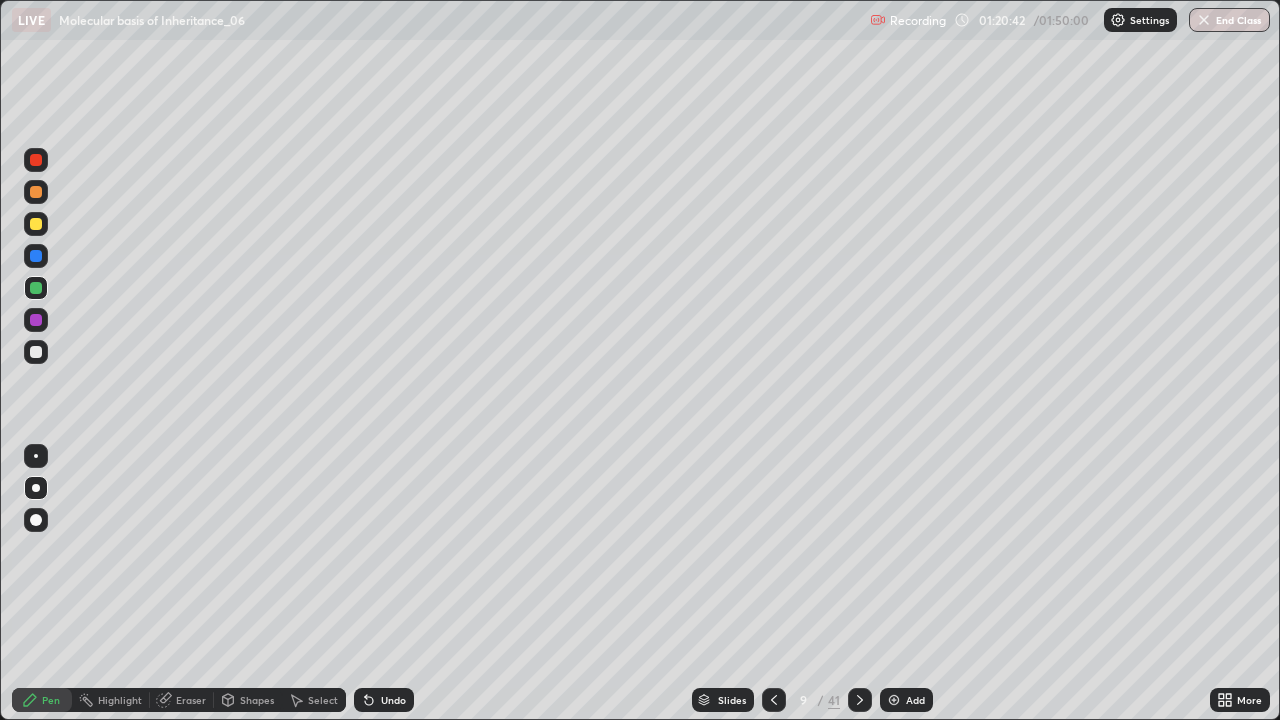 click at bounding box center [36, 352] 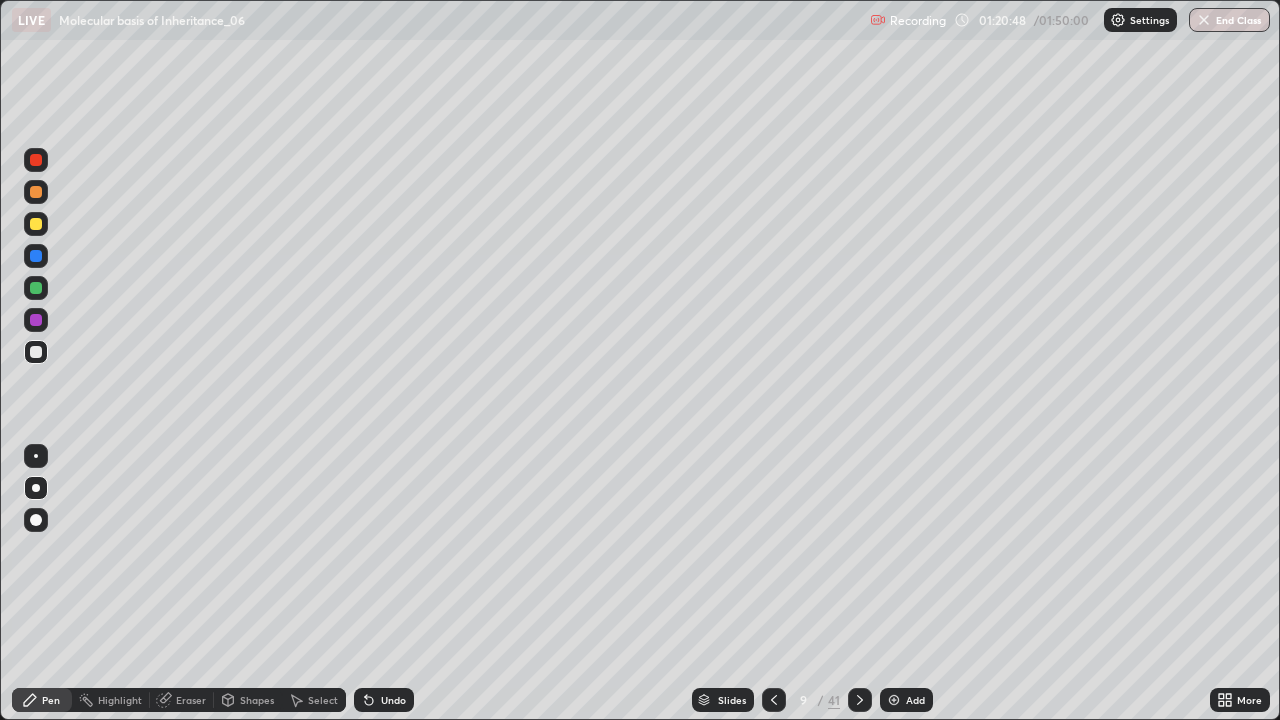 click at bounding box center [36, 456] 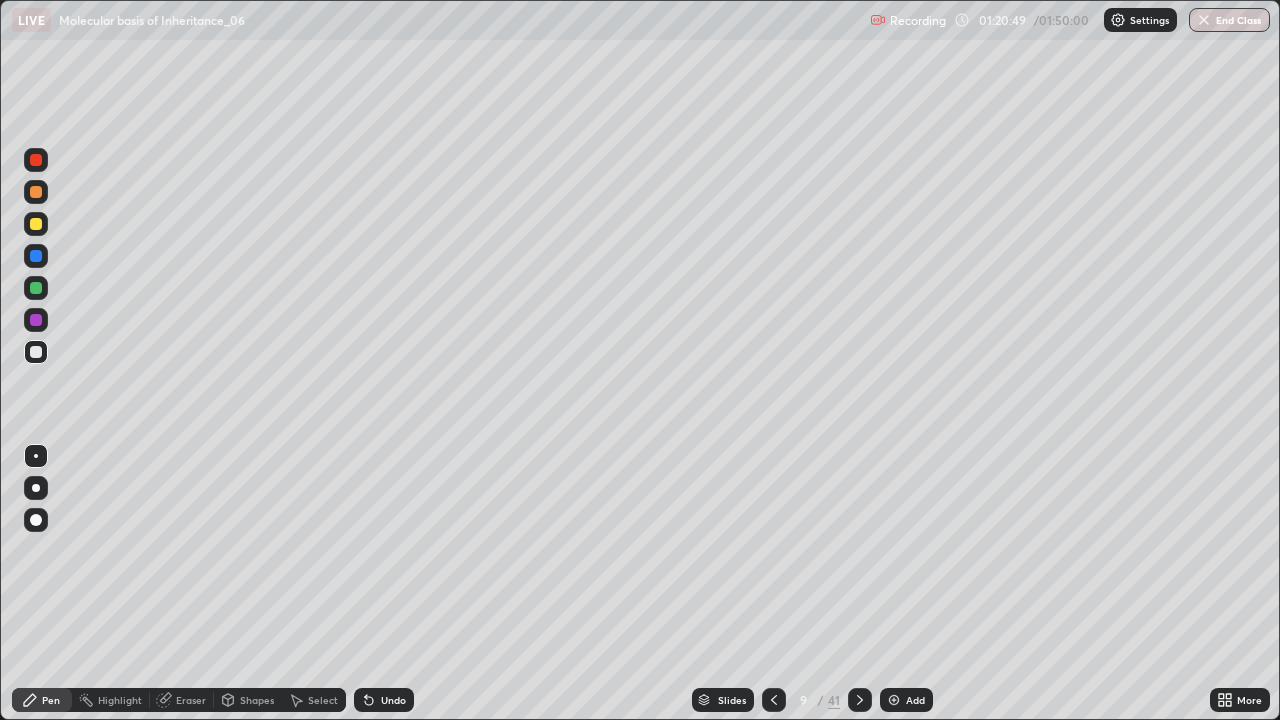 click at bounding box center (36, 488) 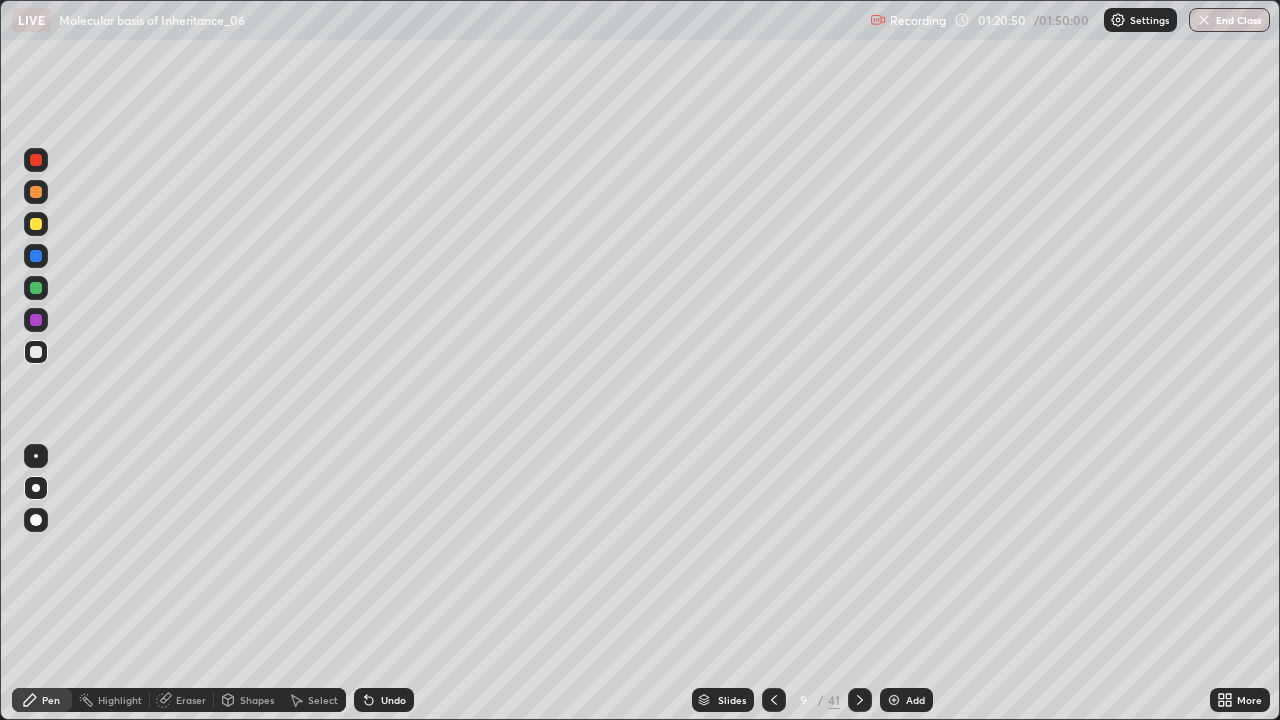 click at bounding box center (36, 160) 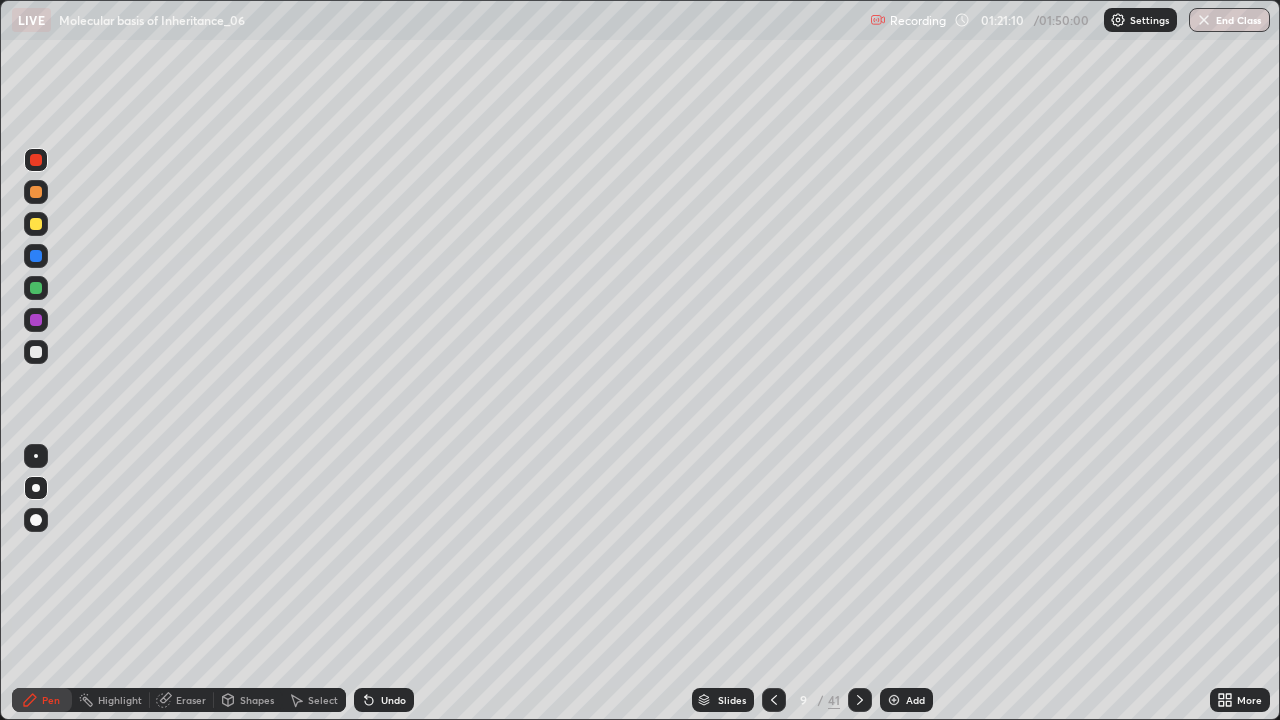 click at bounding box center [36, 288] 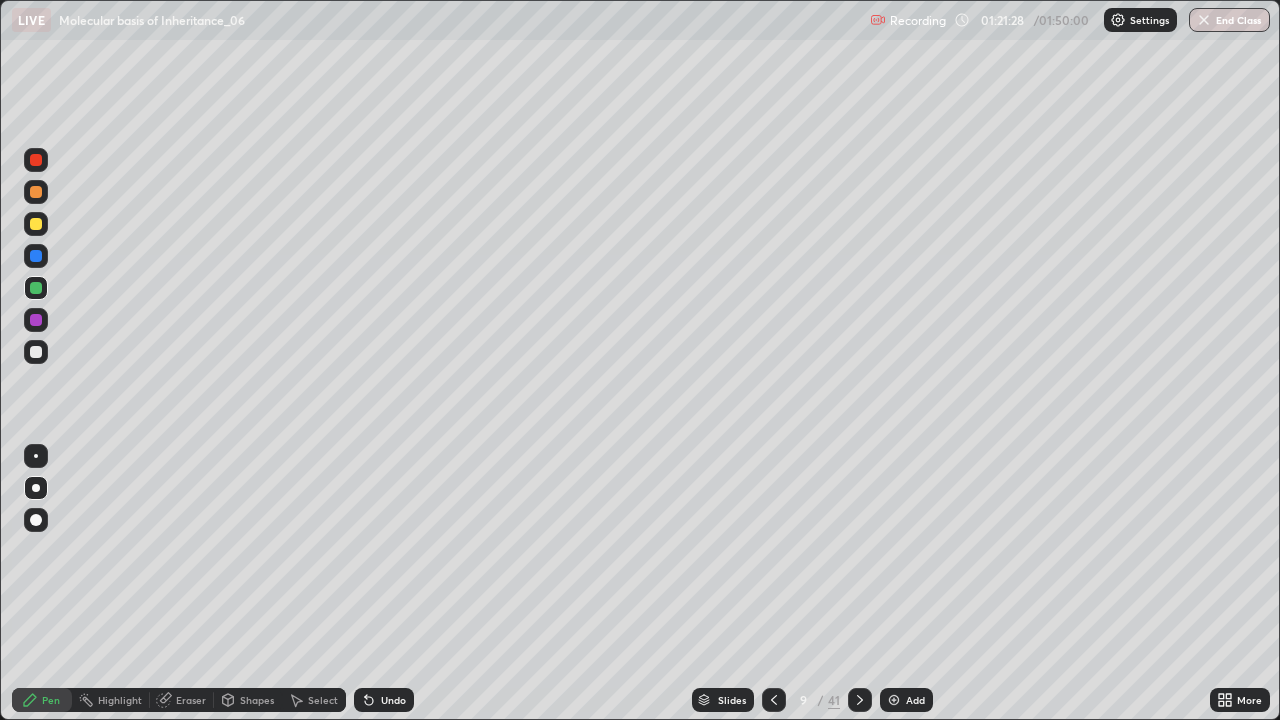 click at bounding box center [36, 352] 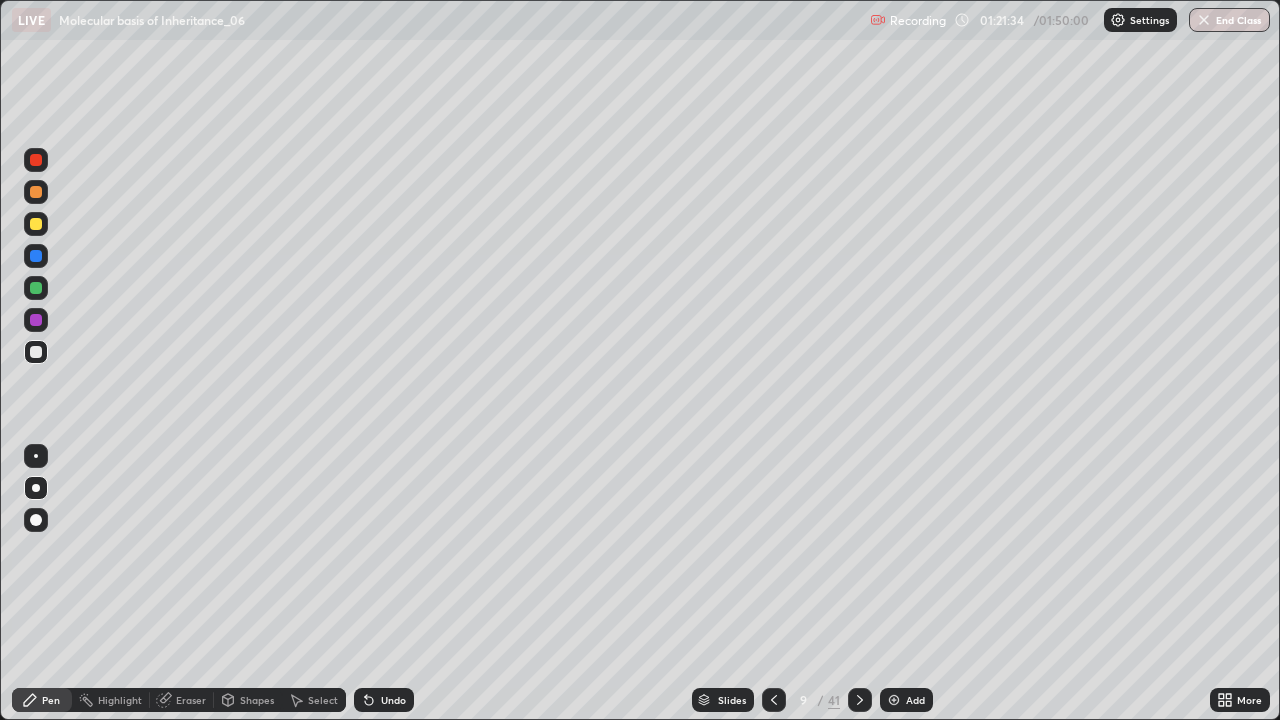 click at bounding box center [36, 160] 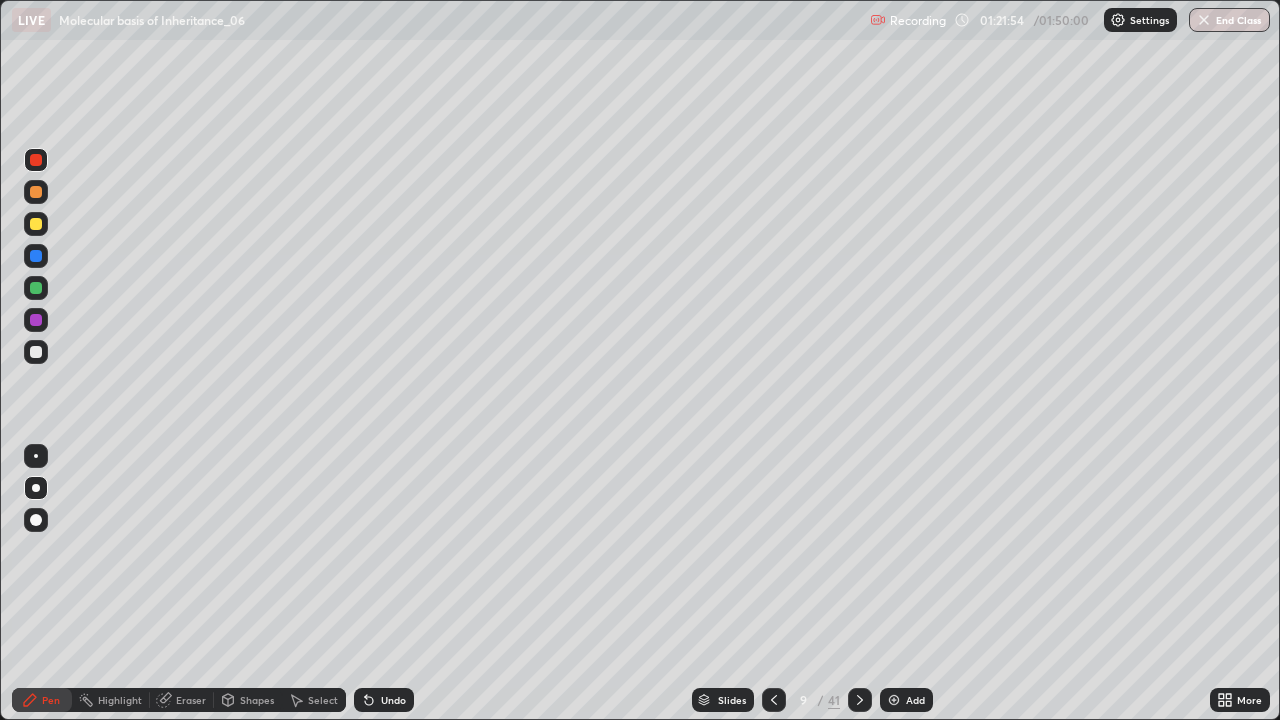 click at bounding box center (36, 288) 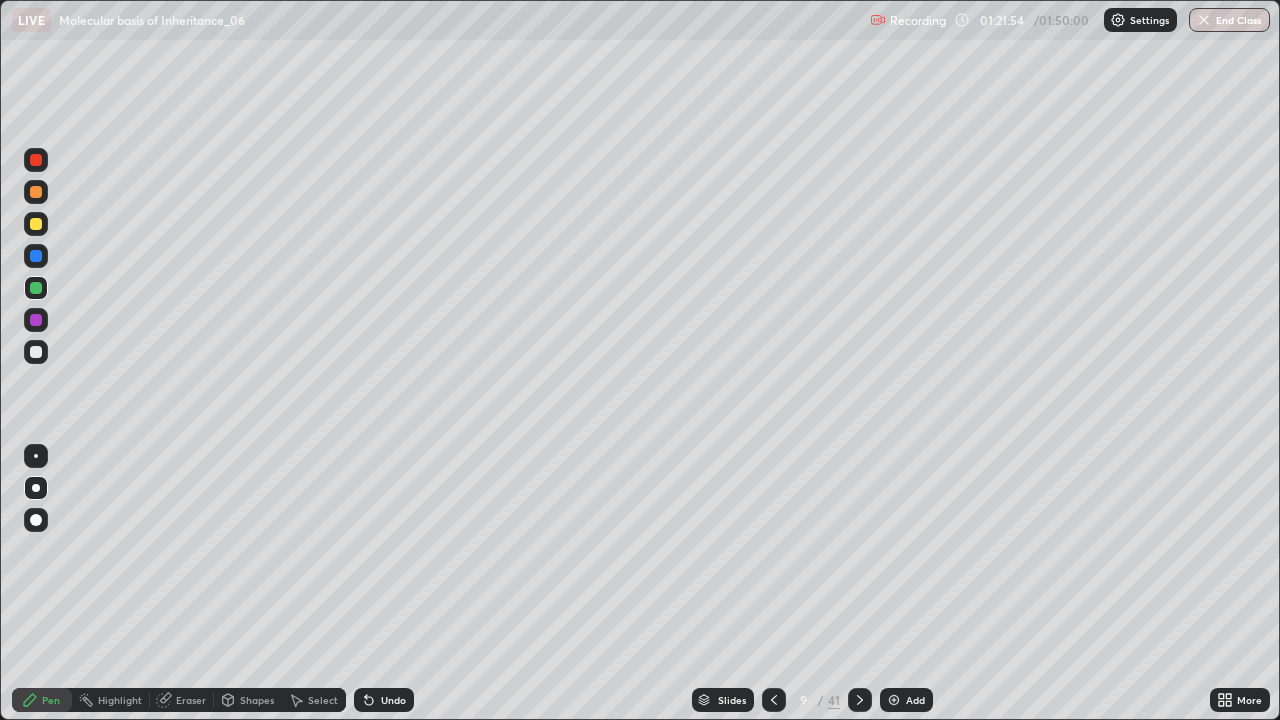 click at bounding box center (36, 456) 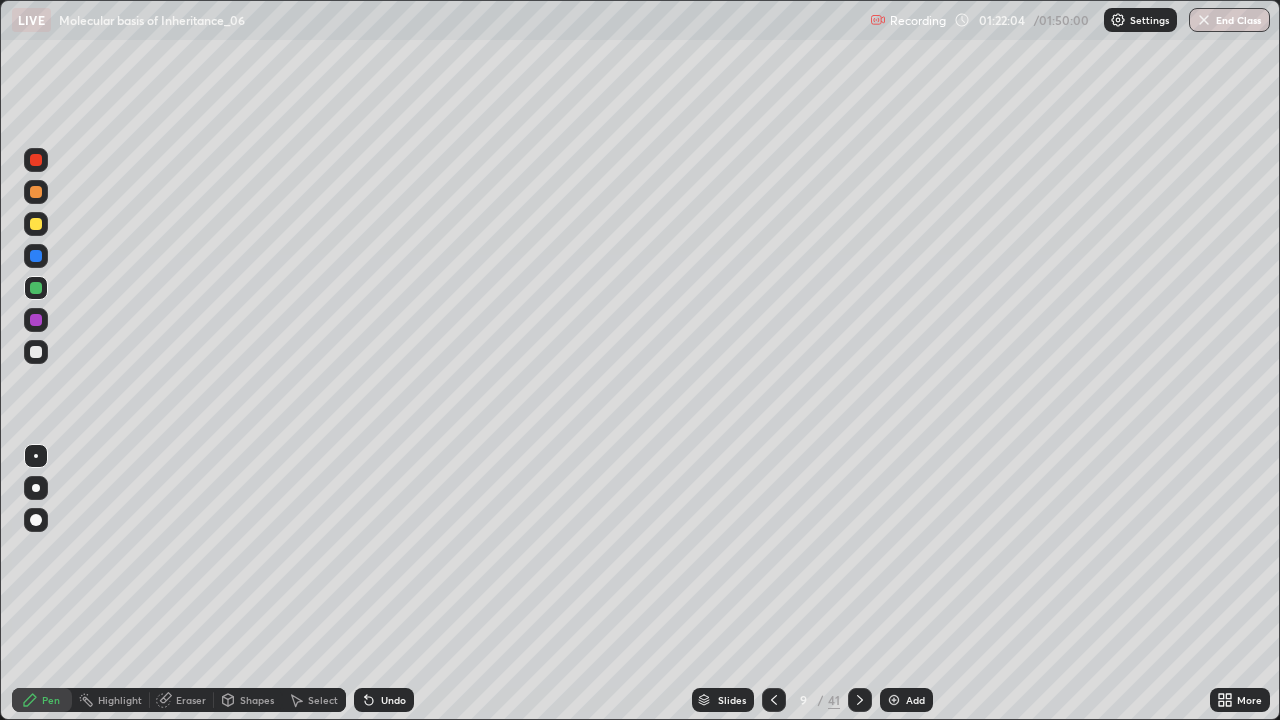 click at bounding box center (36, 256) 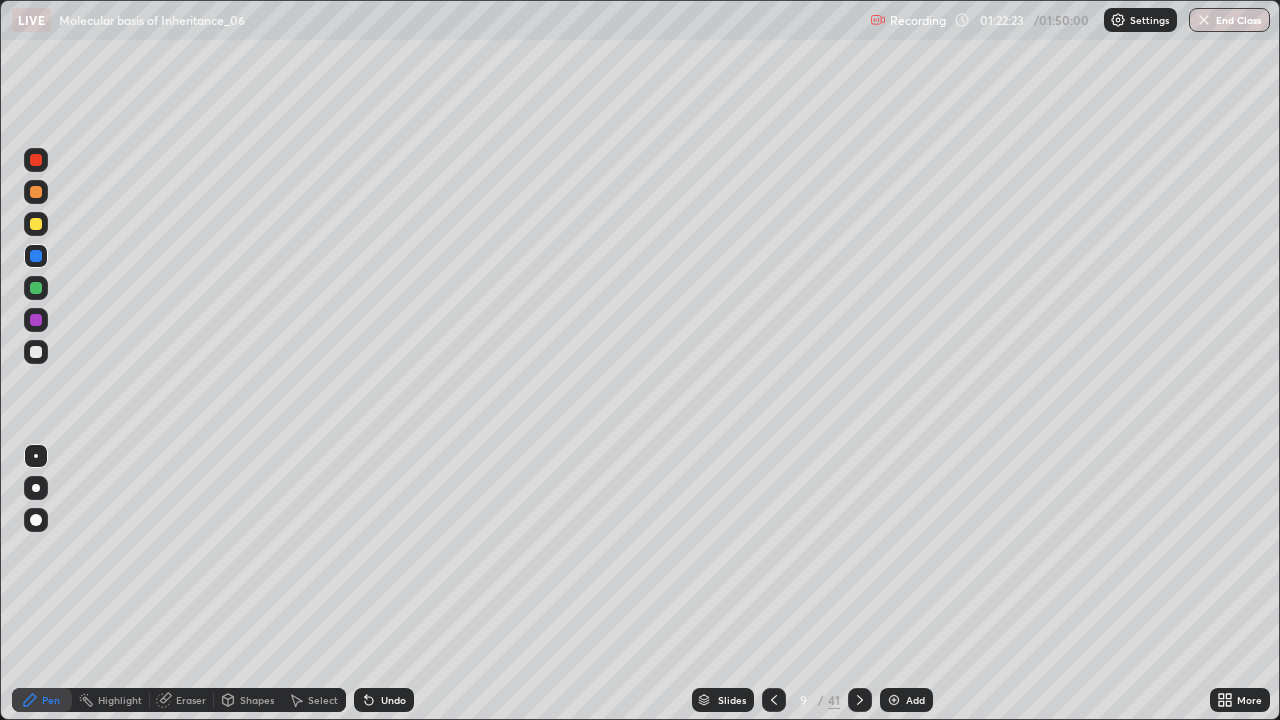 click at bounding box center (36, 488) 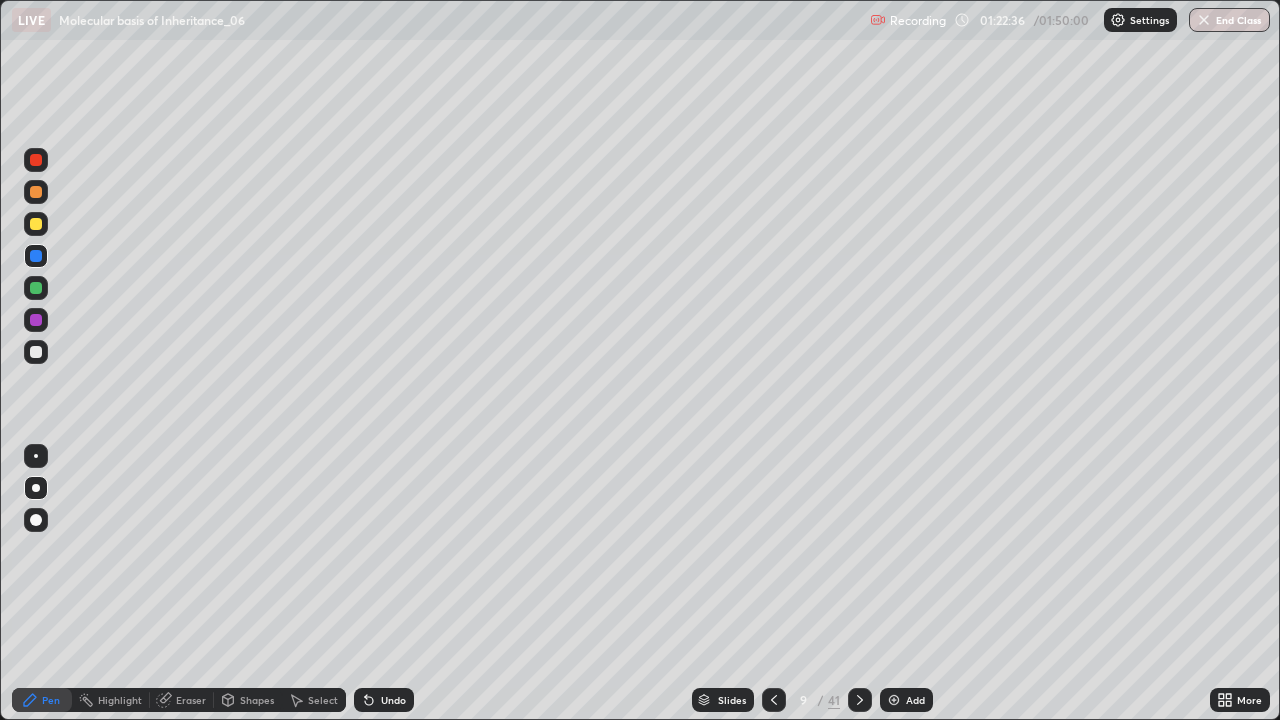 click at bounding box center (774, 700) 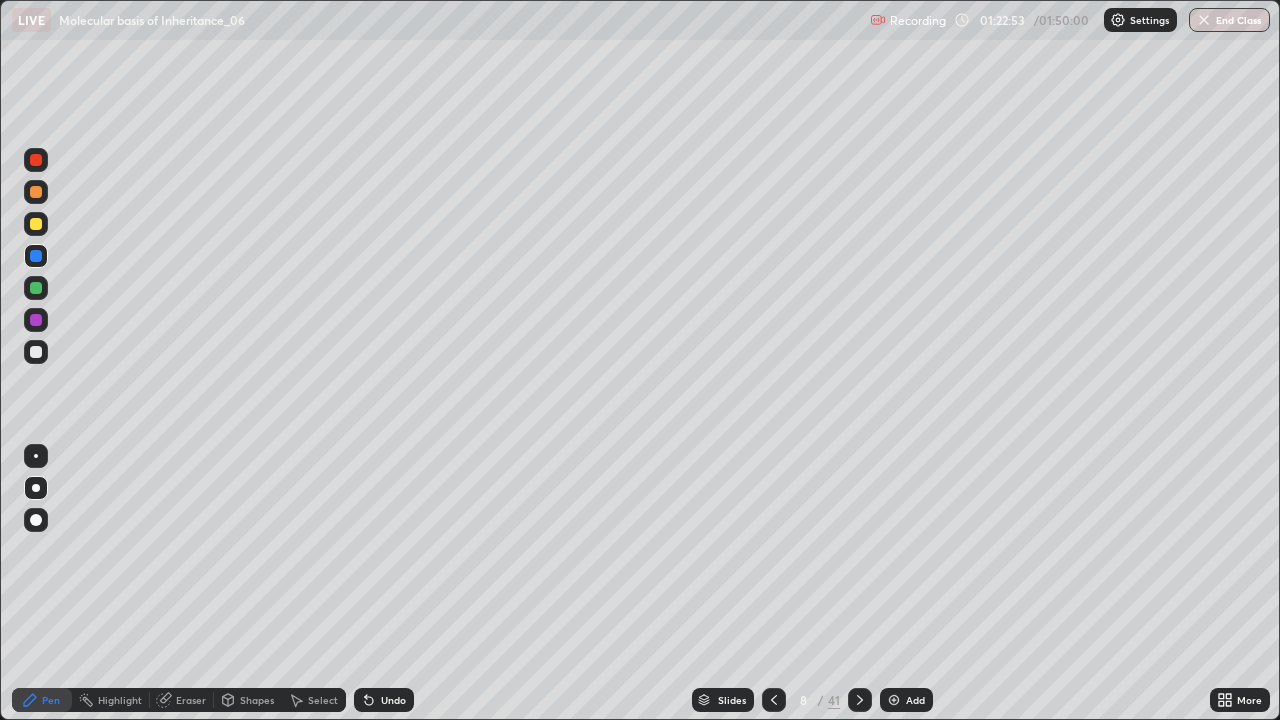 click 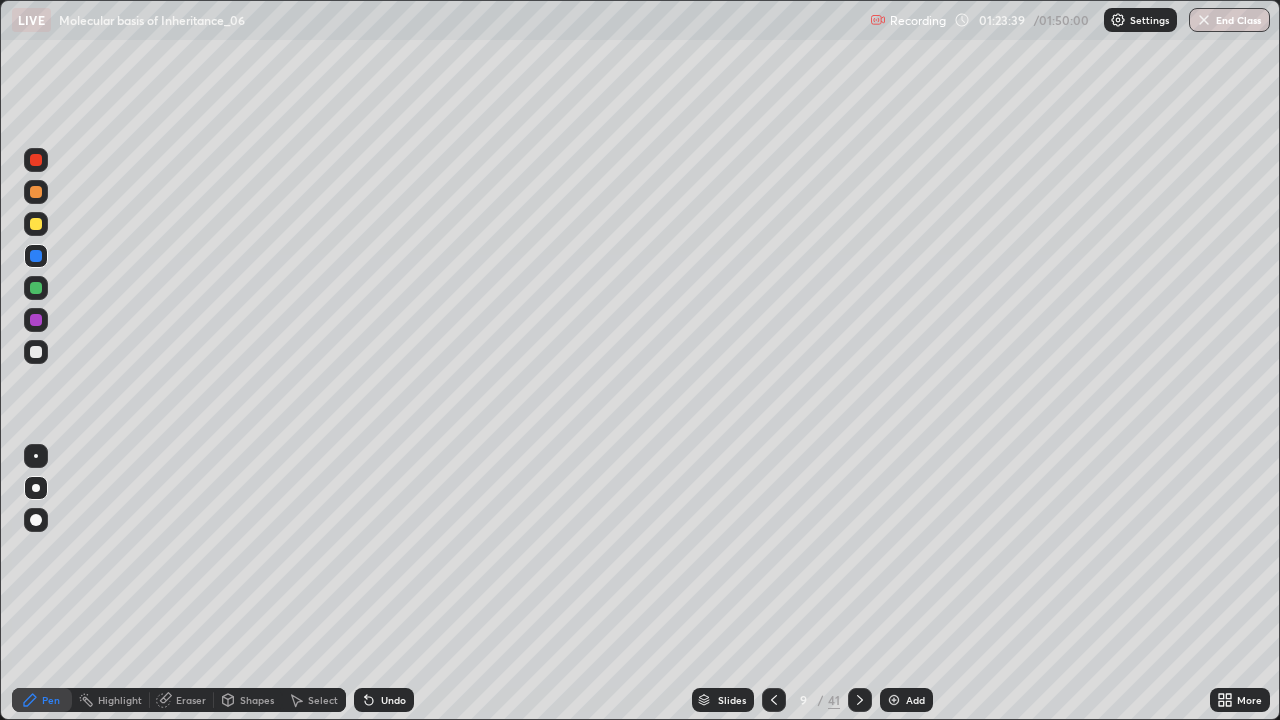 click at bounding box center [774, 700] 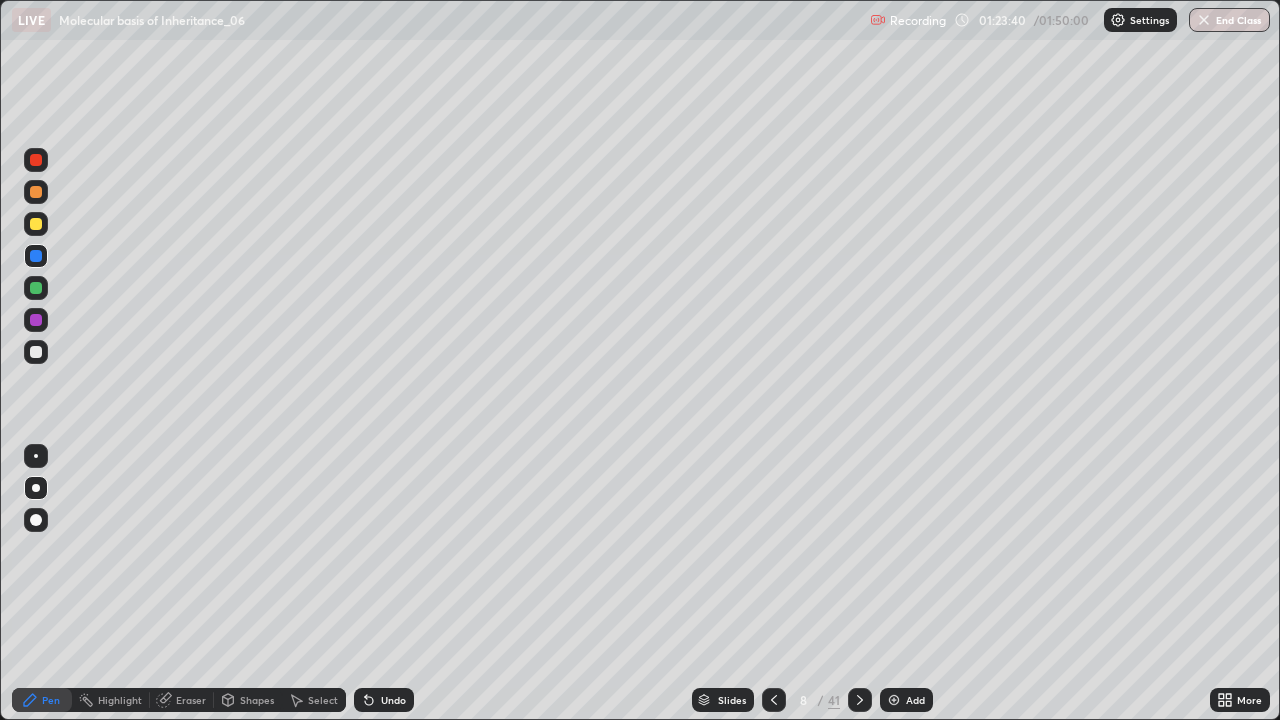 click 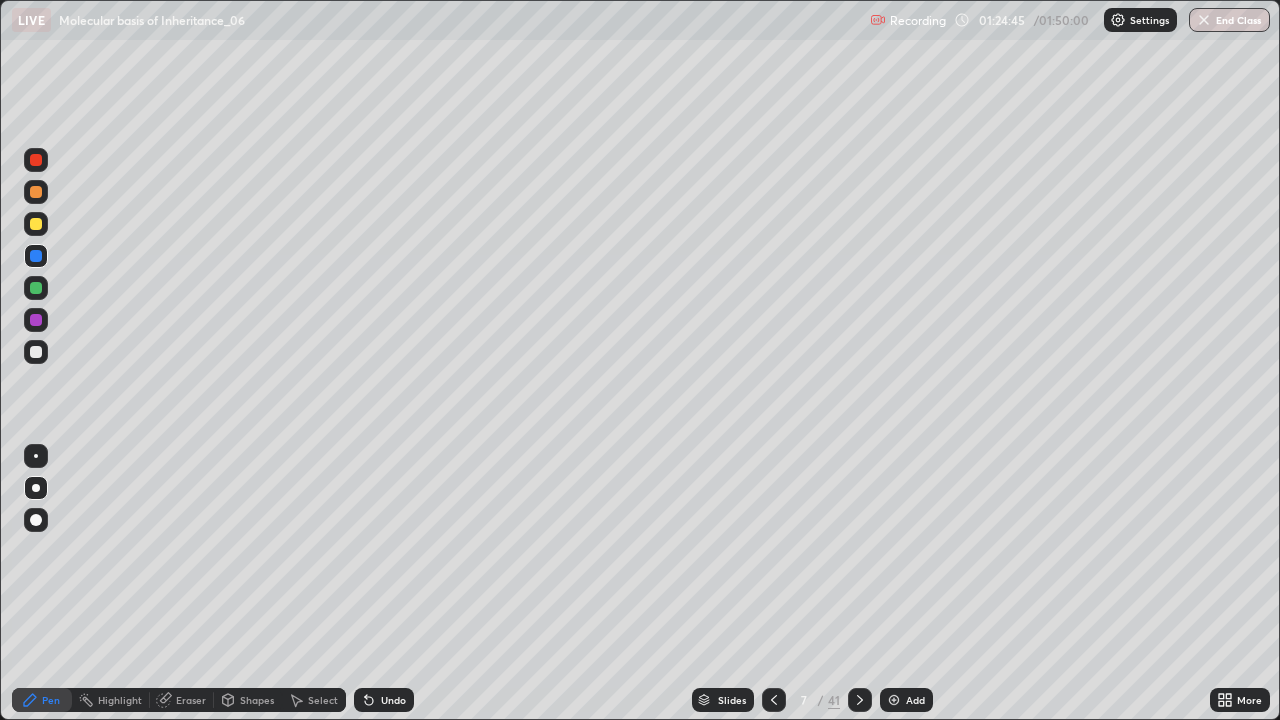 click 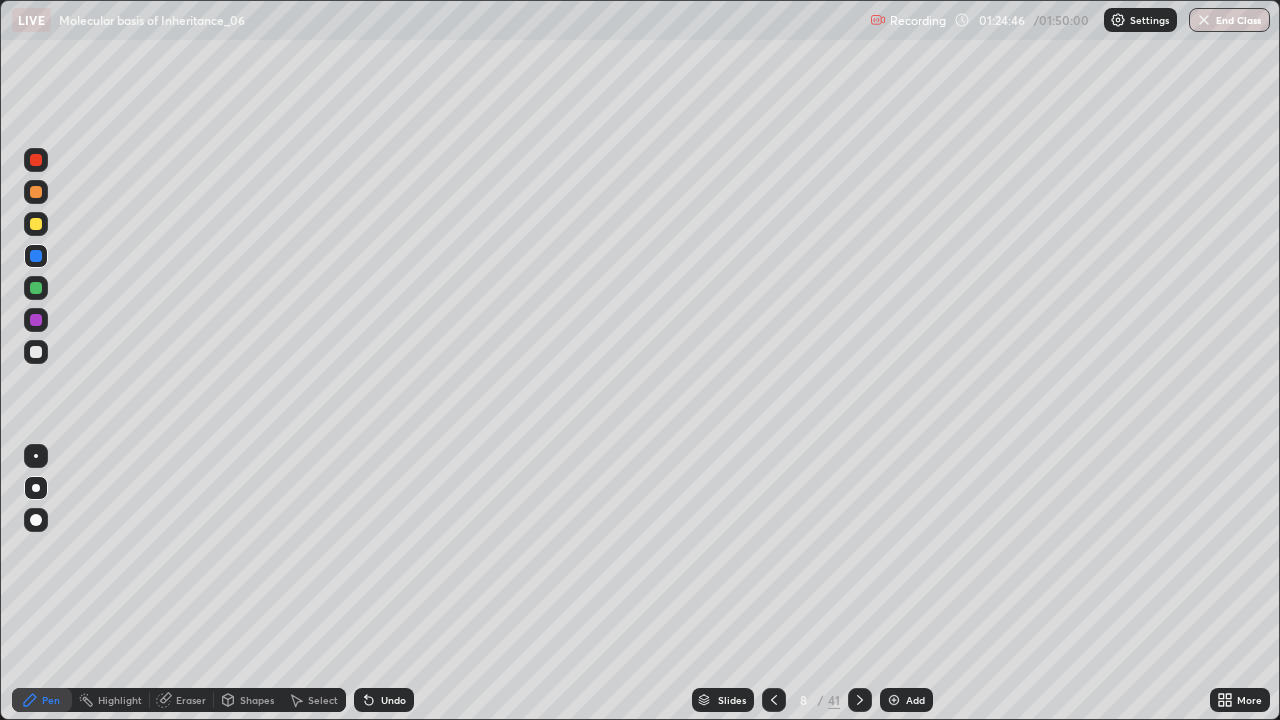 click 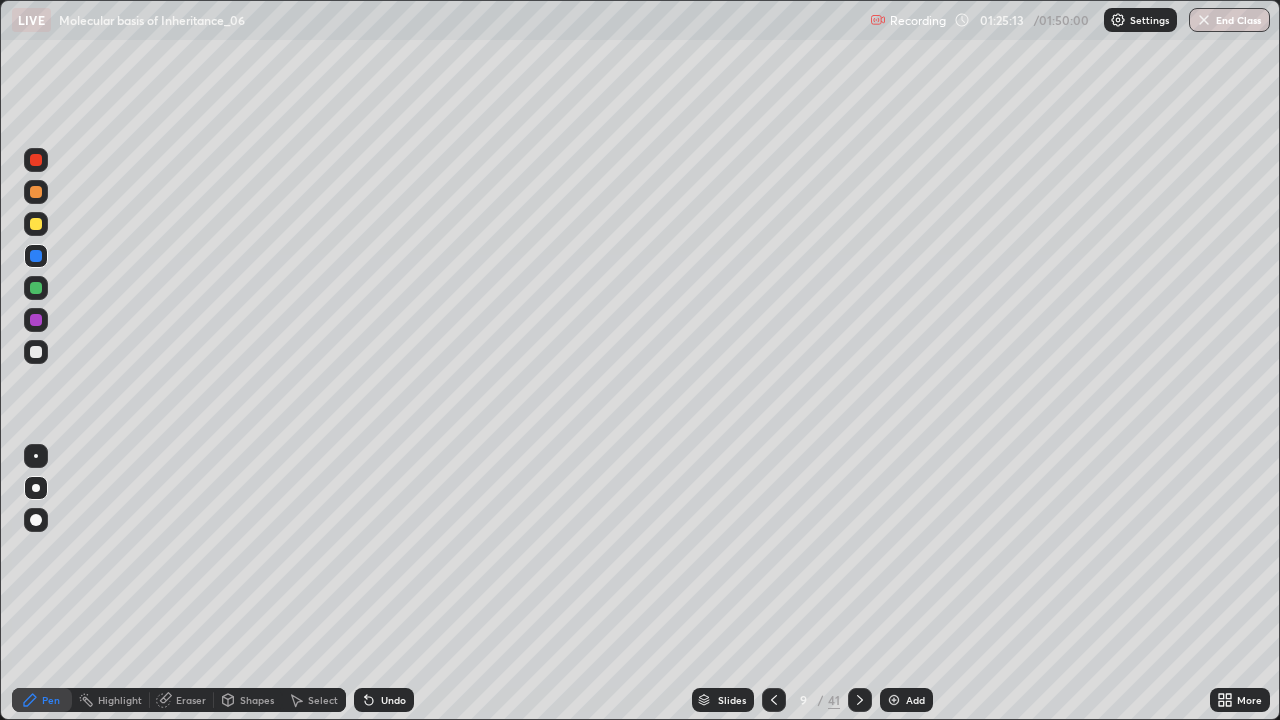 click 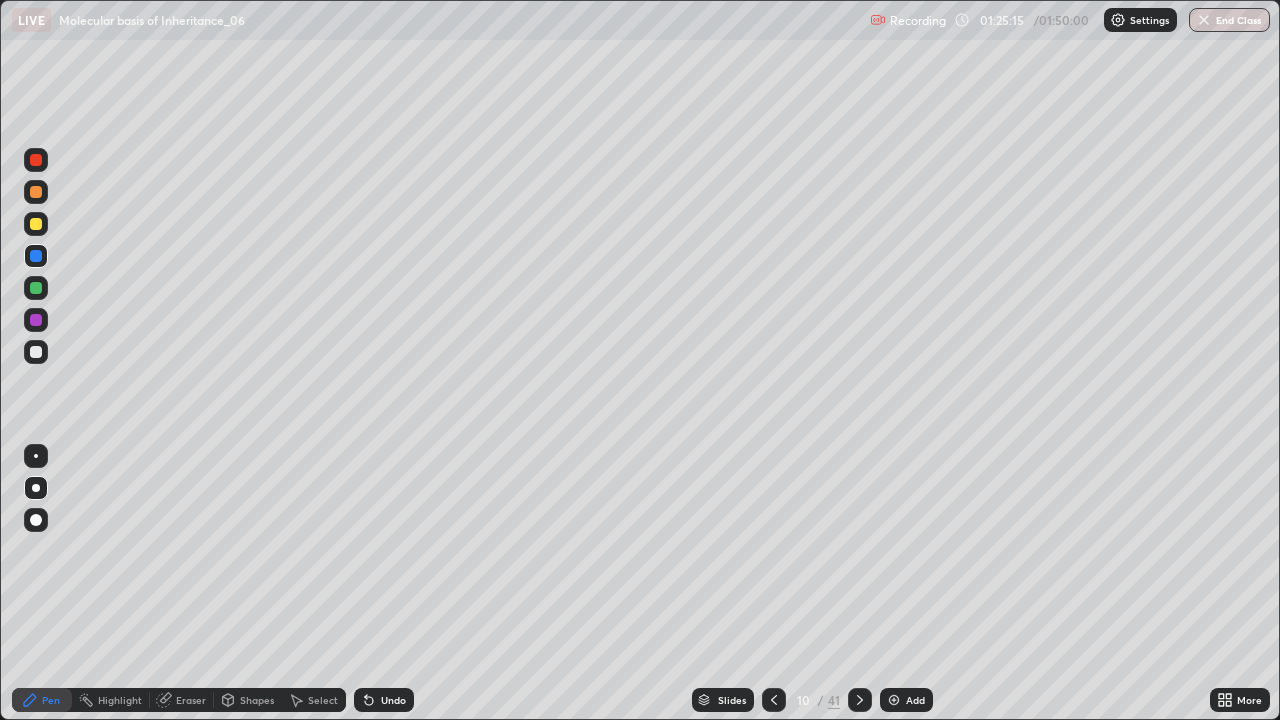 click 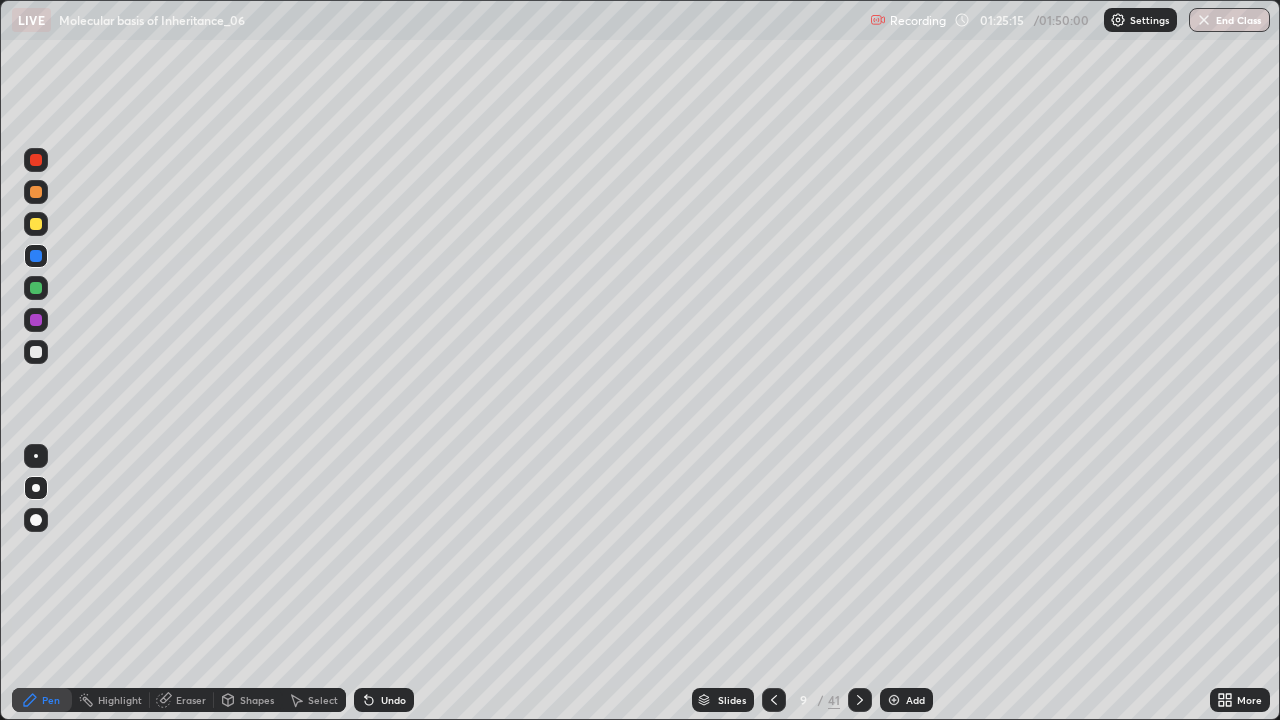 click at bounding box center (894, 700) 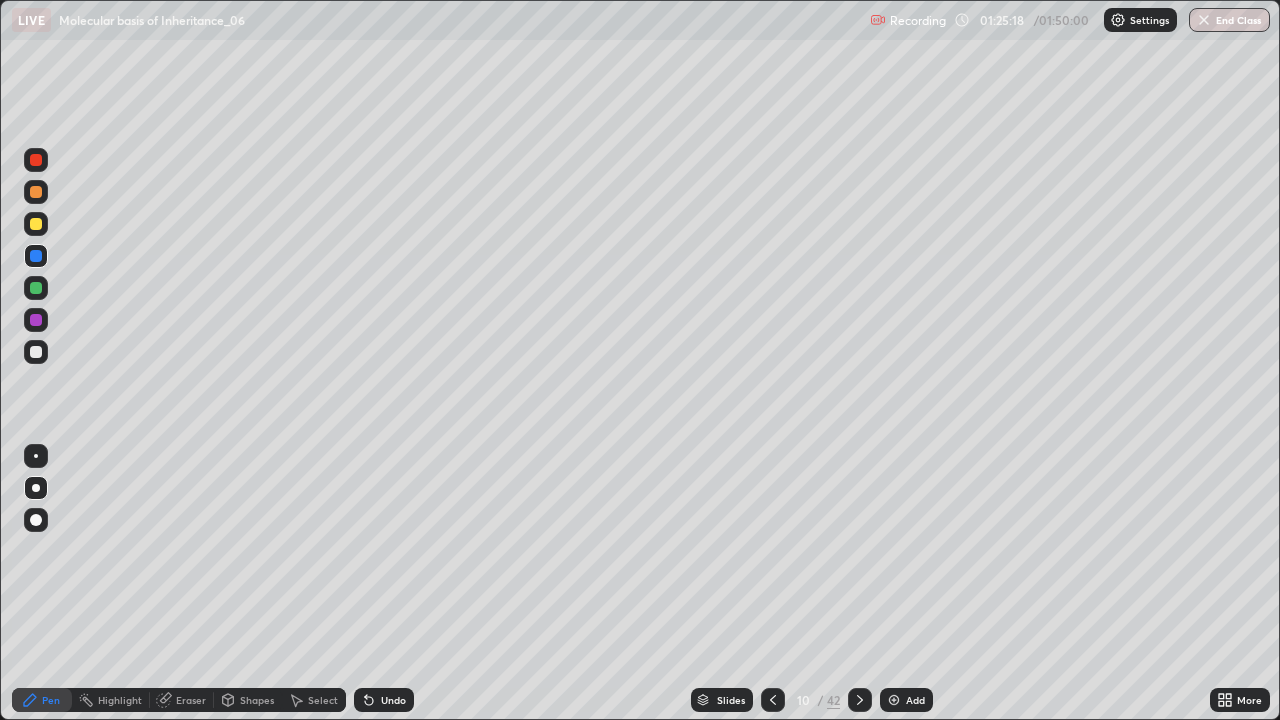 click at bounding box center [36, 352] 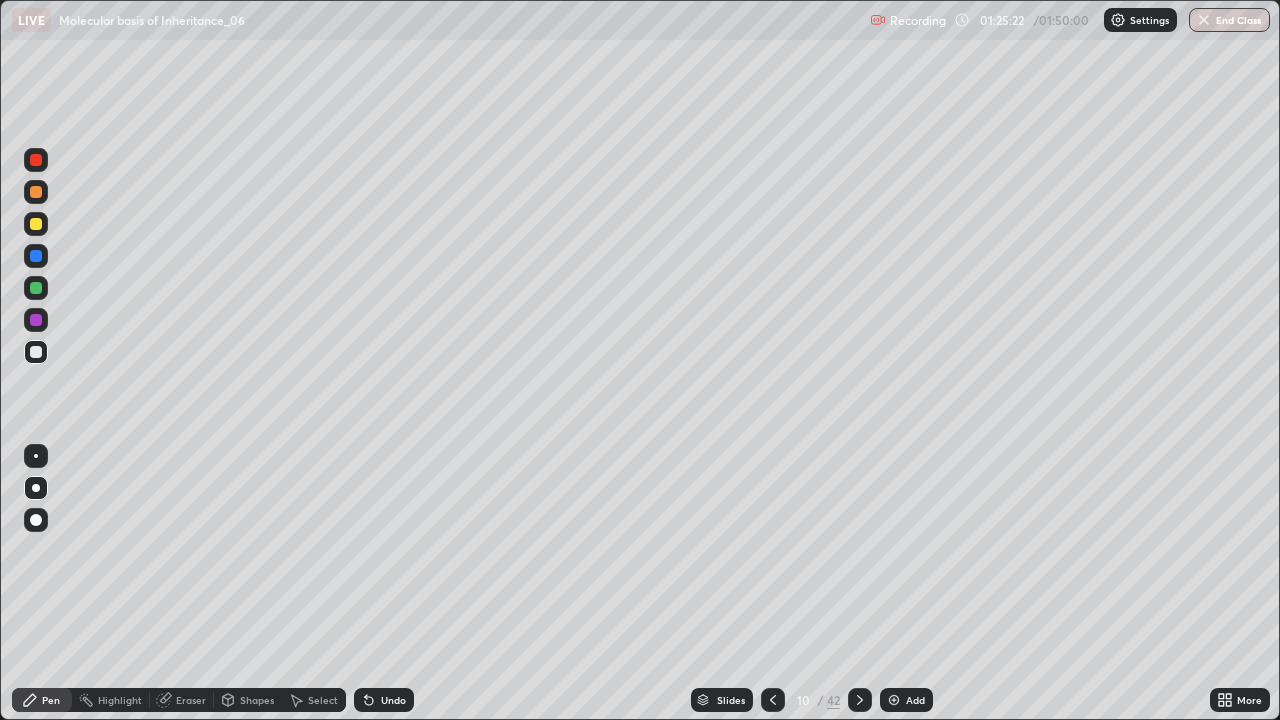 click at bounding box center (36, 160) 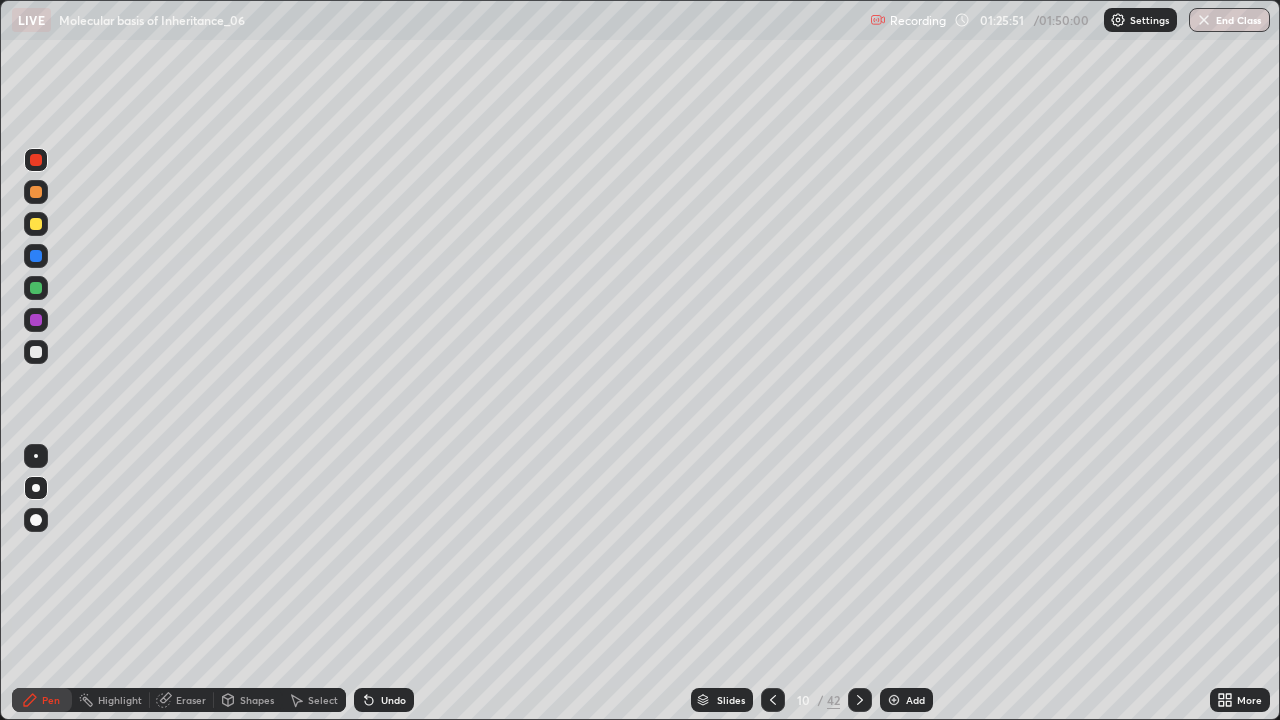 click at bounding box center [36, 456] 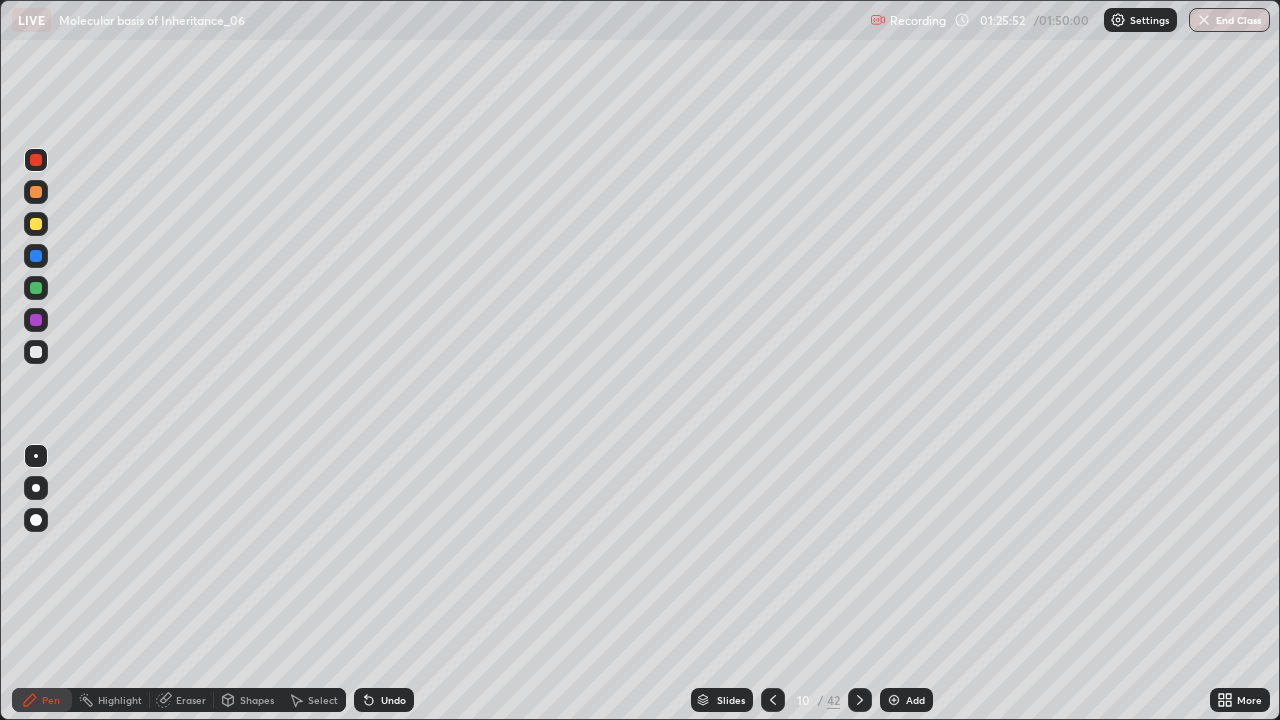 click at bounding box center (36, 288) 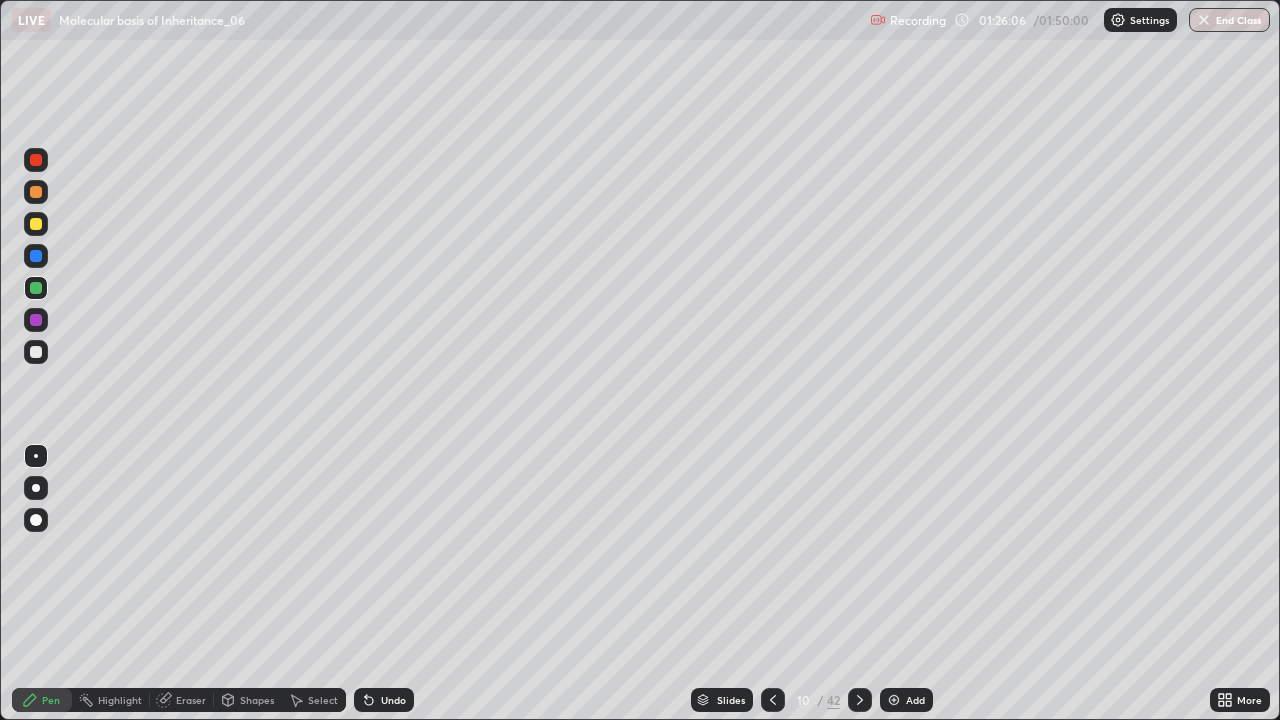 click at bounding box center (36, 488) 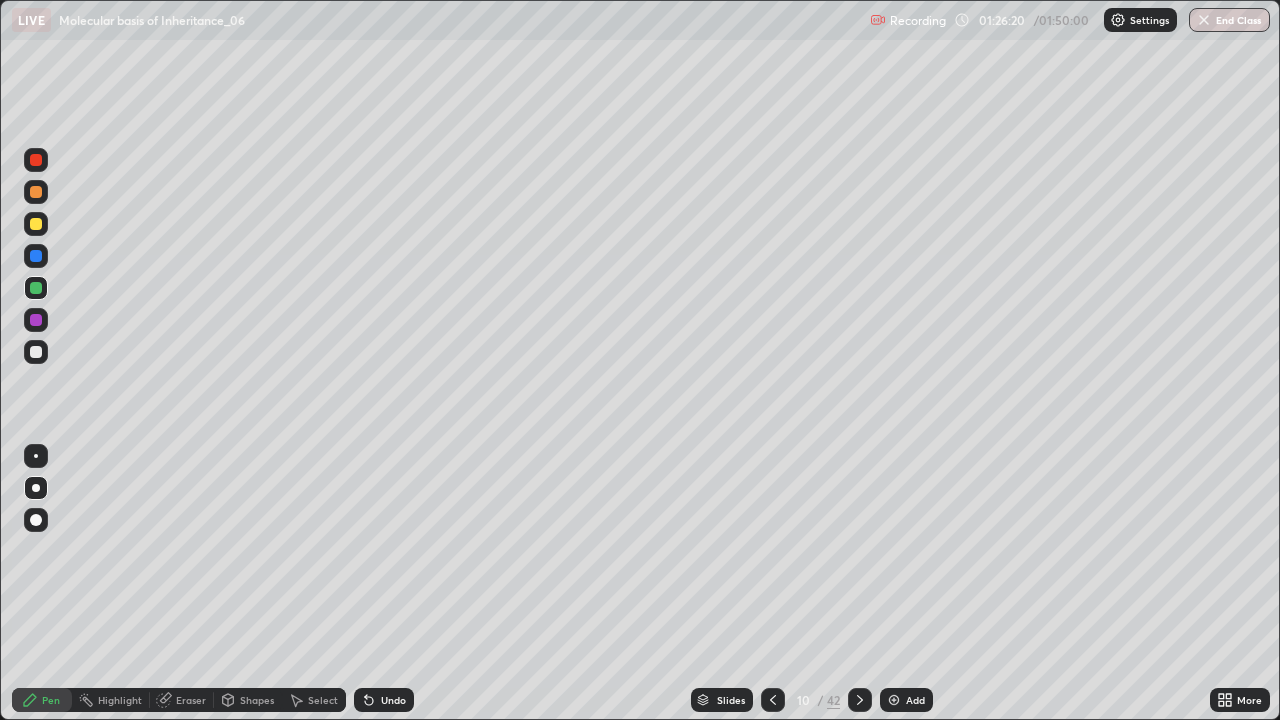 click at bounding box center [36, 256] 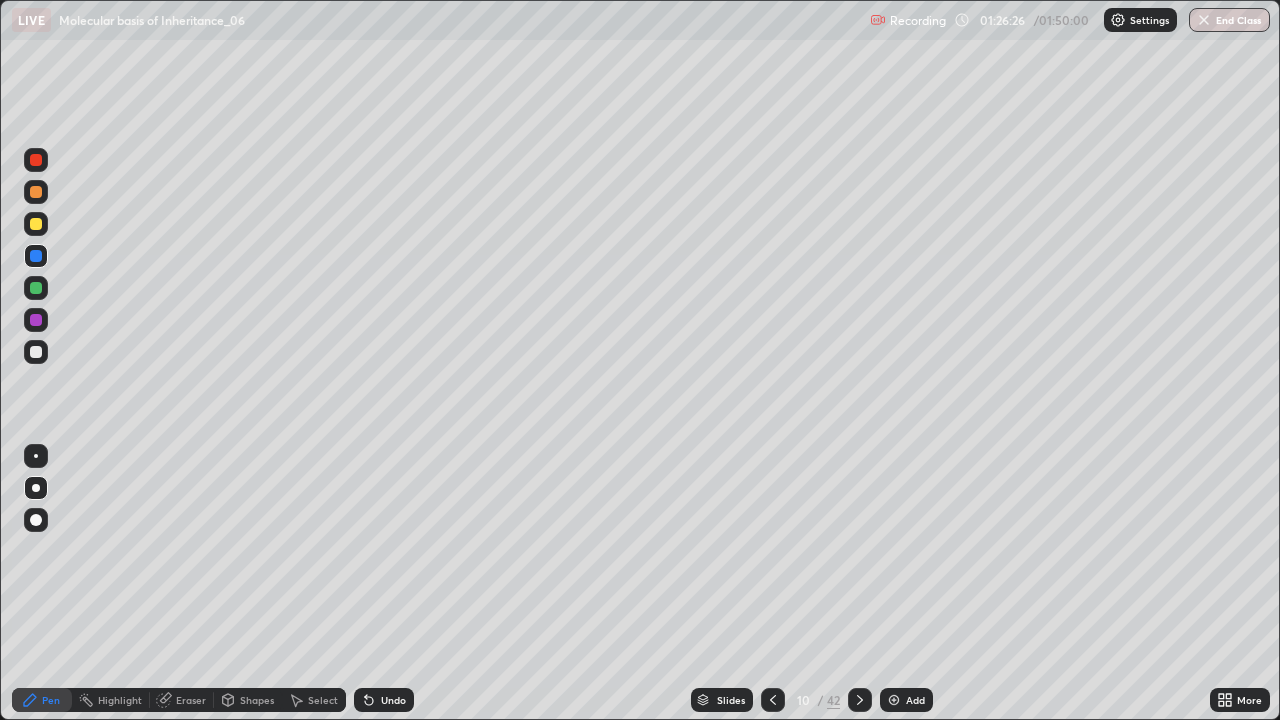 click 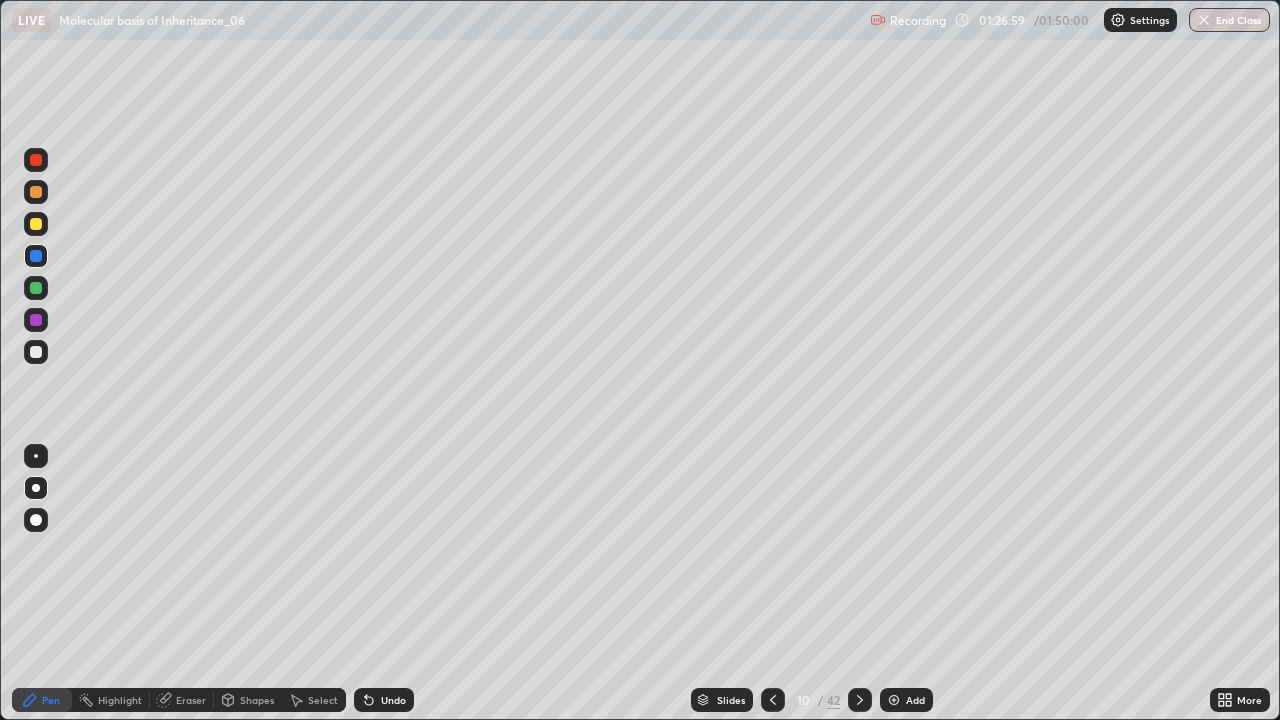 click 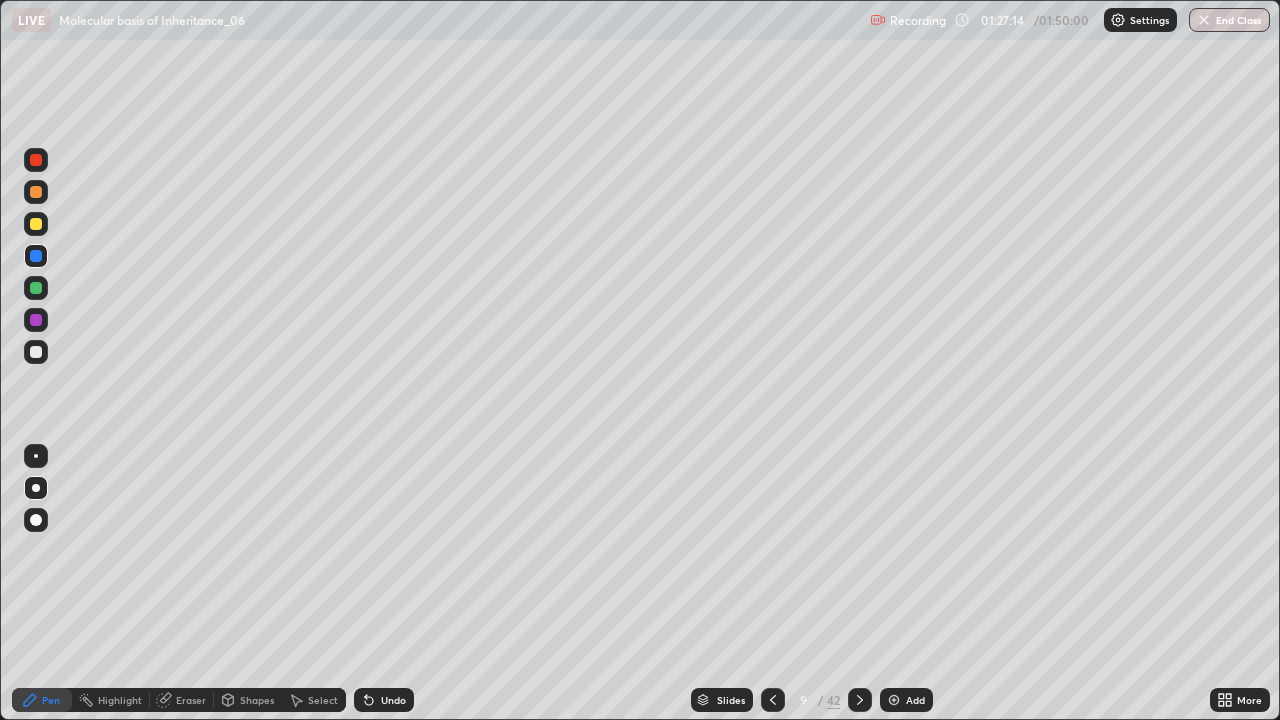 click at bounding box center (860, 700) 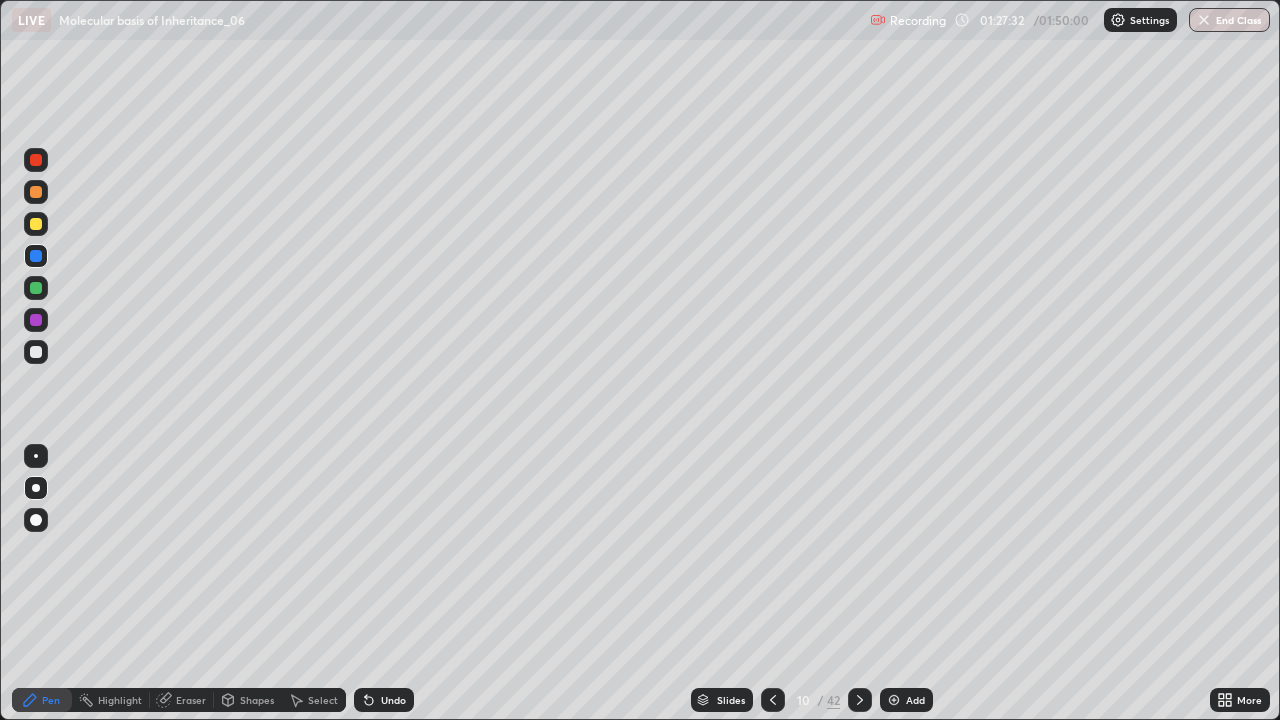 click 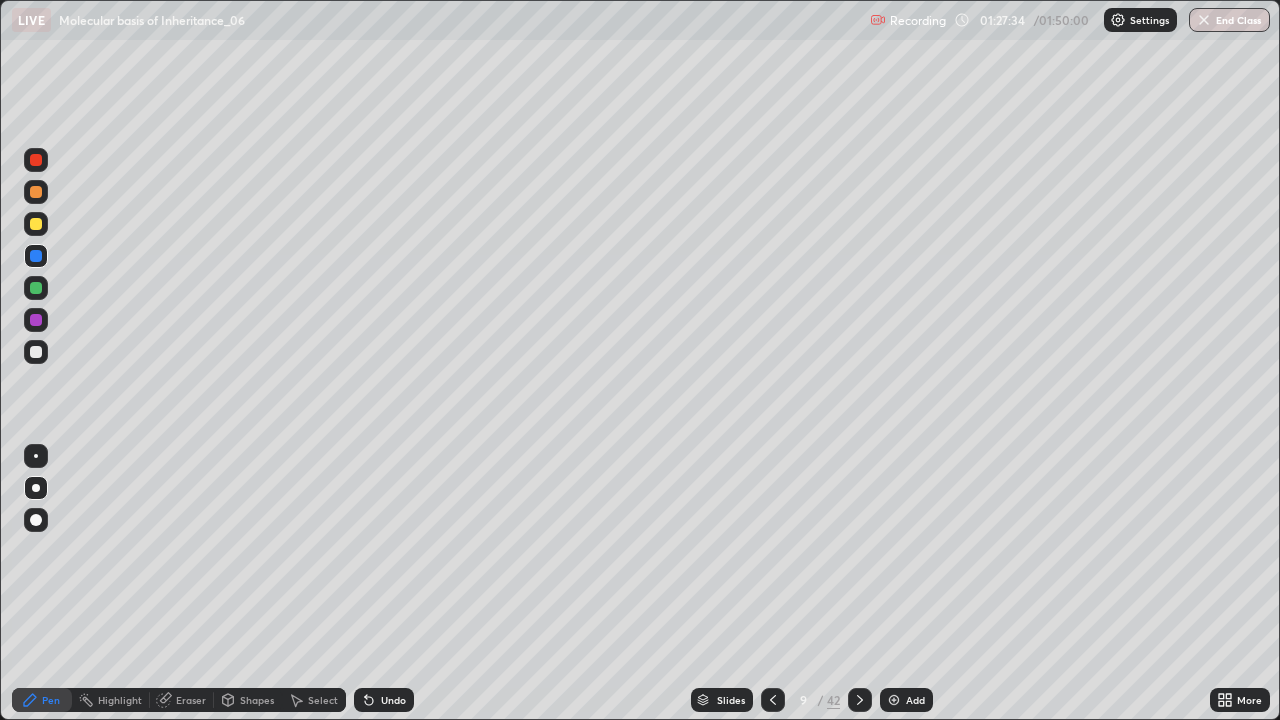 click 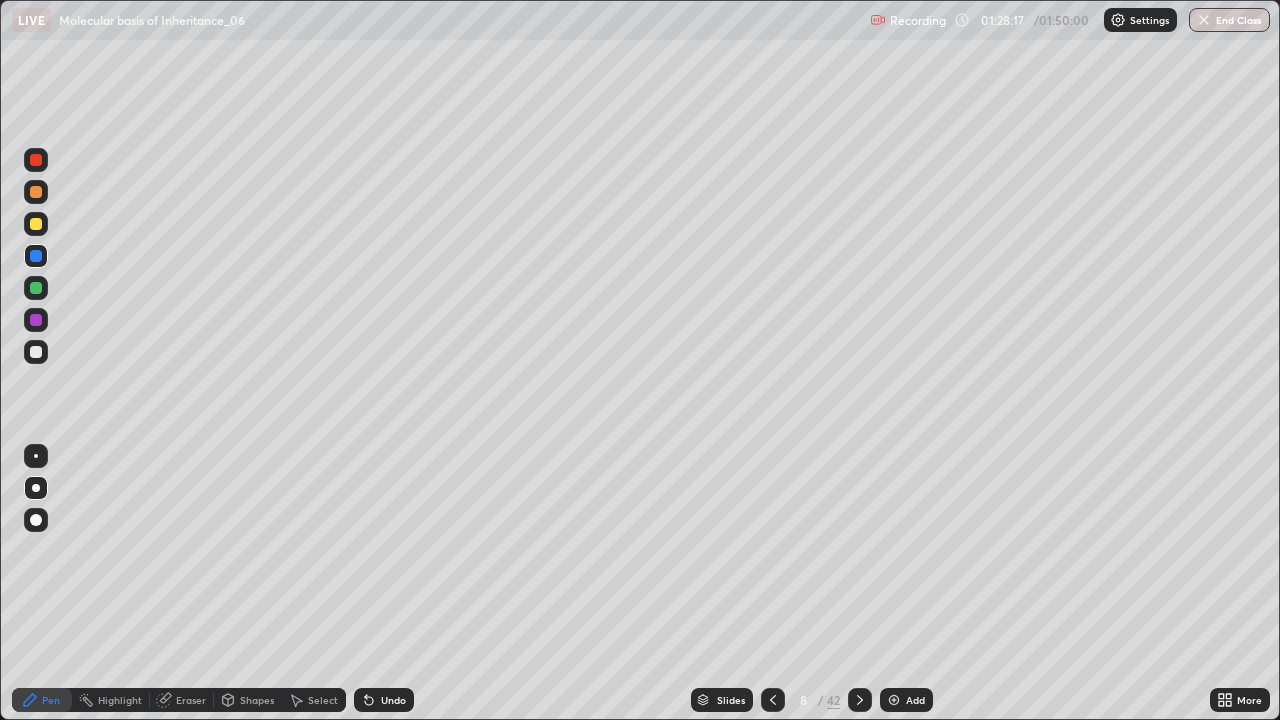 click 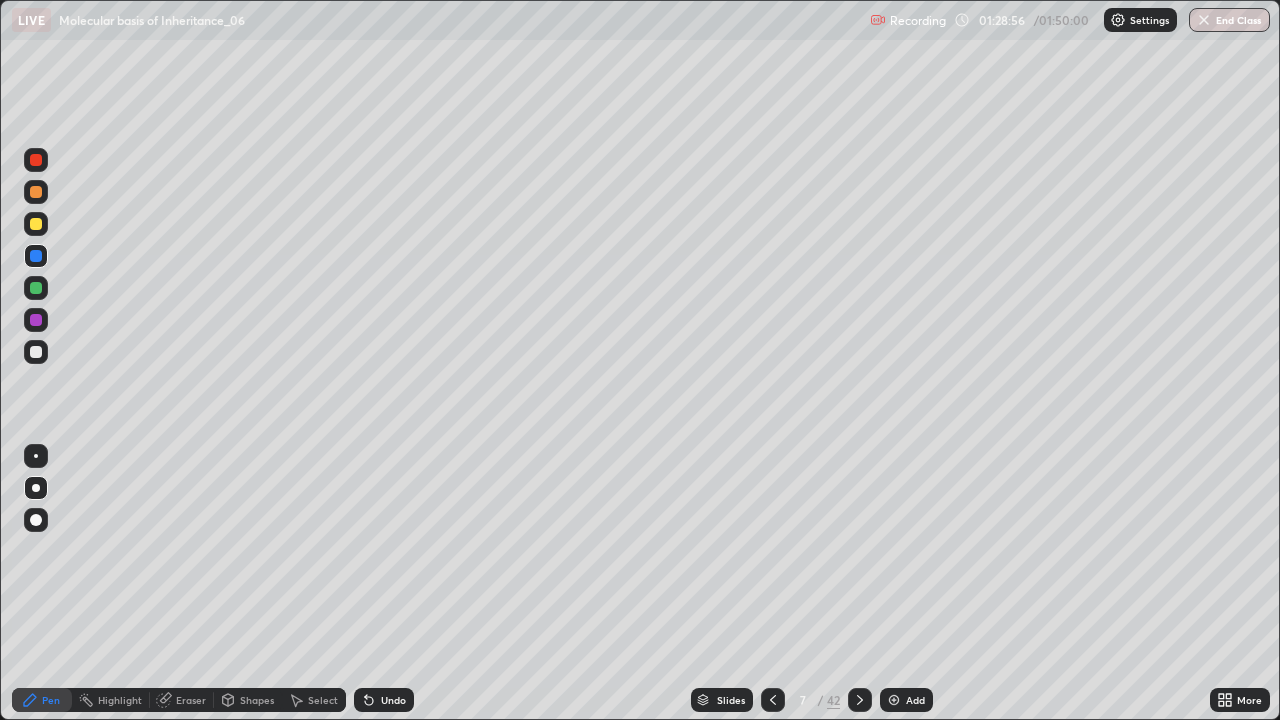 click 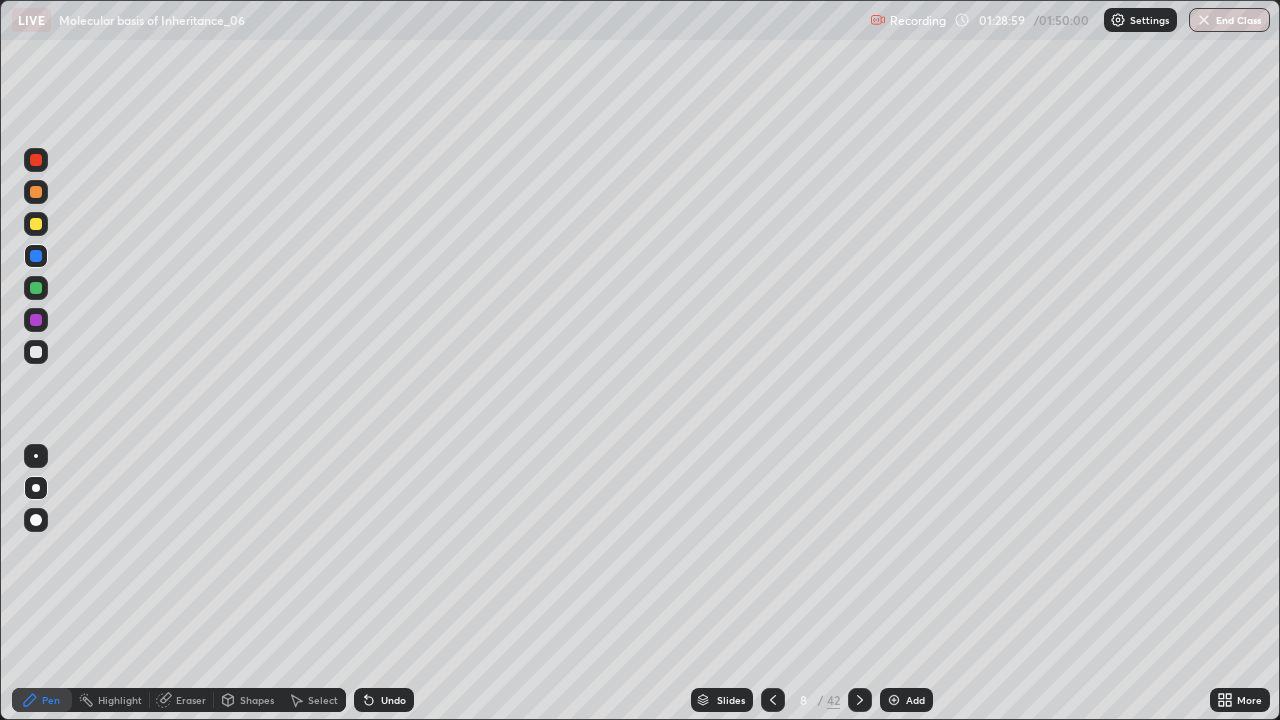 click 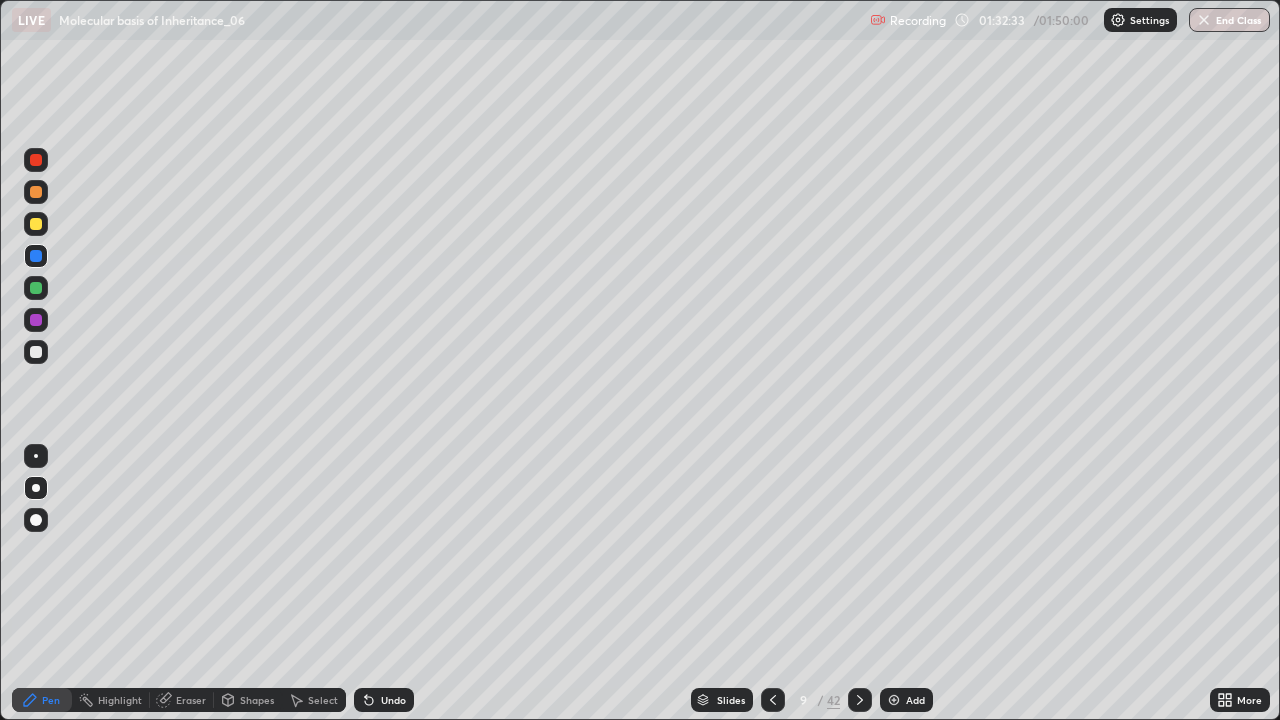 click 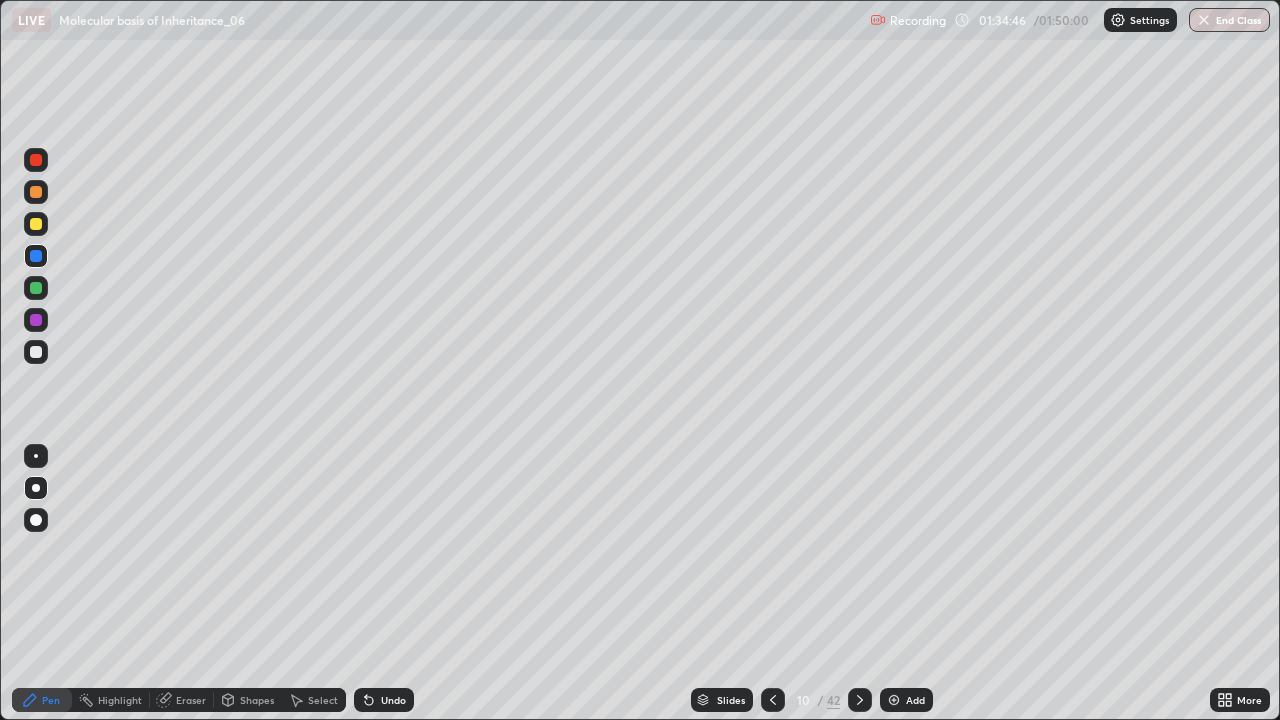 click at bounding box center (894, 700) 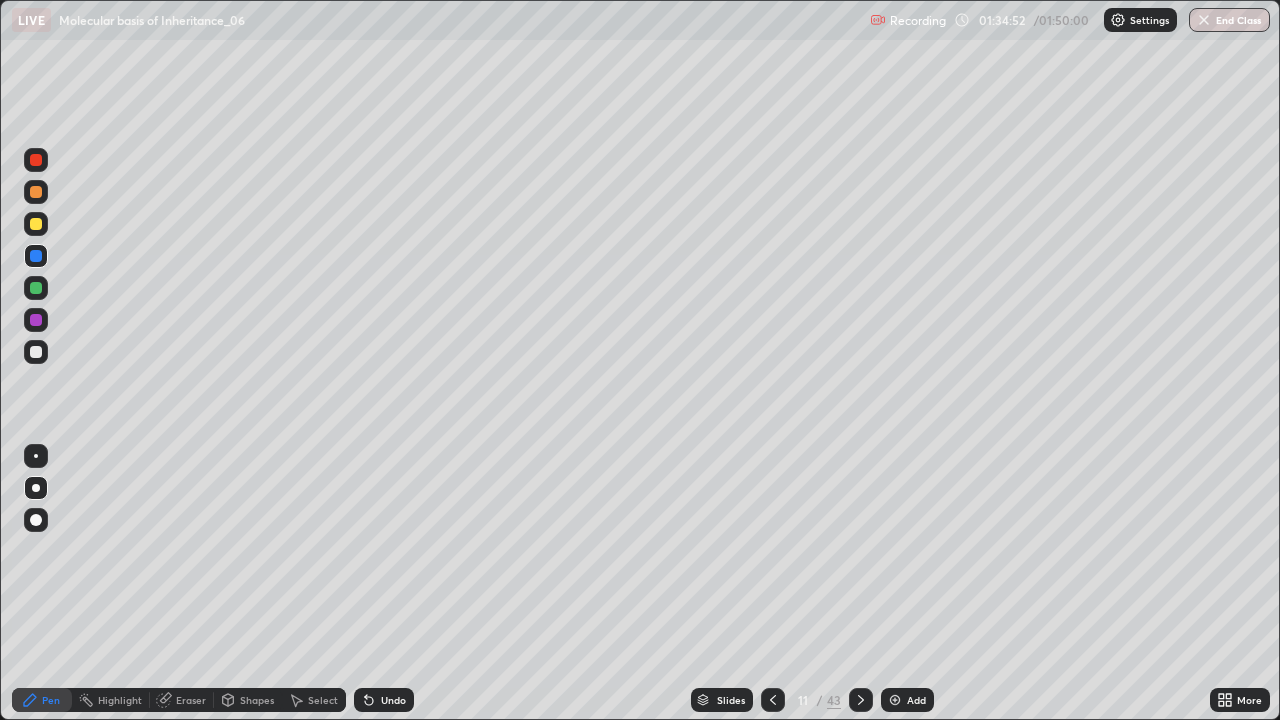 click at bounding box center (36, 320) 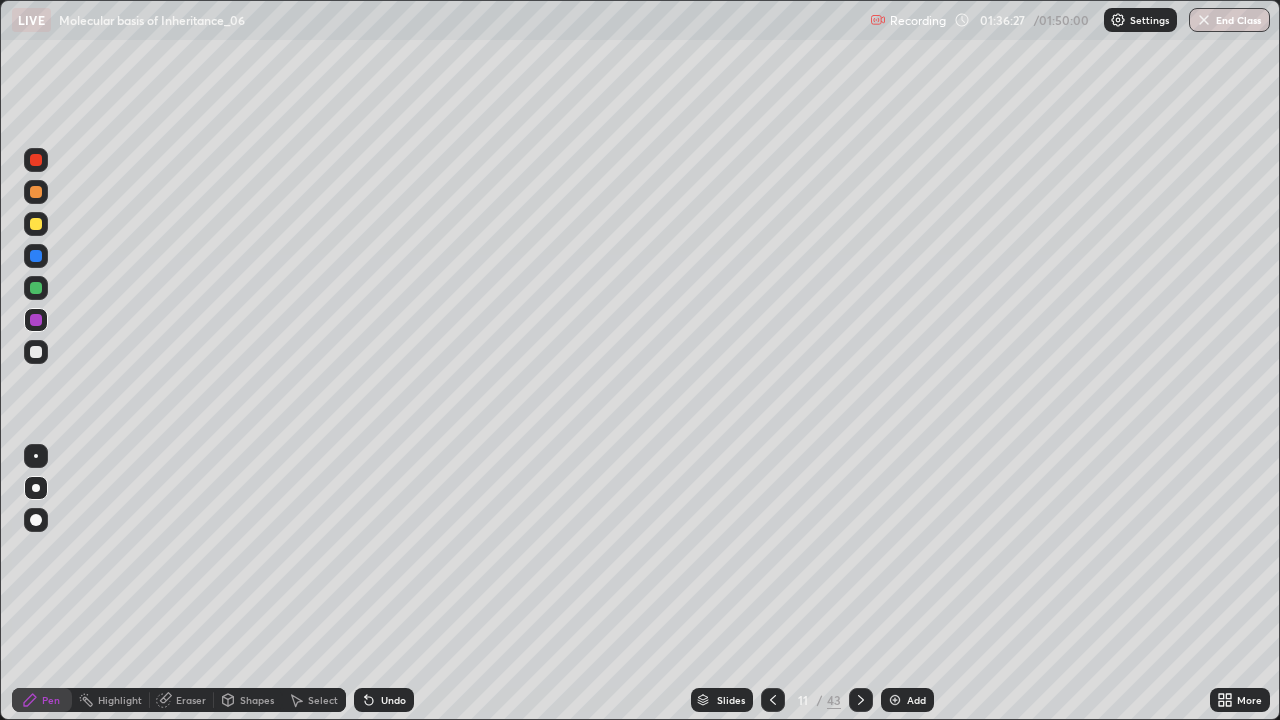 click at bounding box center [36, 192] 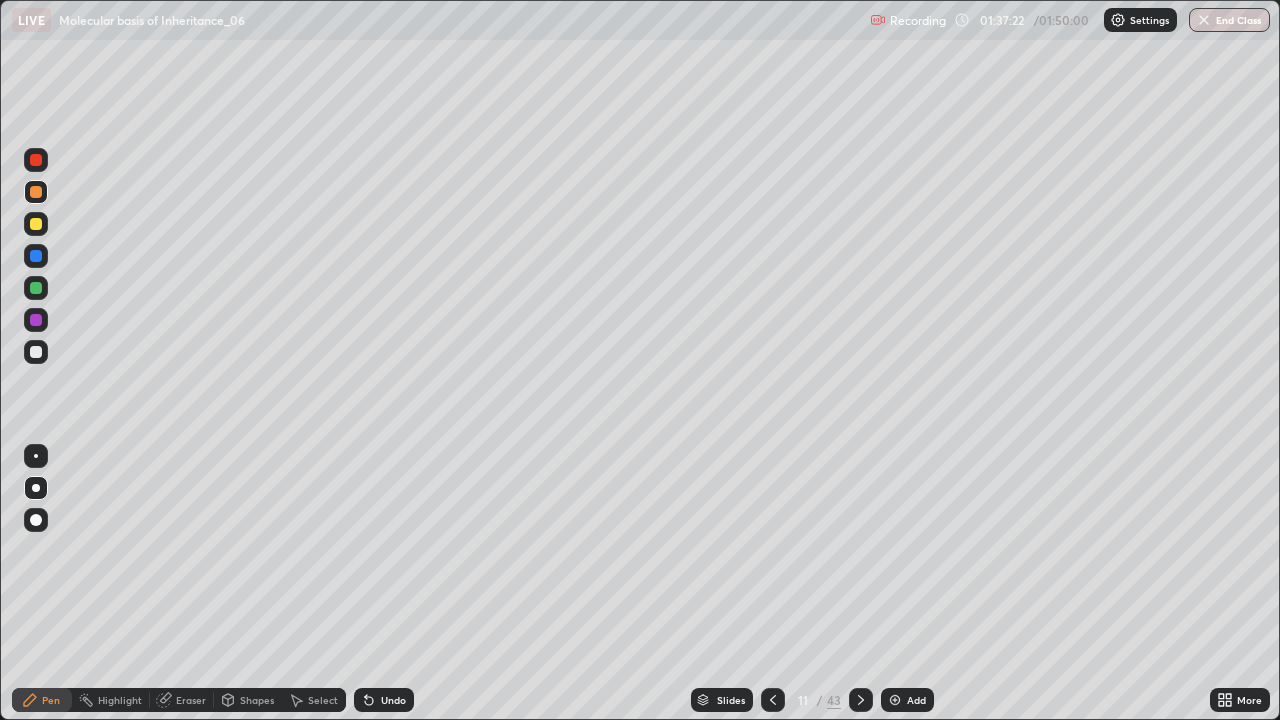 click at bounding box center [36, 352] 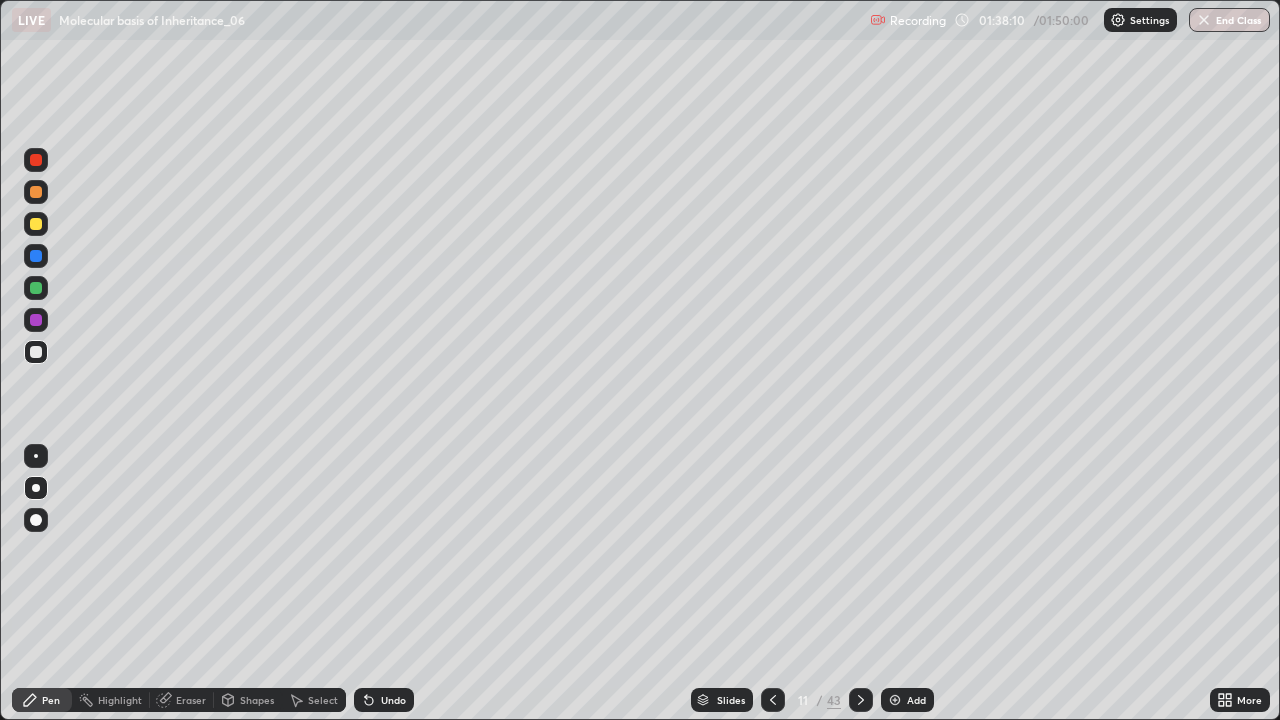 click at bounding box center (36, 224) 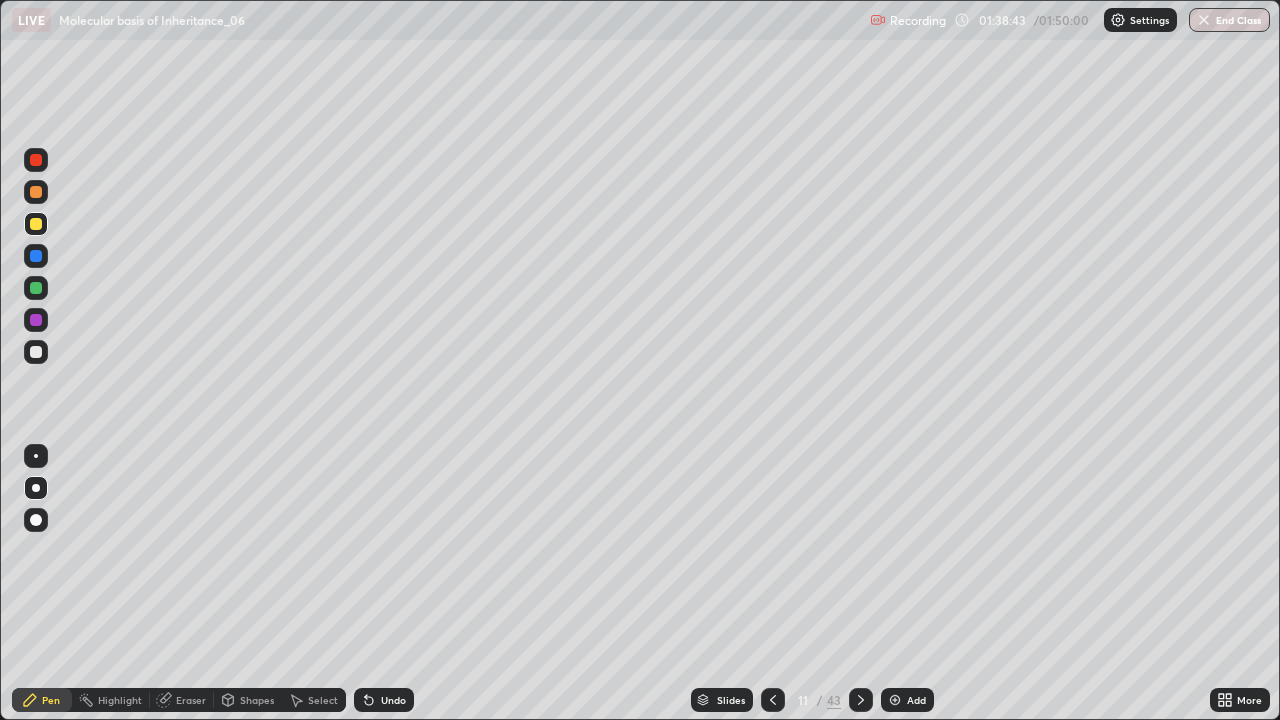 click at bounding box center (36, 352) 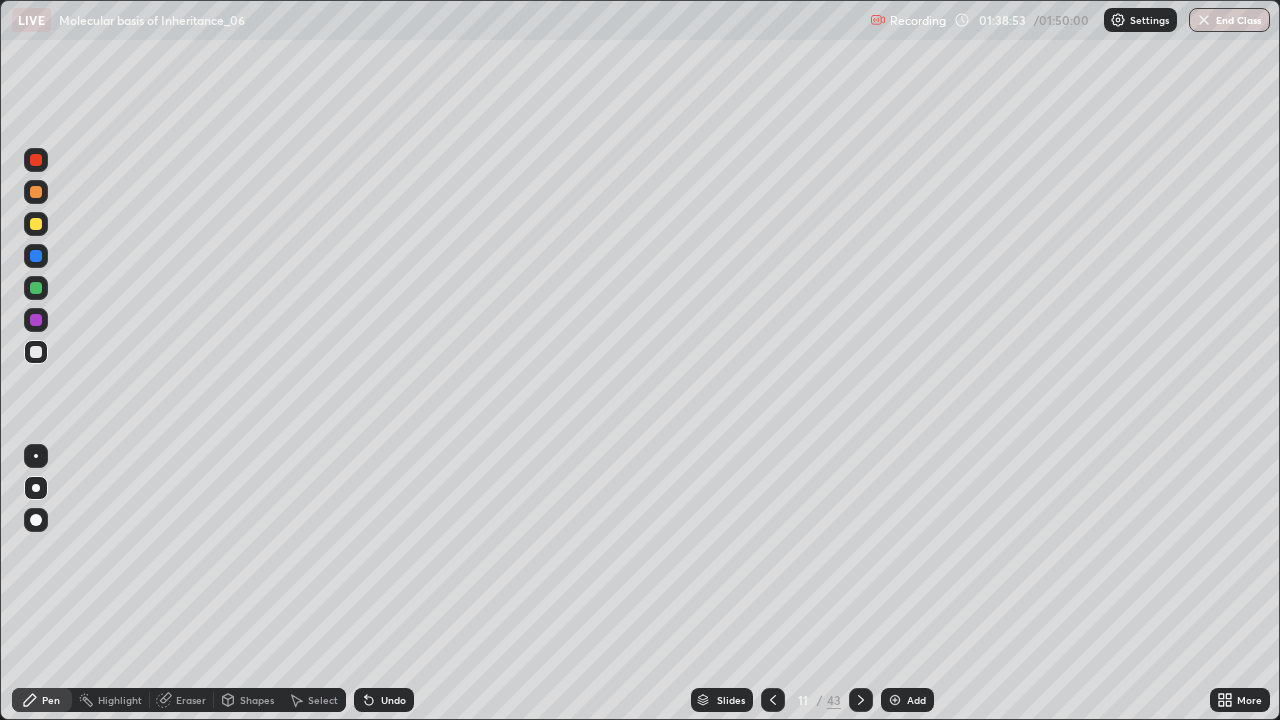 click at bounding box center (36, 320) 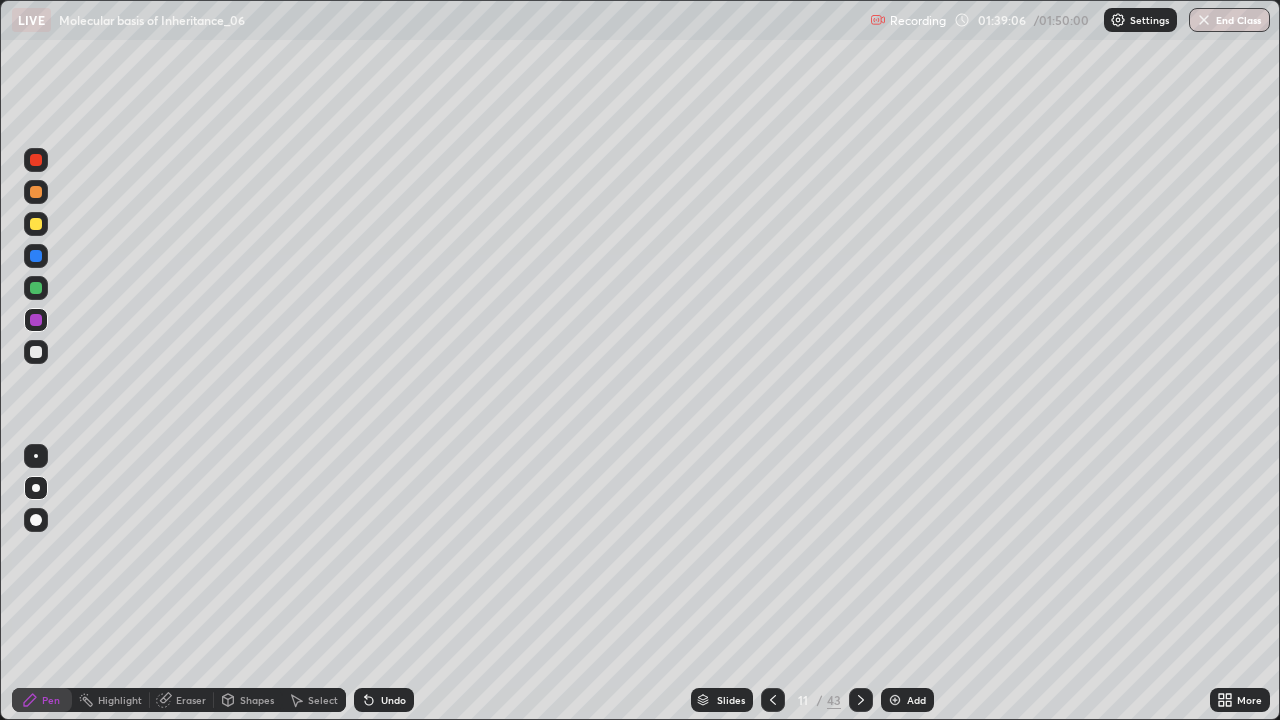 click 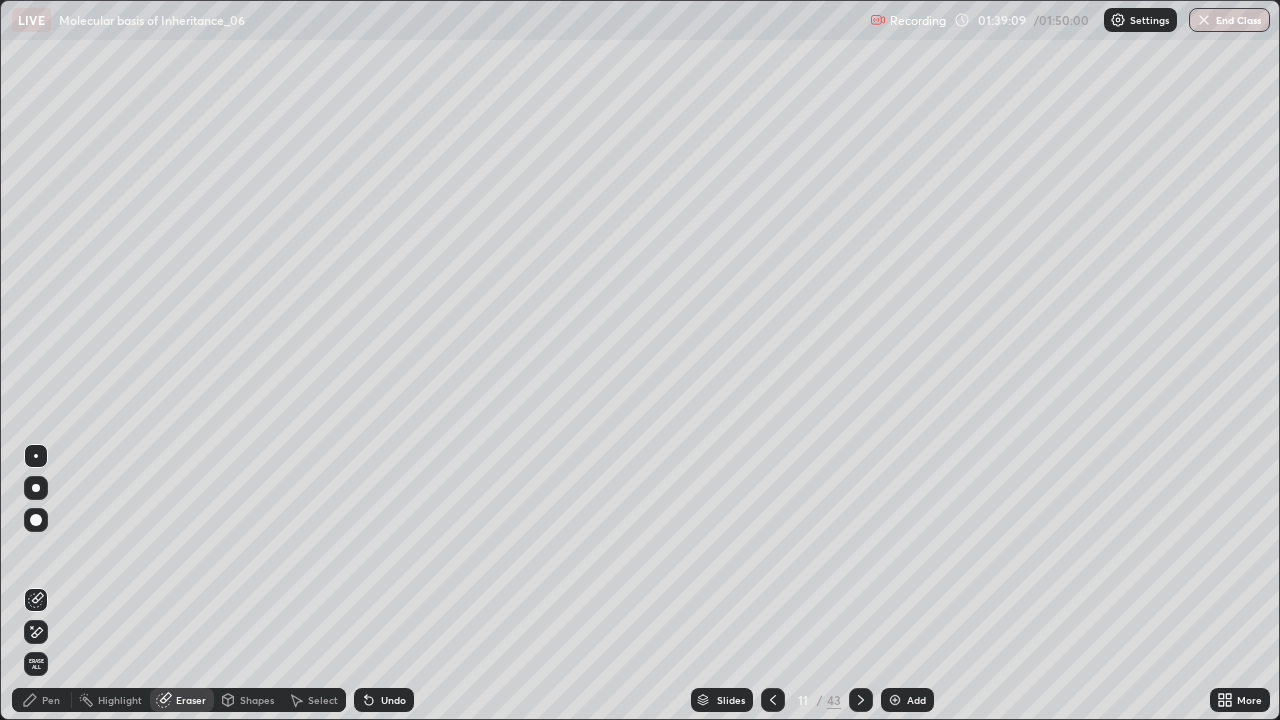 click on "Pen" at bounding box center [51, 700] 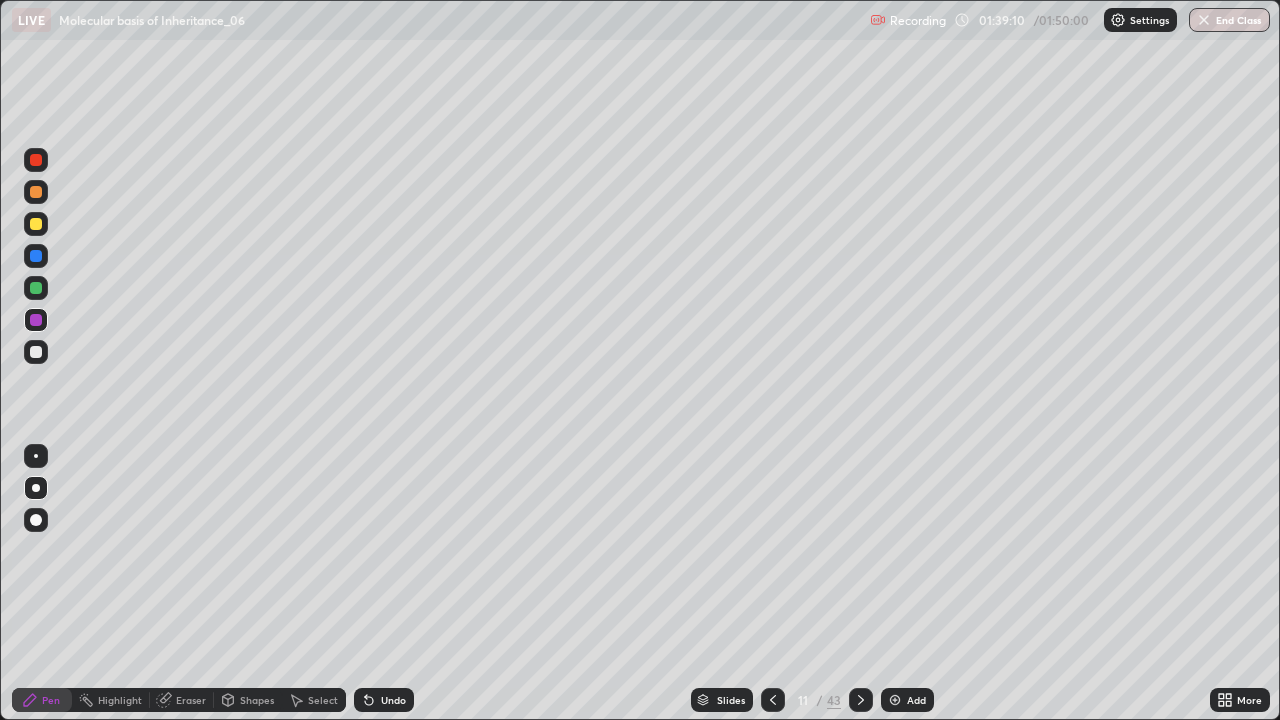 click at bounding box center (36, 288) 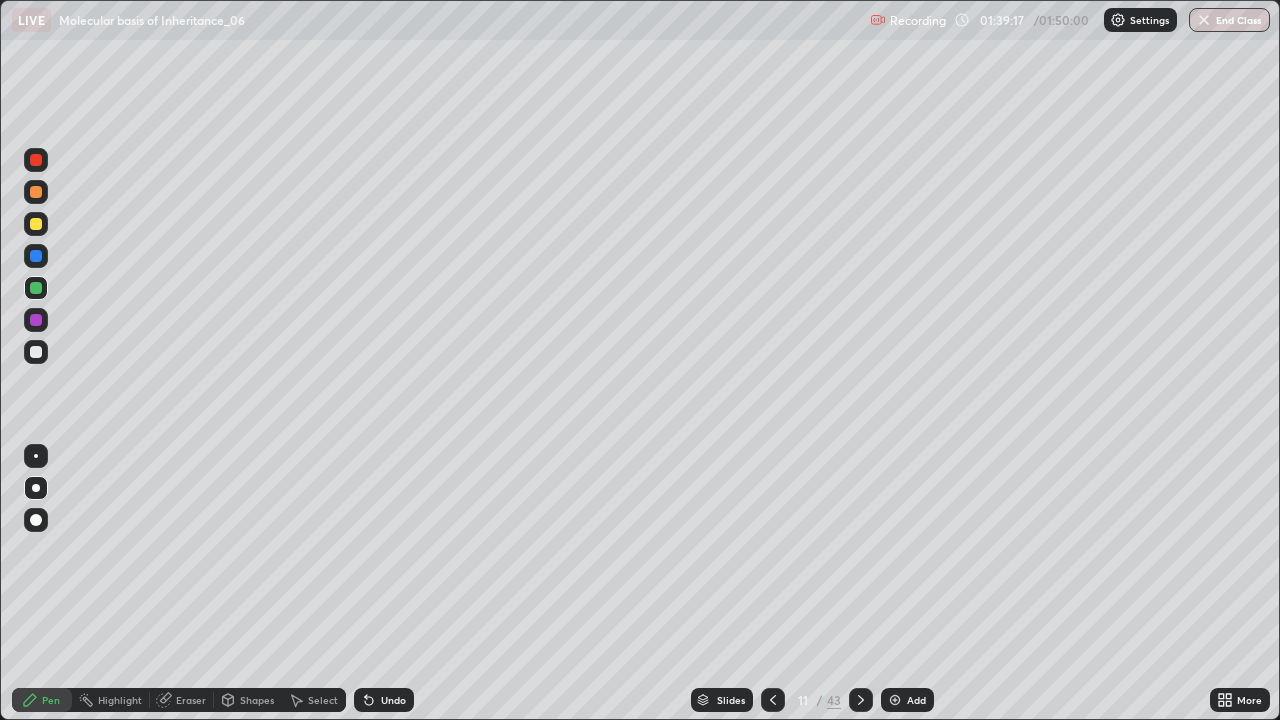 click at bounding box center (36, 352) 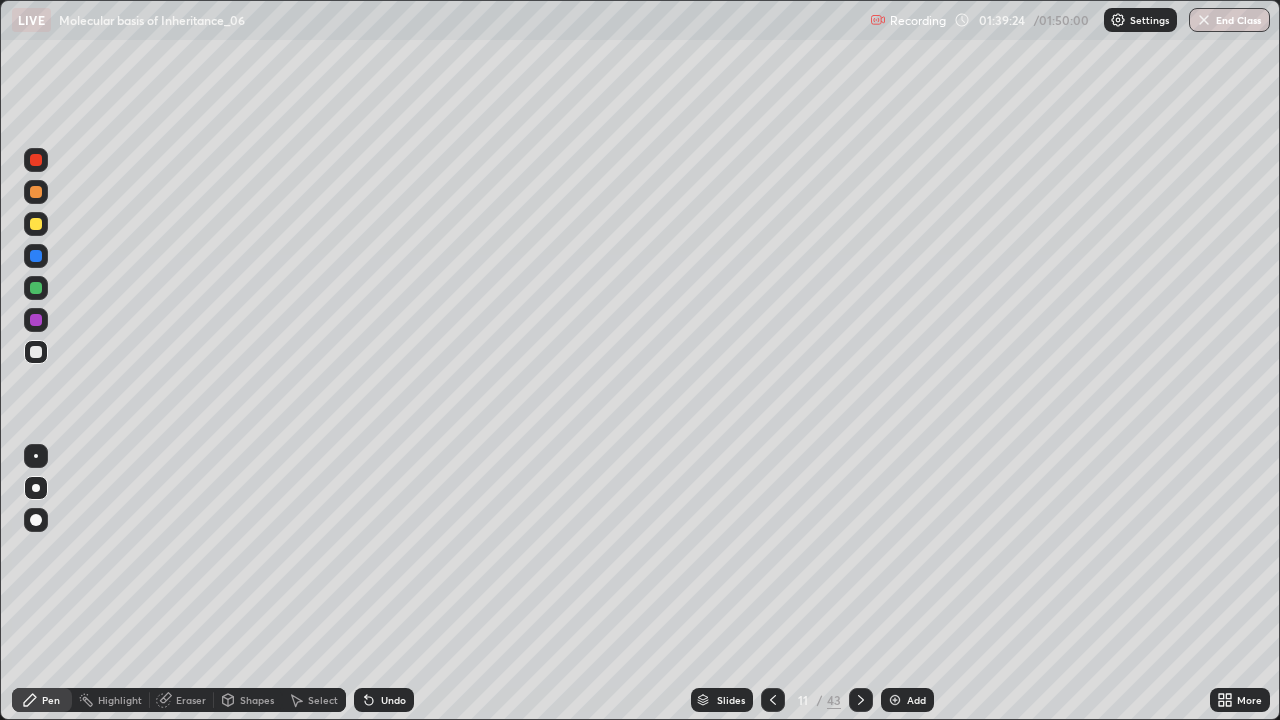 click at bounding box center [36, 256] 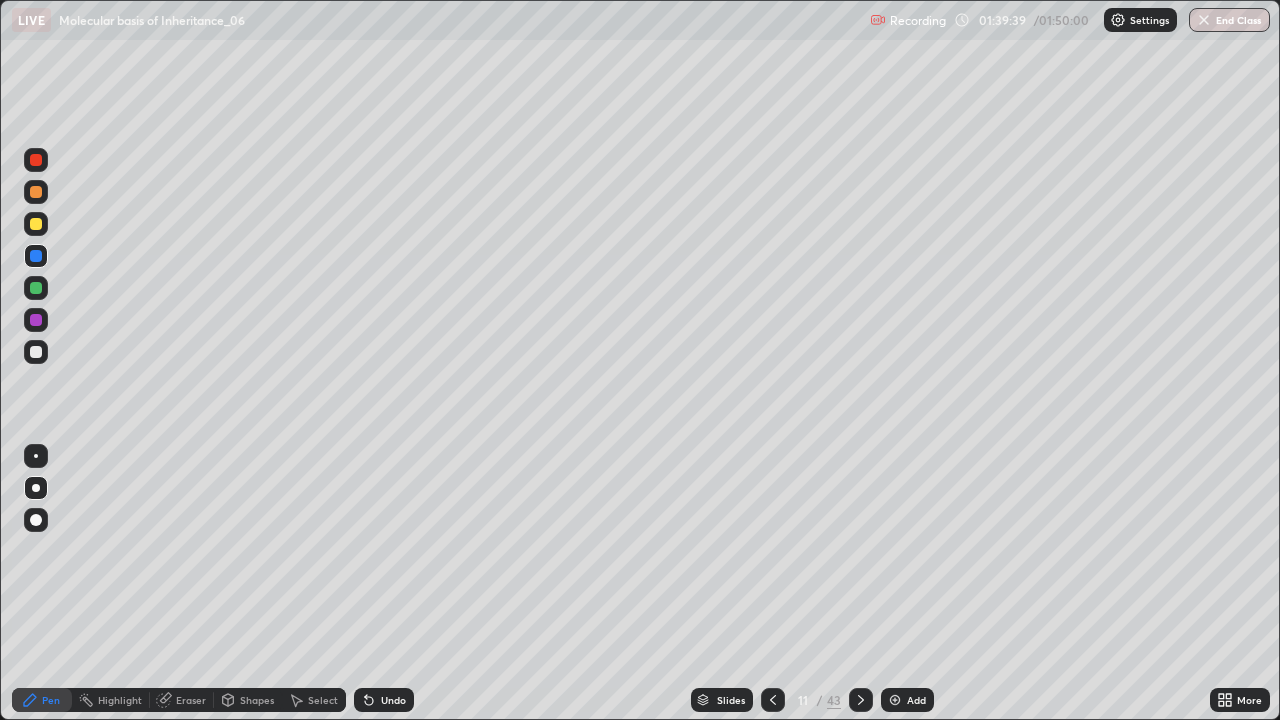 click at bounding box center [36, 192] 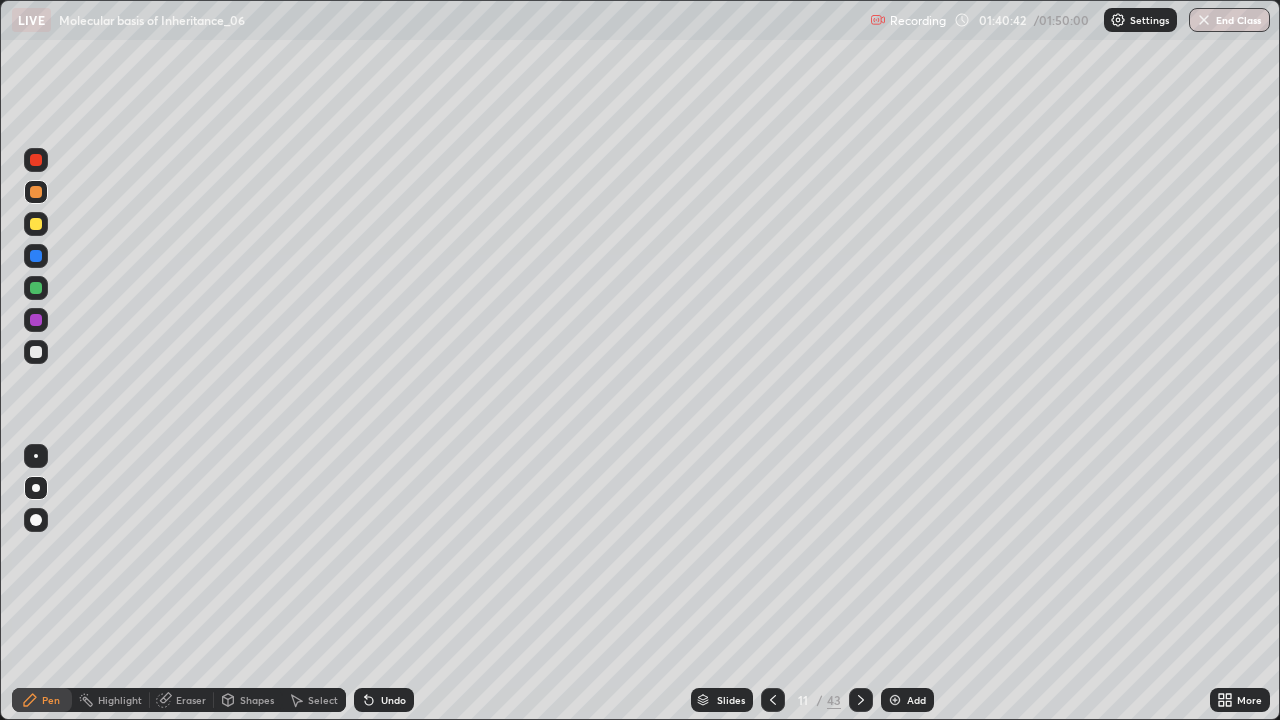 click at bounding box center (36, 320) 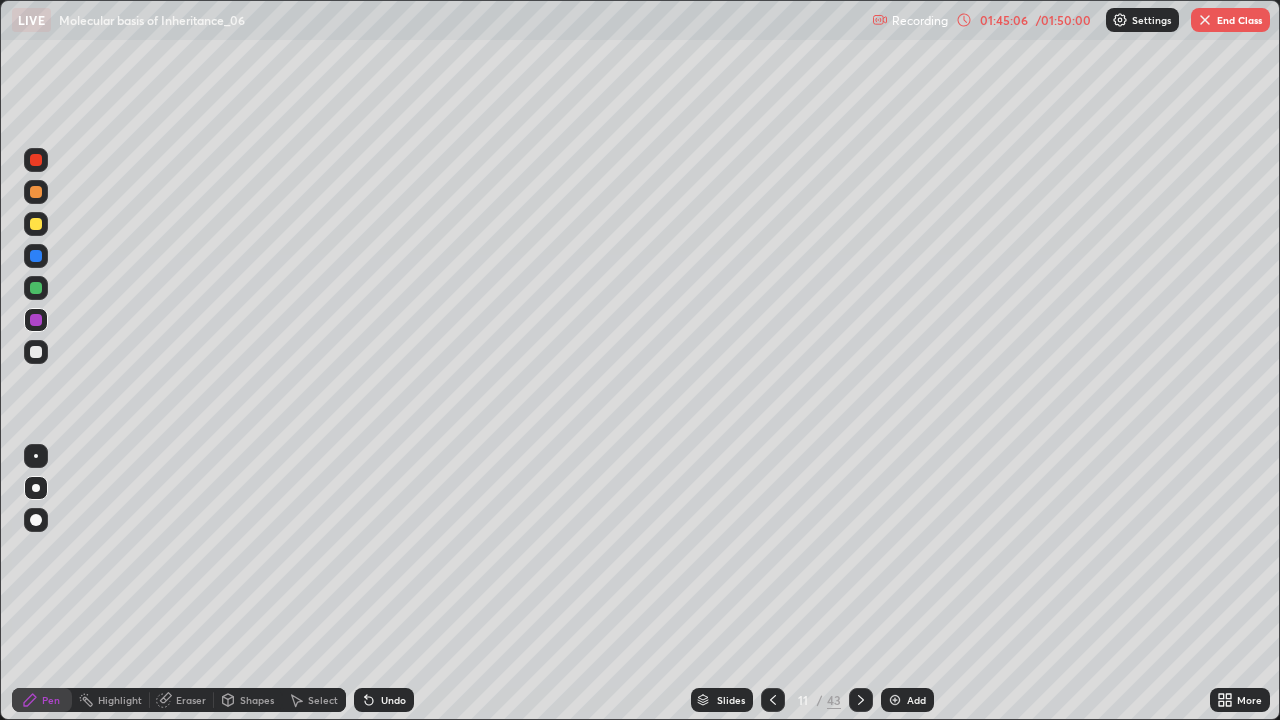 click on "01:45:06" at bounding box center (1004, 20) 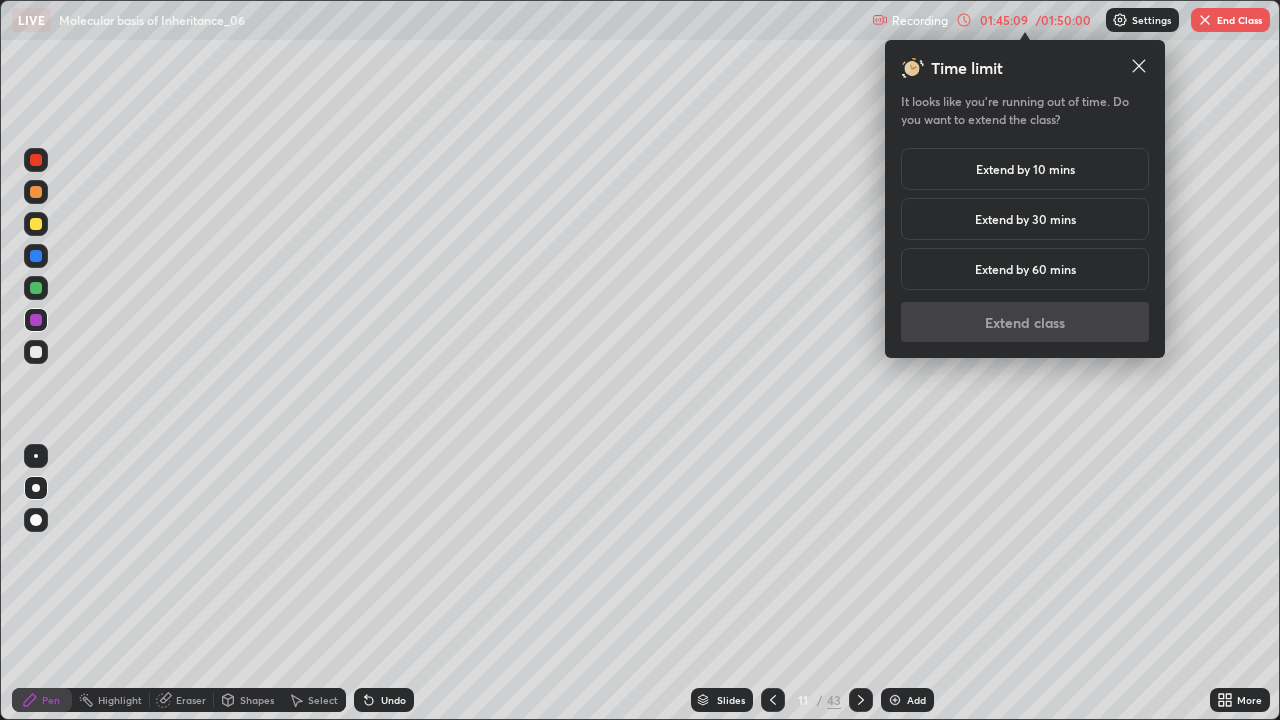 click on "Extend by 10 mins" at bounding box center [1025, 169] 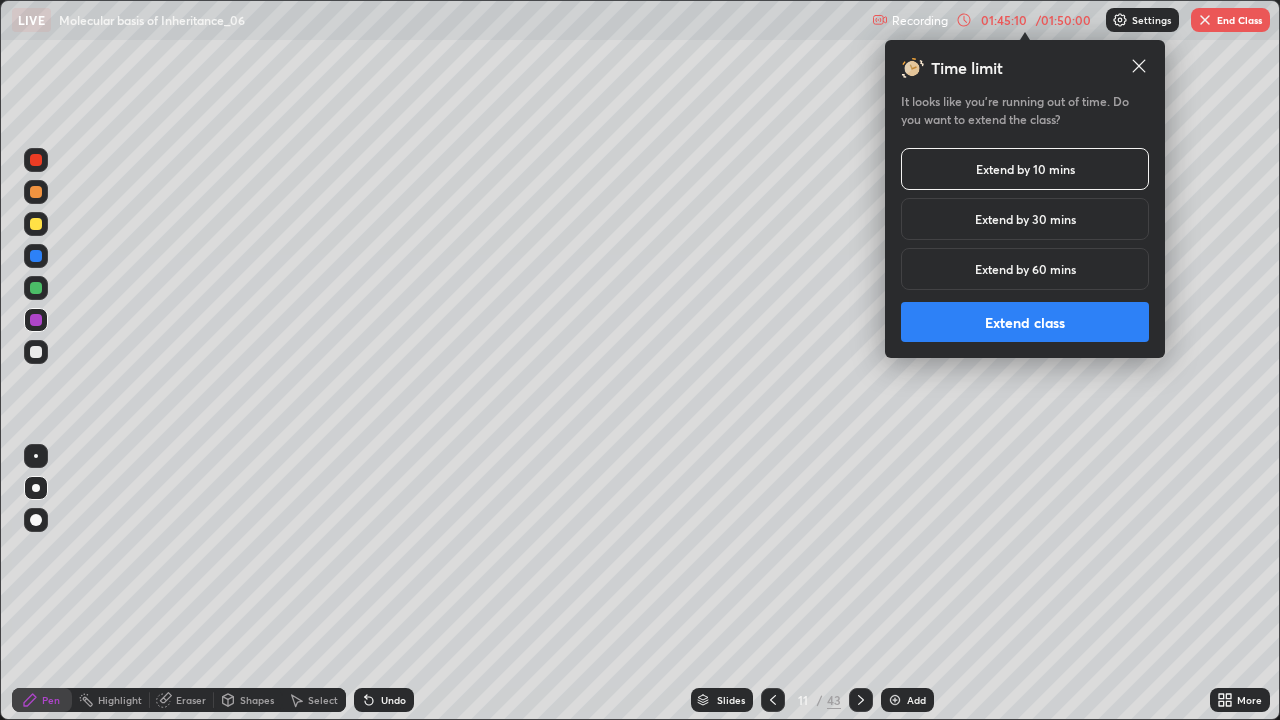 click on "Extend class" at bounding box center (1025, 322) 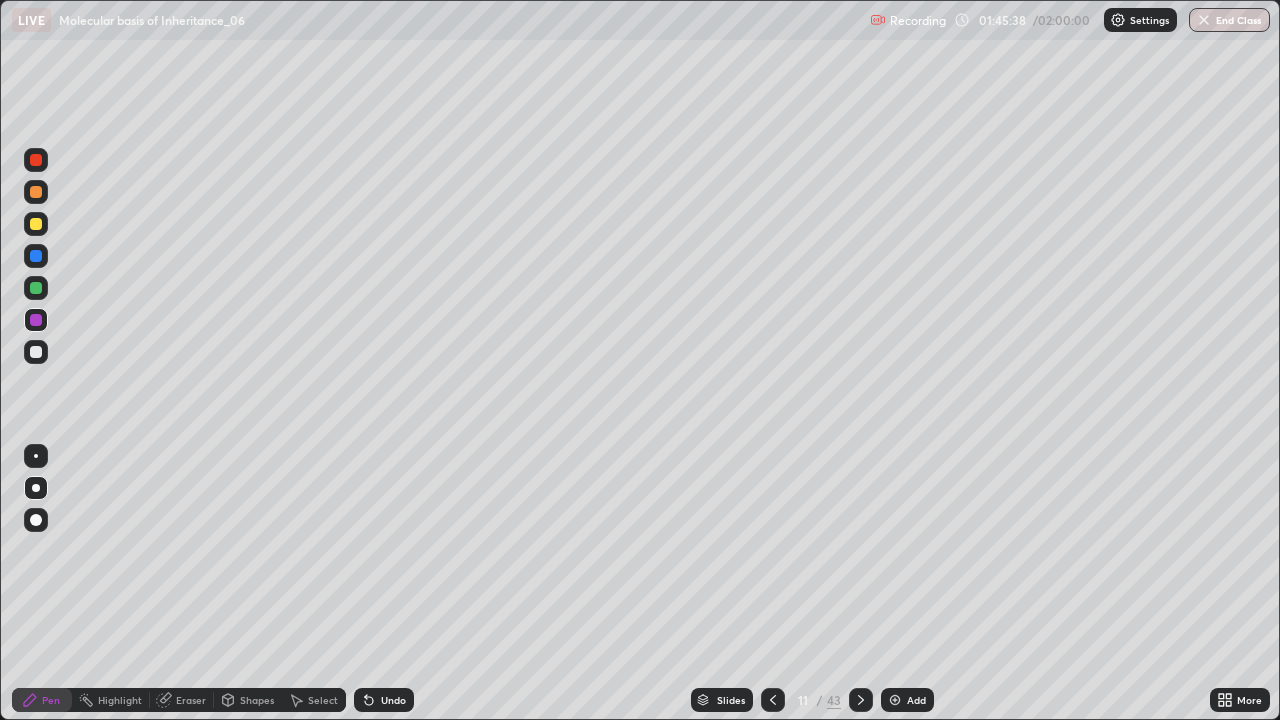 click at bounding box center [895, 700] 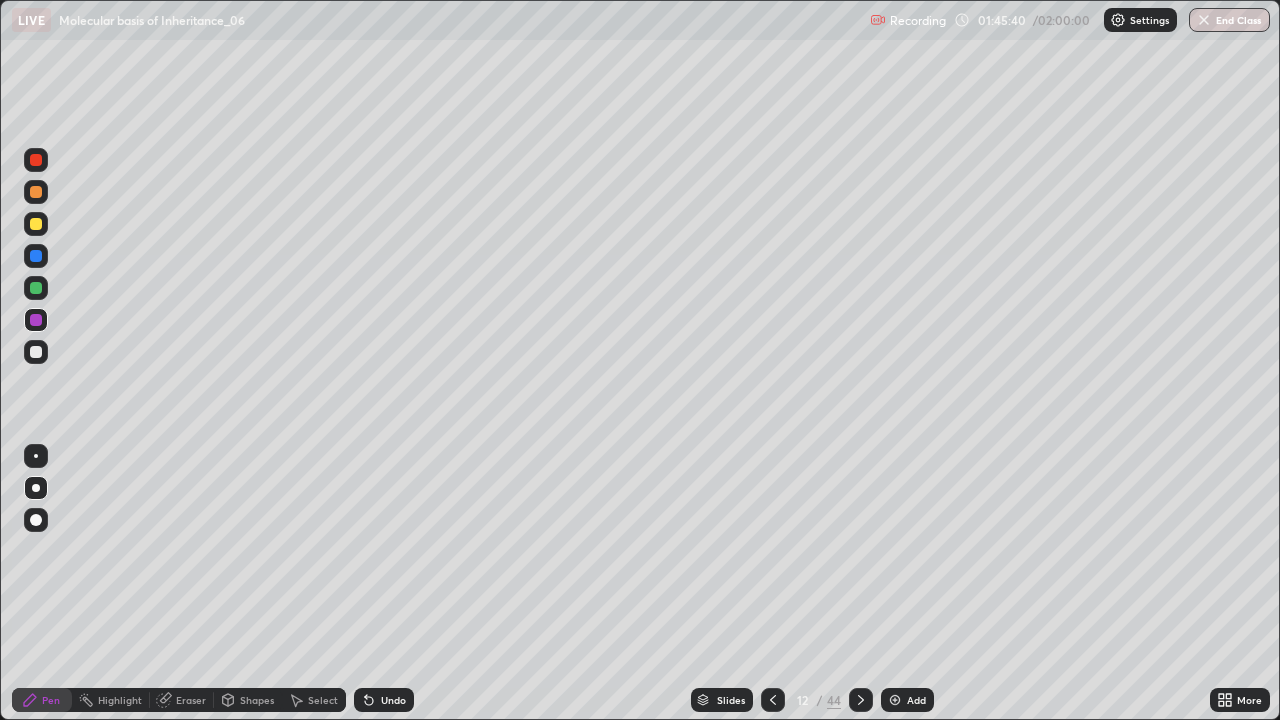 click at bounding box center (36, 352) 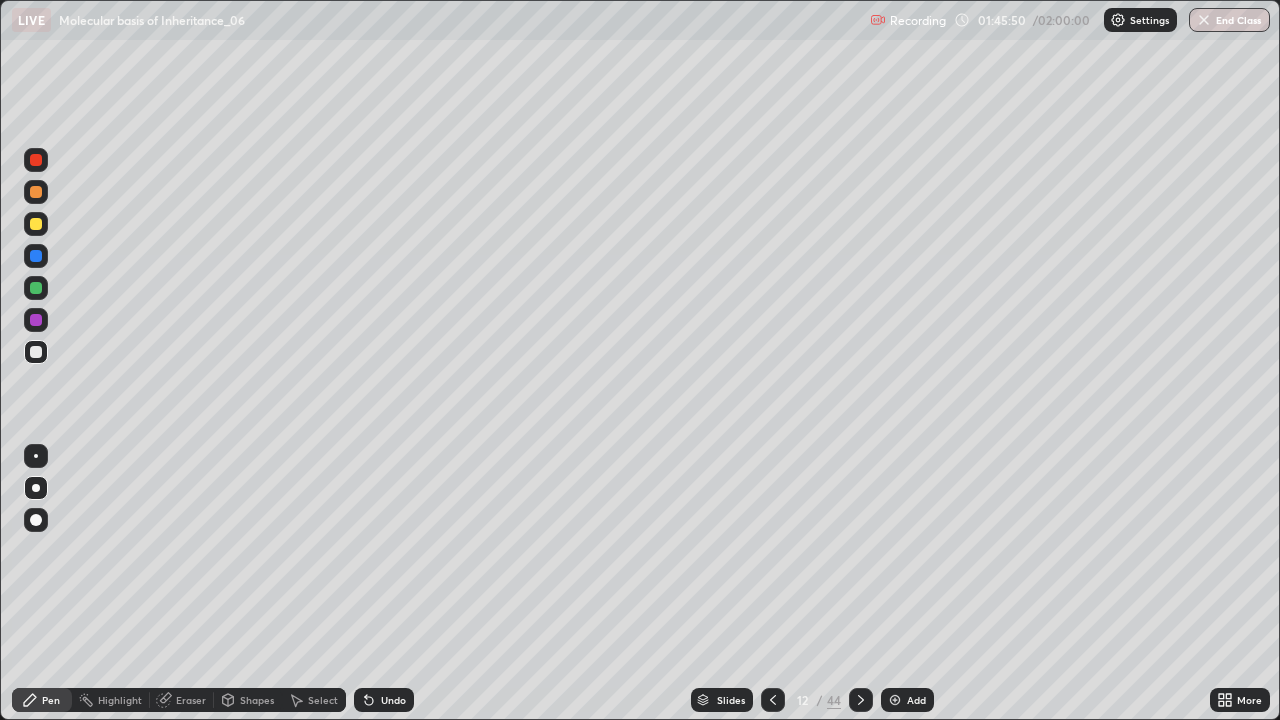 click on "Undo" at bounding box center [393, 700] 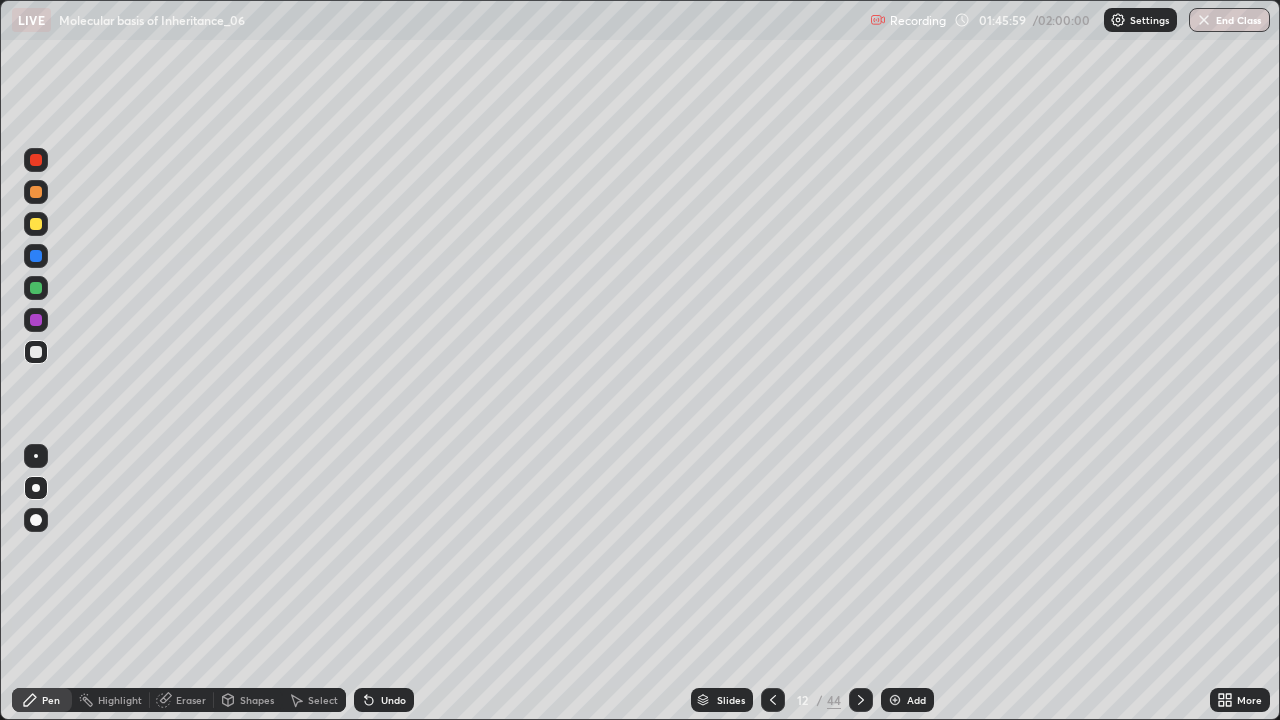 click 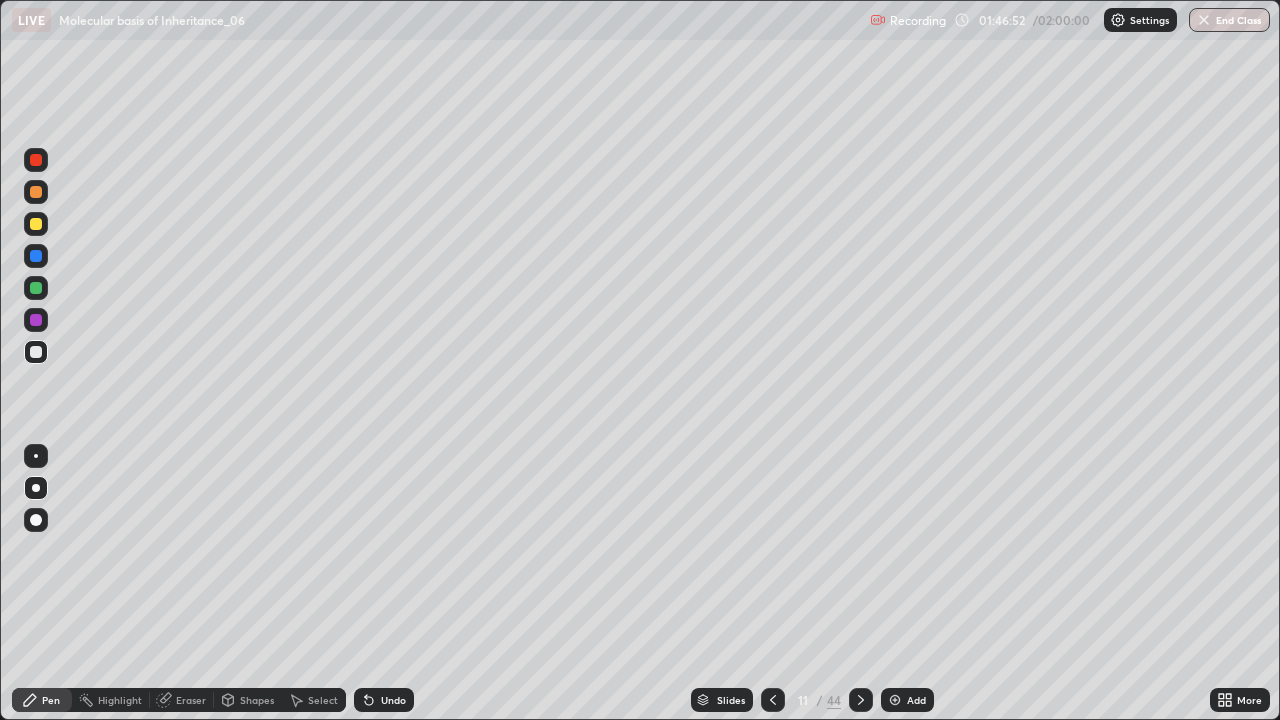click 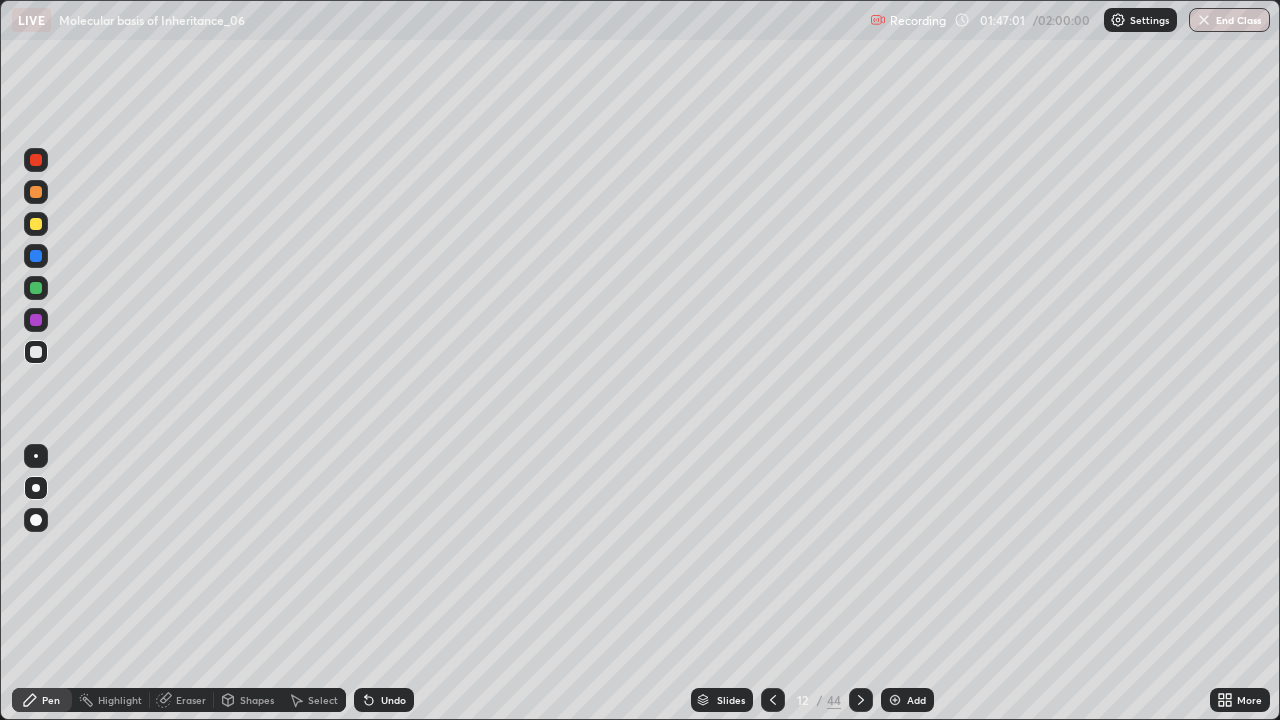 click at bounding box center [36, 256] 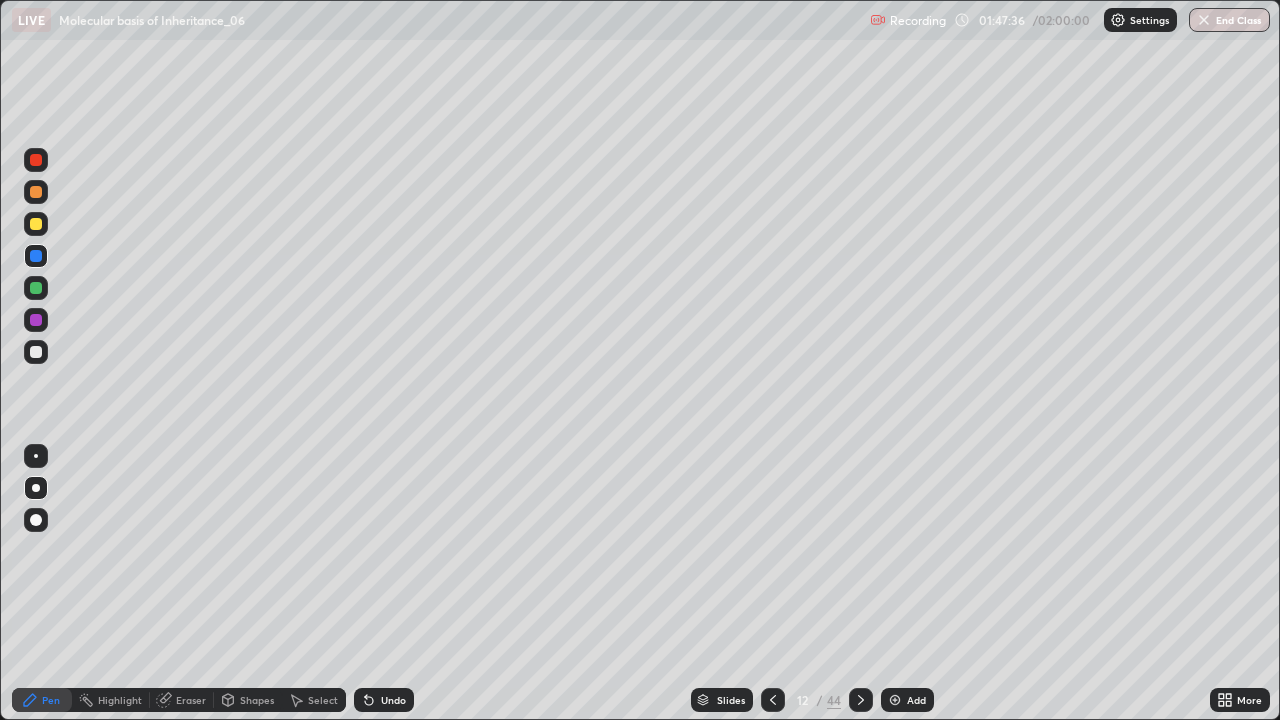 click at bounding box center (36, 320) 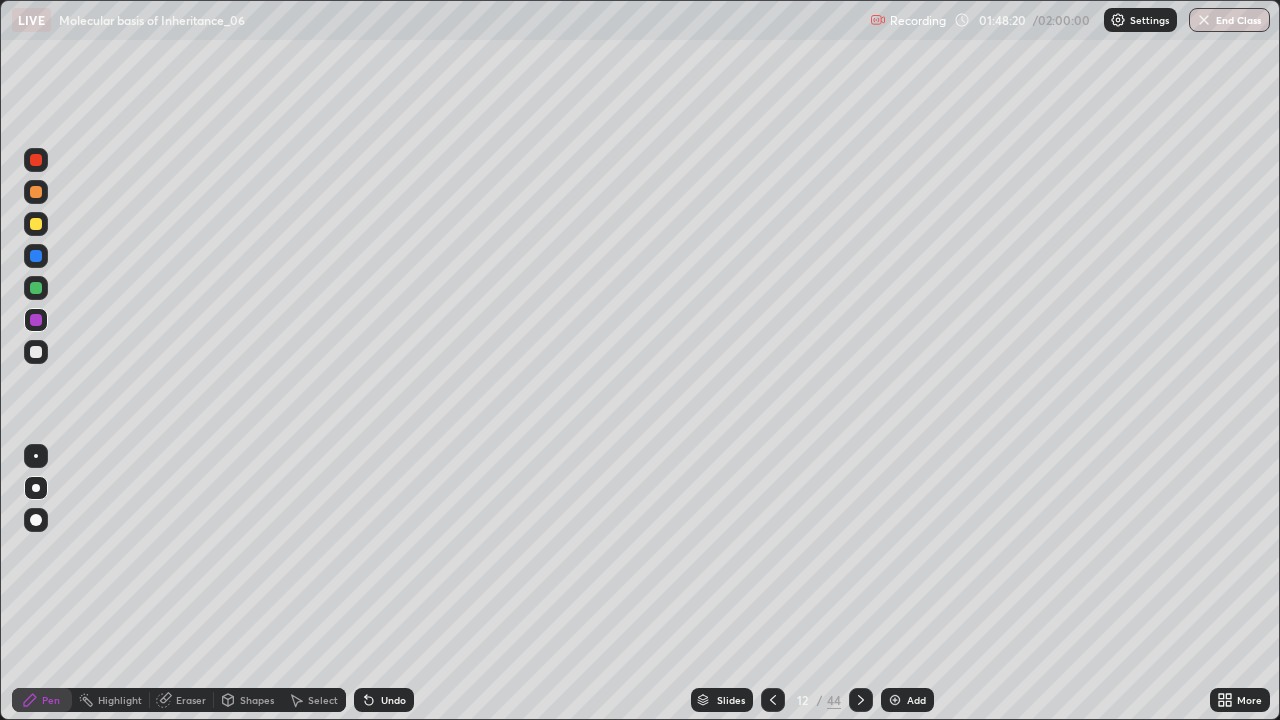 click at bounding box center [36, 256] 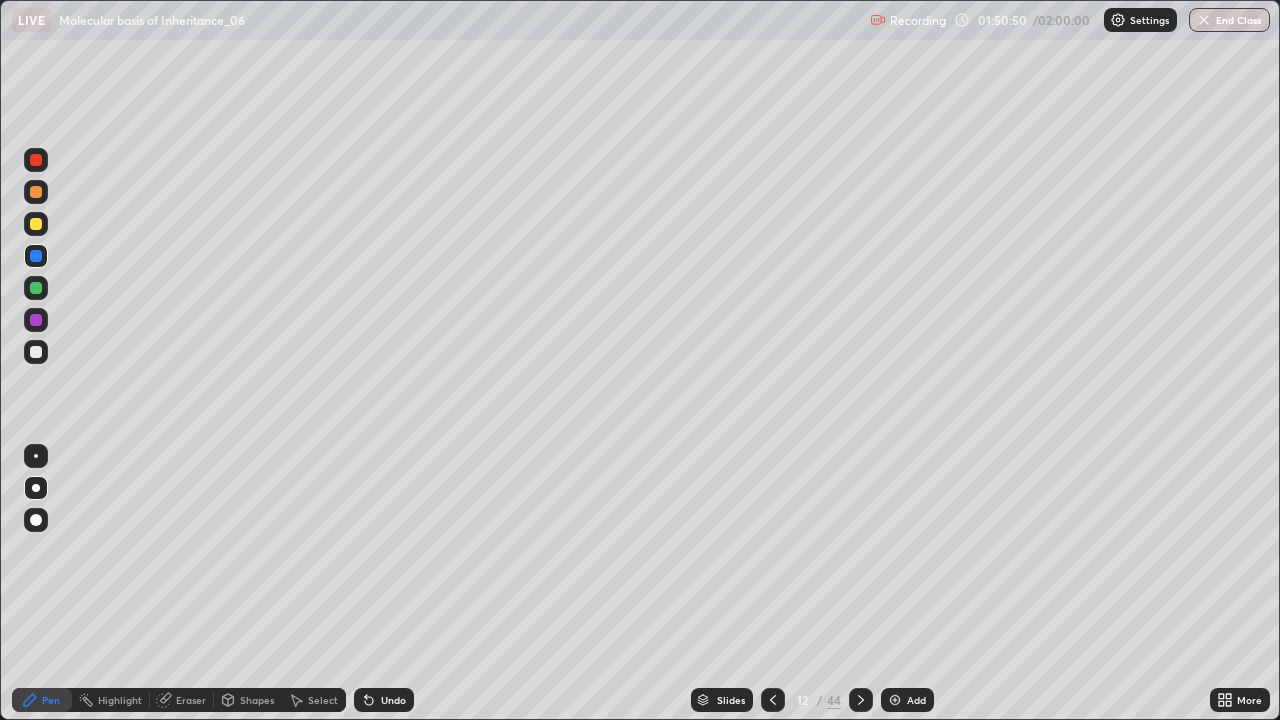 click 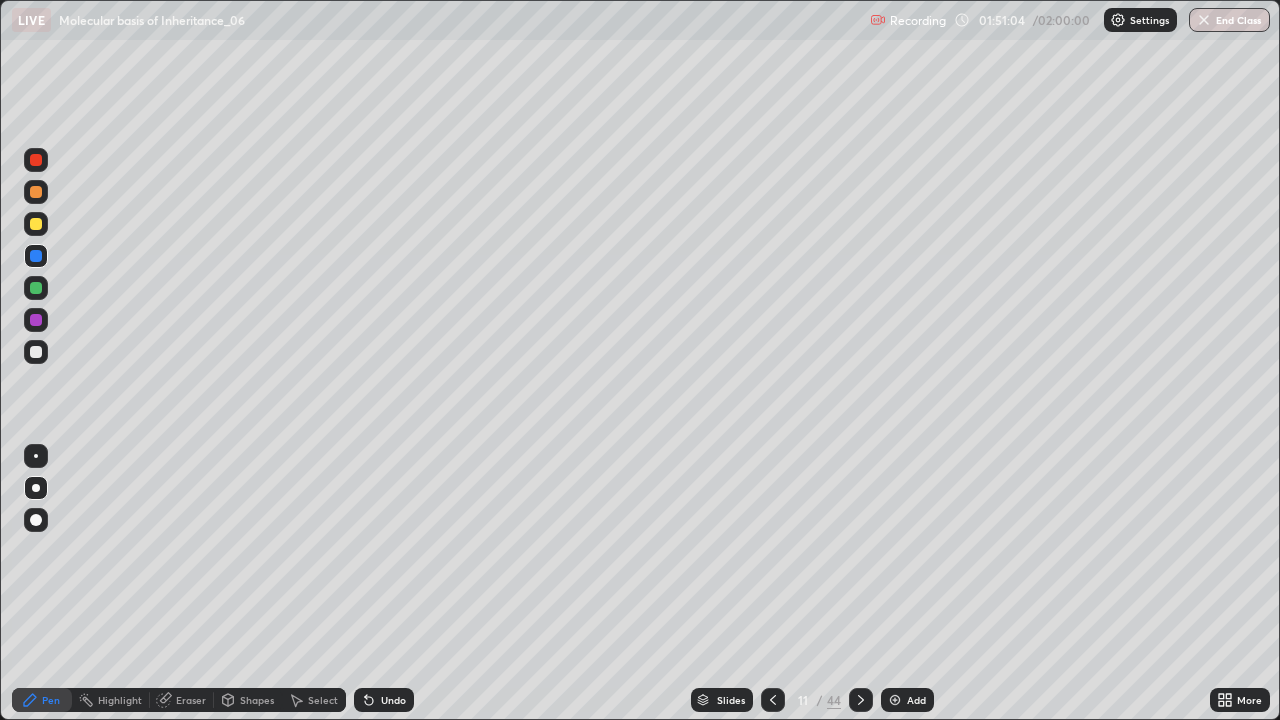 click 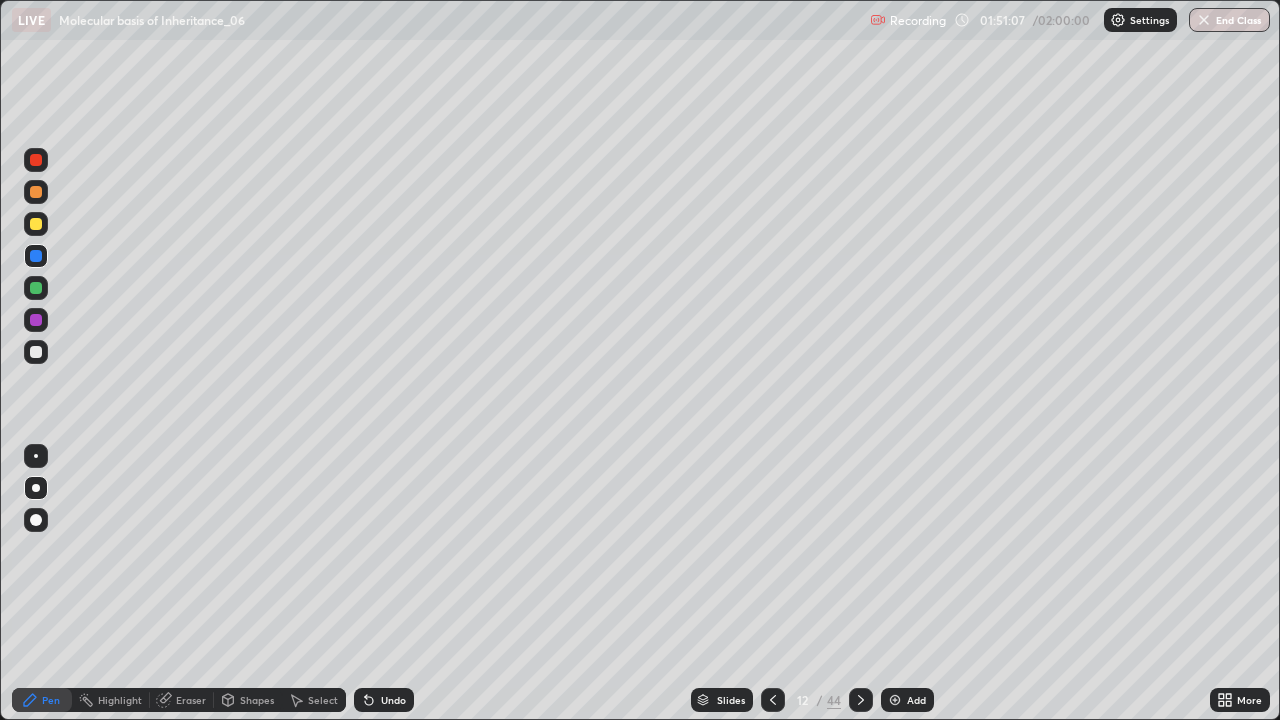 click at bounding box center (36, 192) 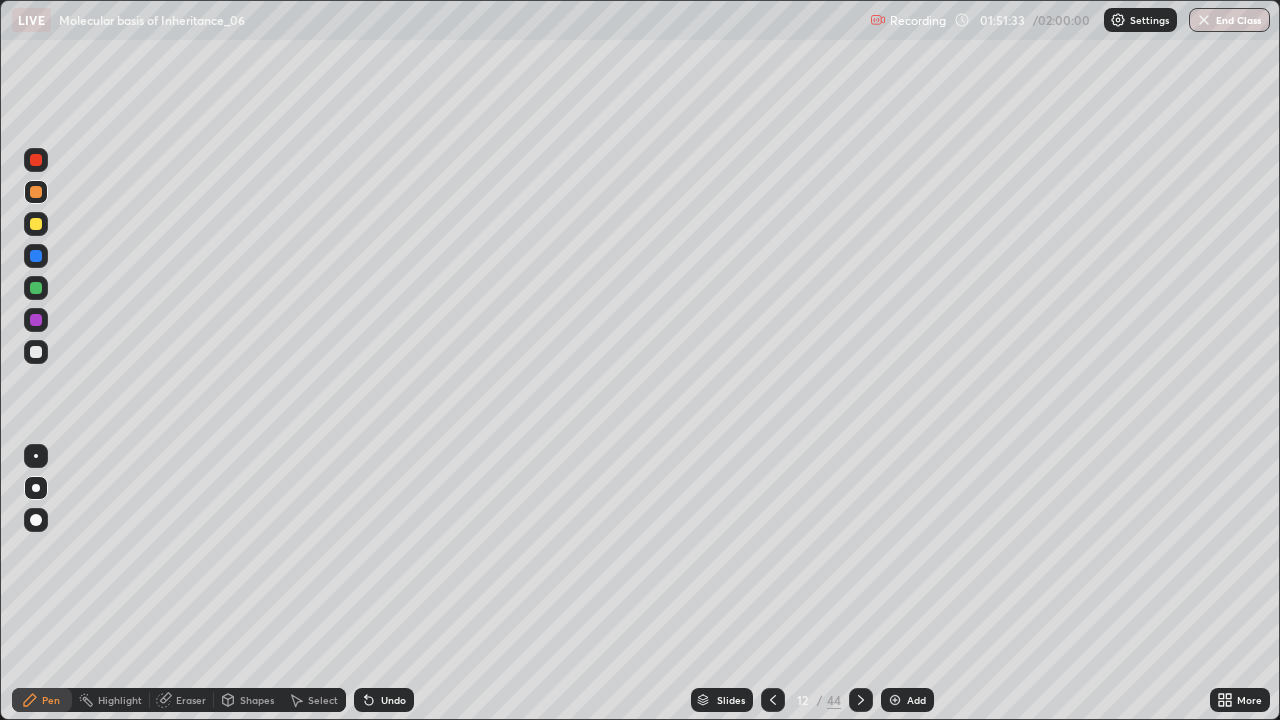 click on "Slides 12 / 44 Add" at bounding box center [812, 700] 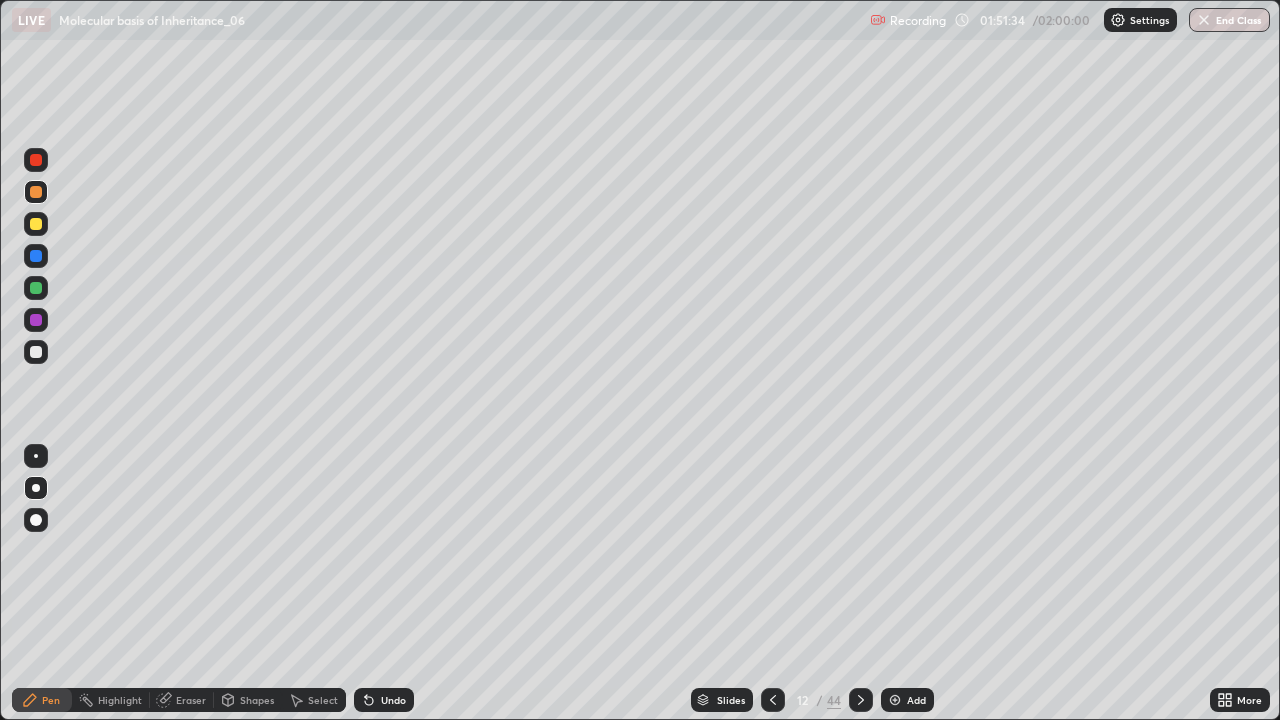 click 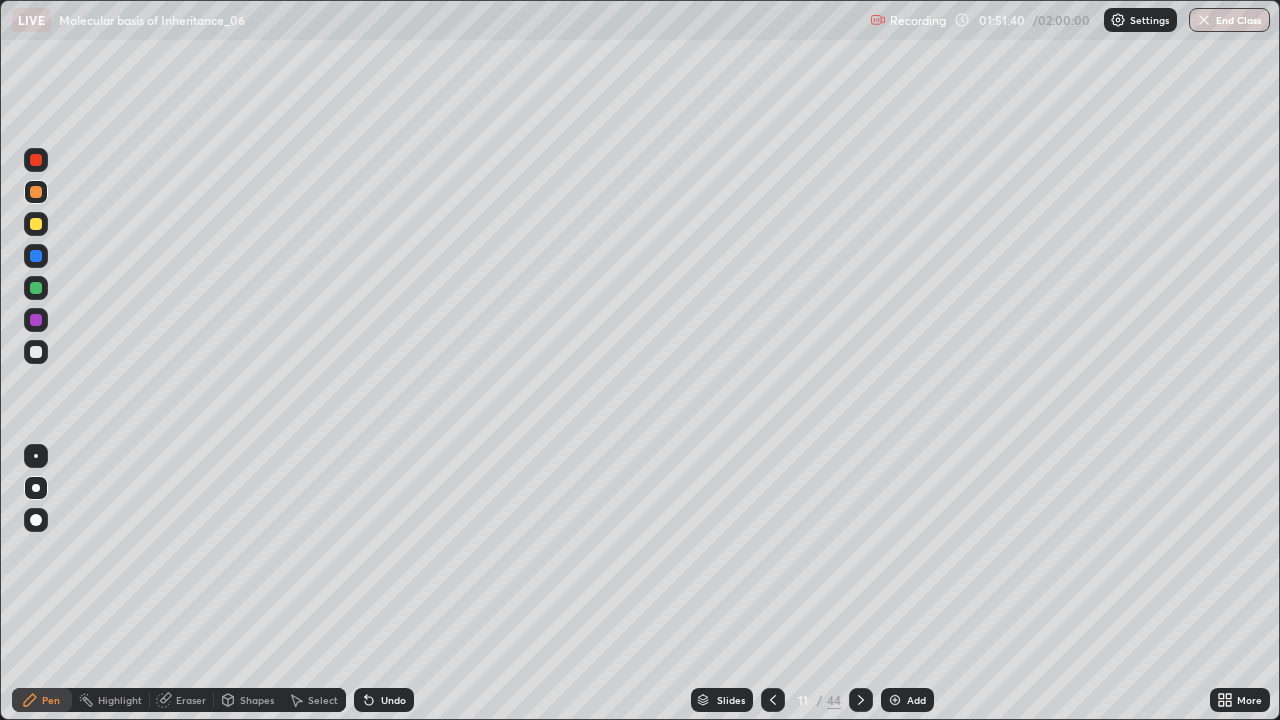 click 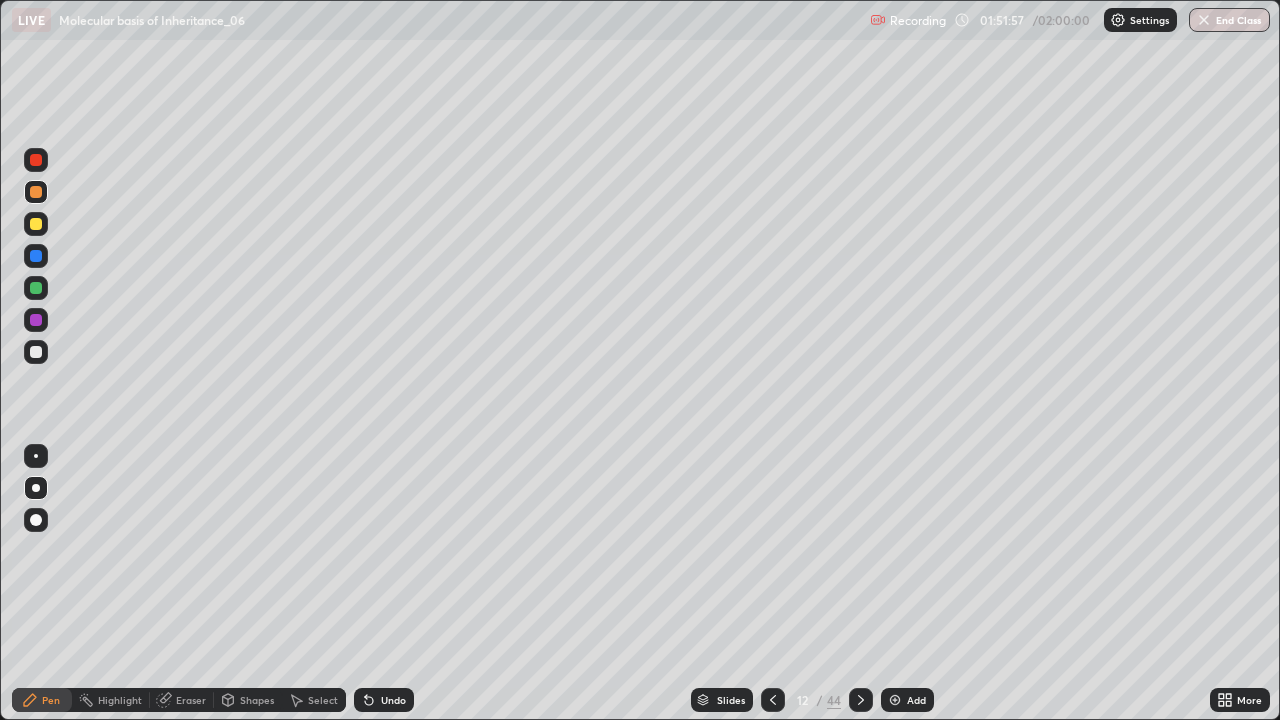 click at bounding box center [36, 160] 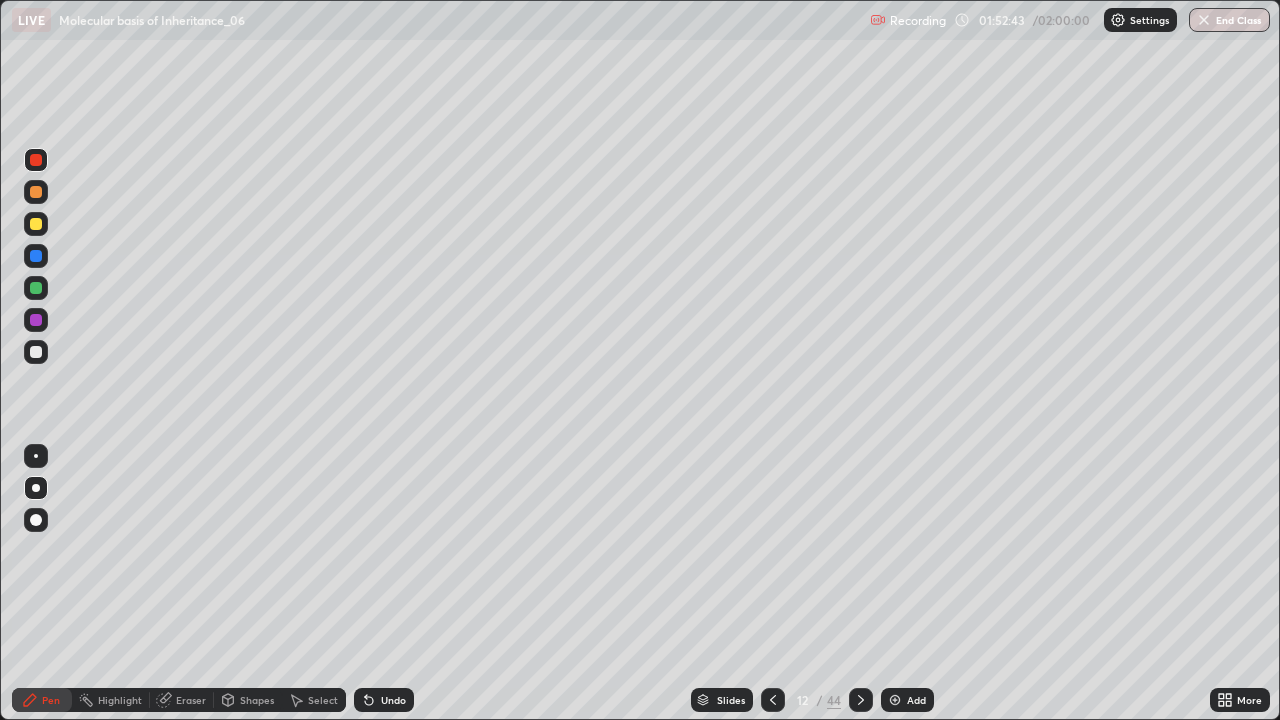 click at bounding box center [36, 256] 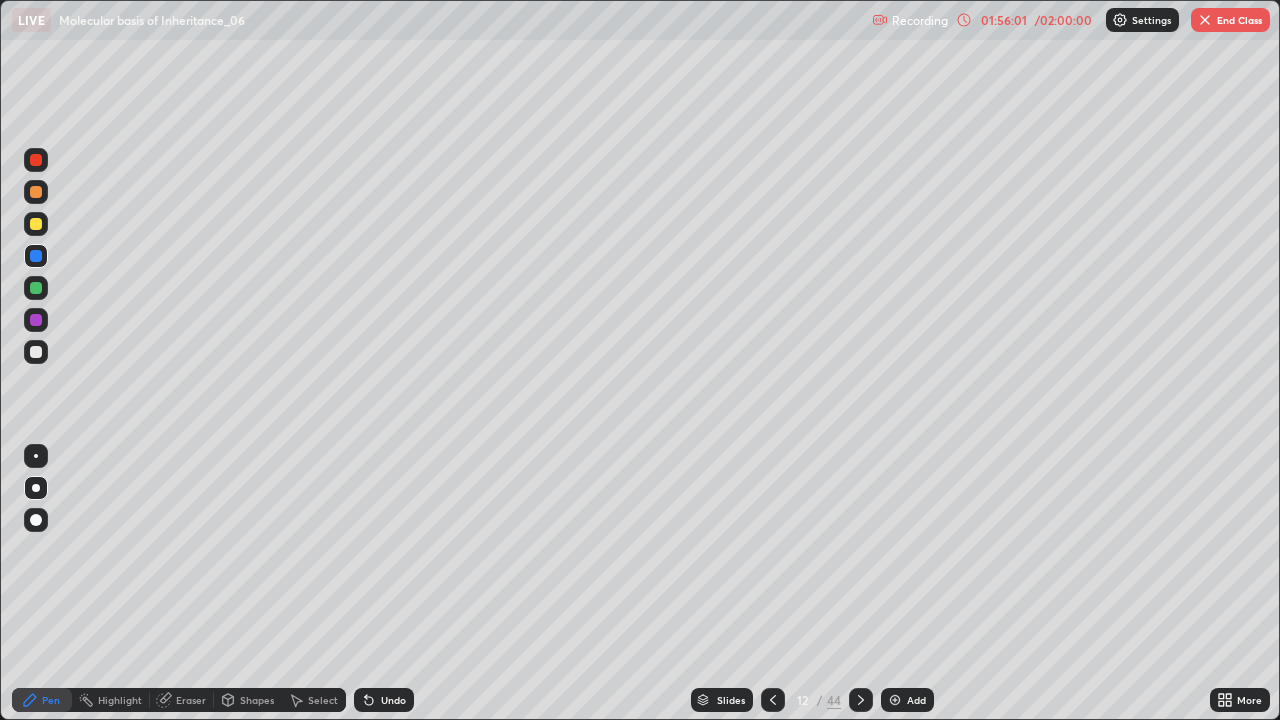 click 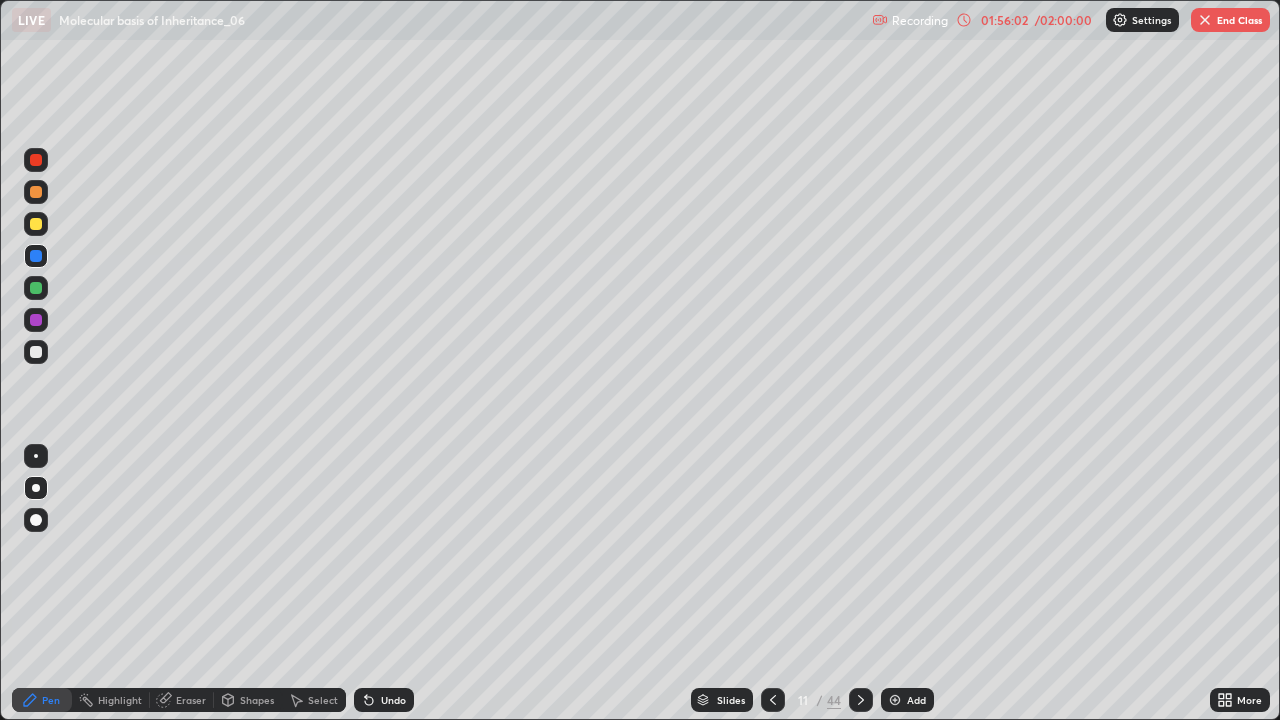 click 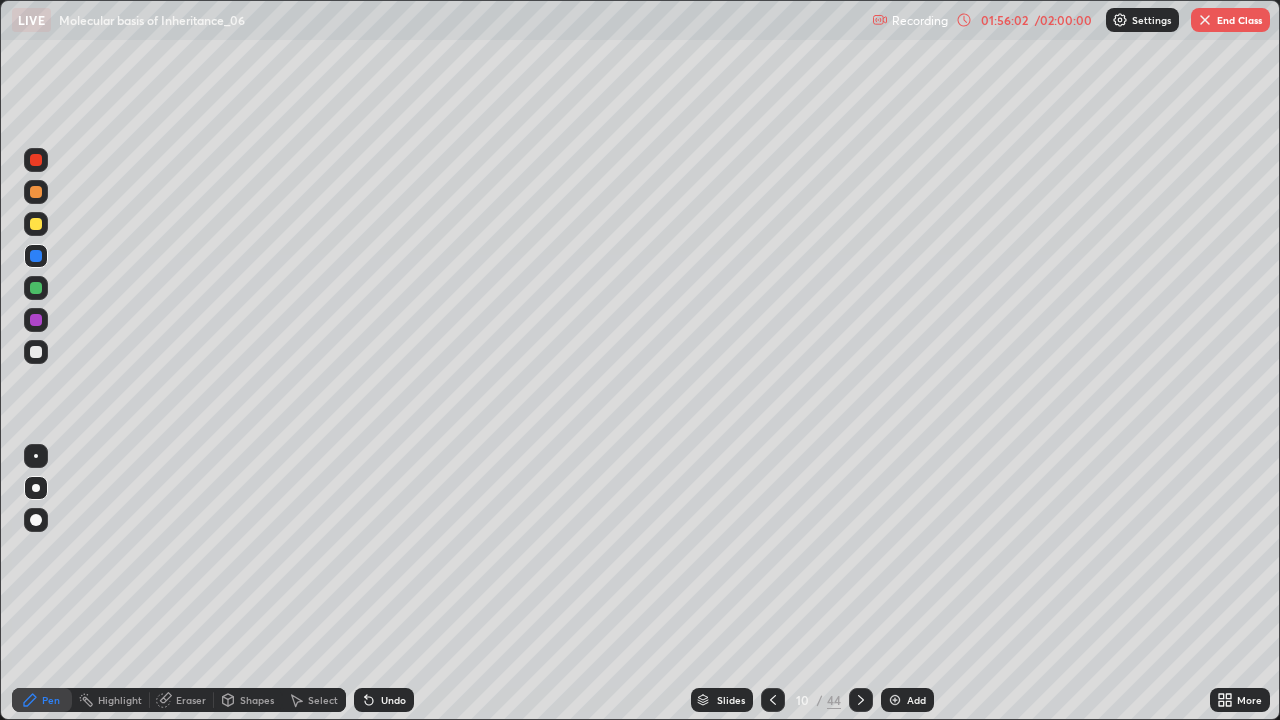 click 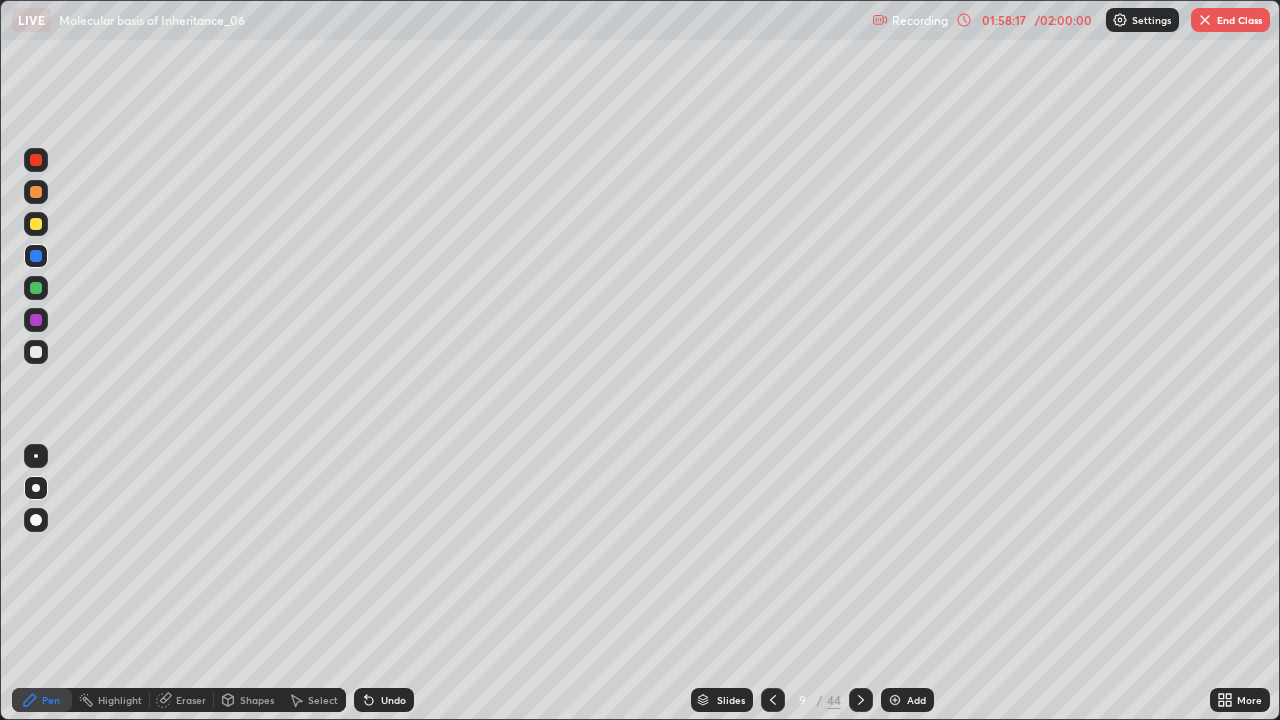 click on "End Class" at bounding box center [1230, 20] 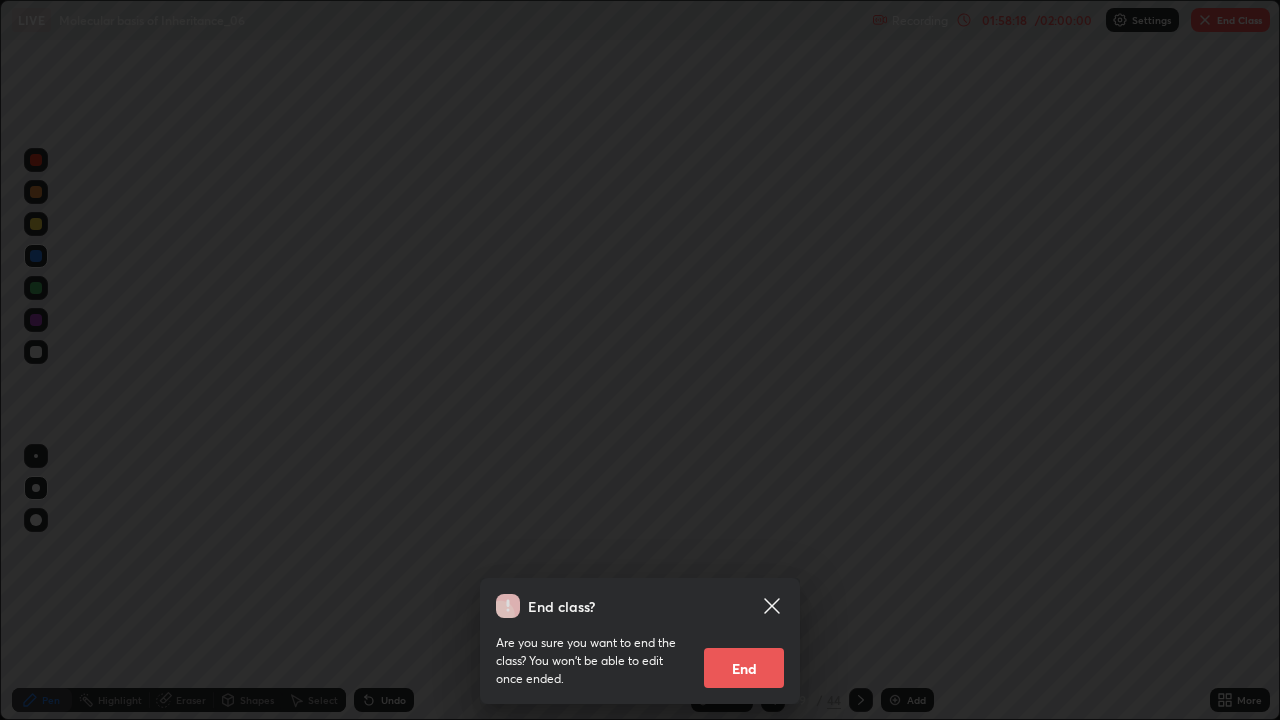 click on "End" at bounding box center (744, 668) 